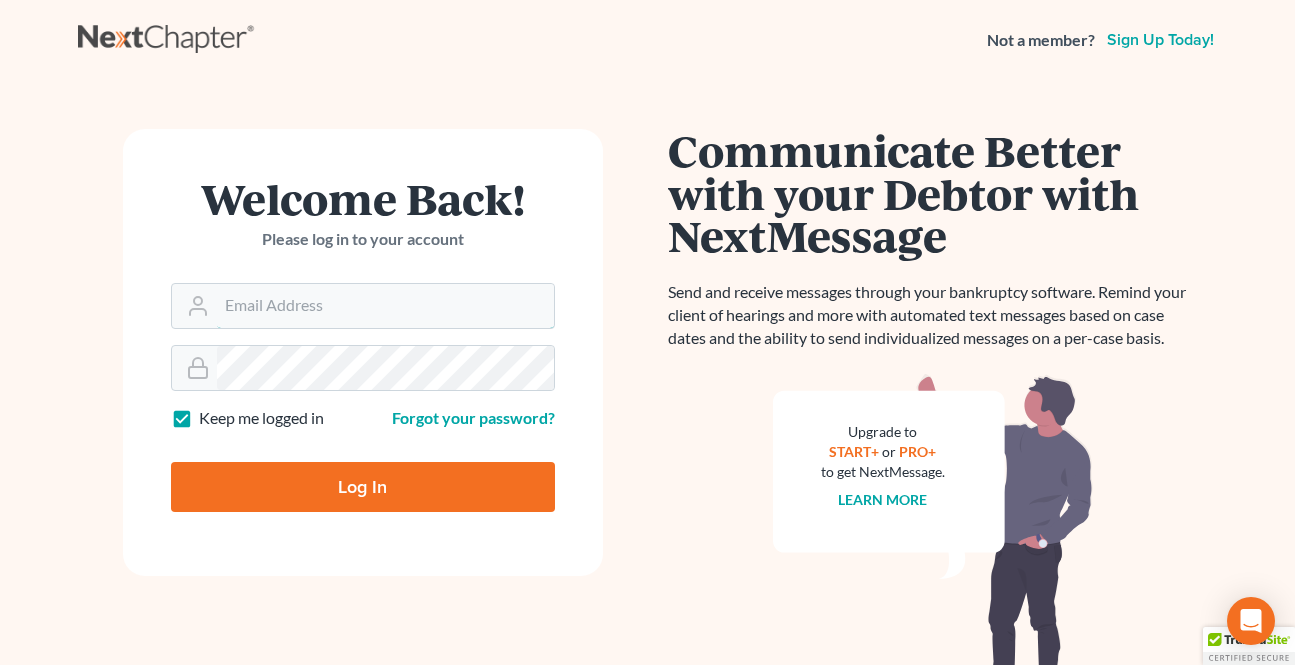 type on "[EMAIL]" 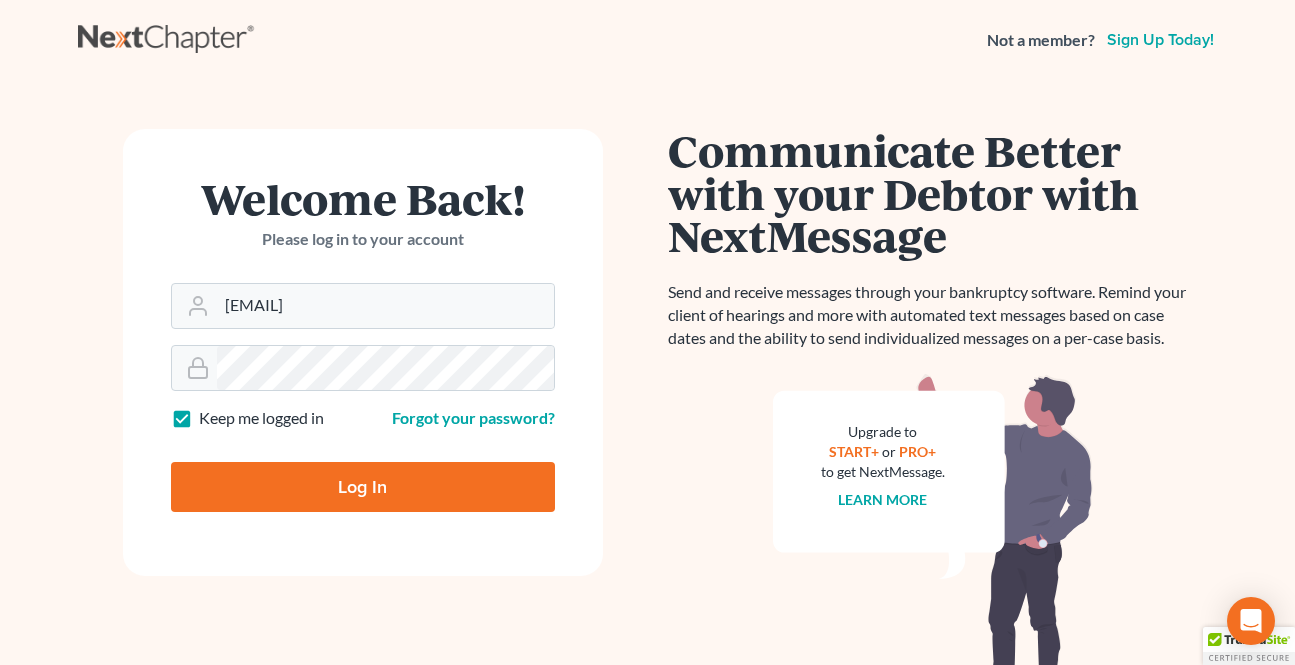scroll, scrollTop: 0, scrollLeft: 0, axis: both 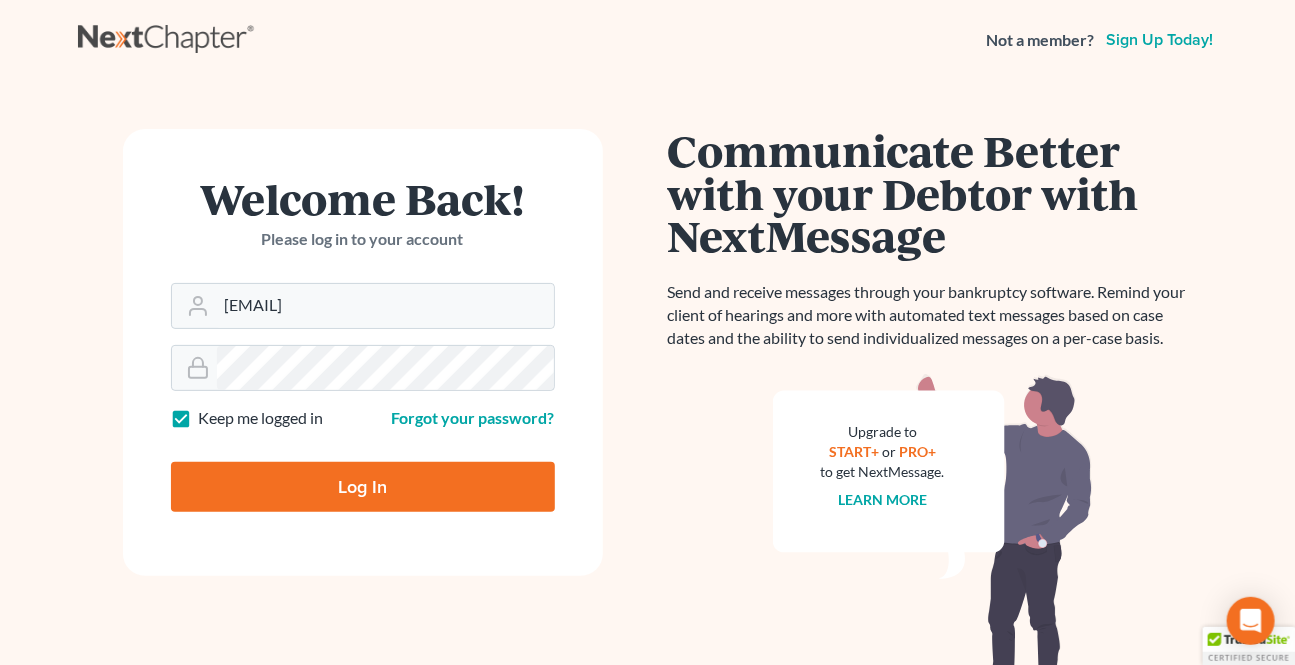 click on "Welcome Back! Please log in to your account Email Address [EMAIL] Password Keep me logged in Forgot your password? Log In" at bounding box center [363, 352] 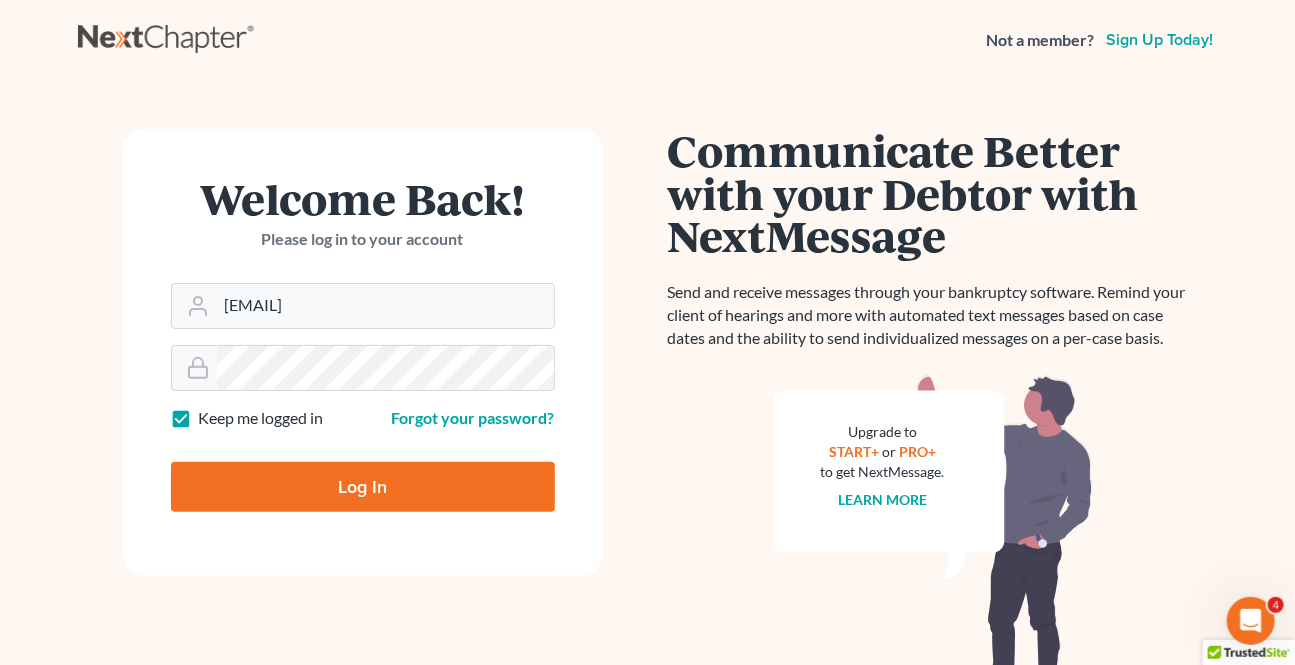 scroll, scrollTop: 0, scrollLeft: 0, axis: both 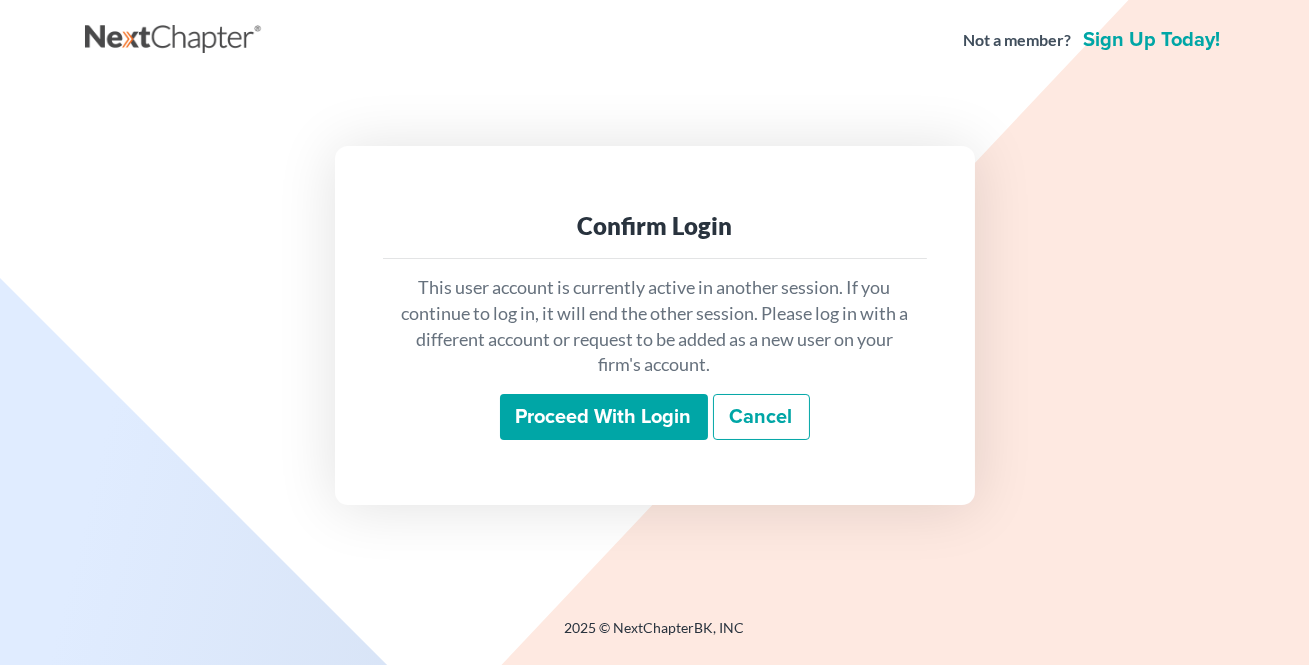click on "Proceed with login" at bounding box center (604, 417) 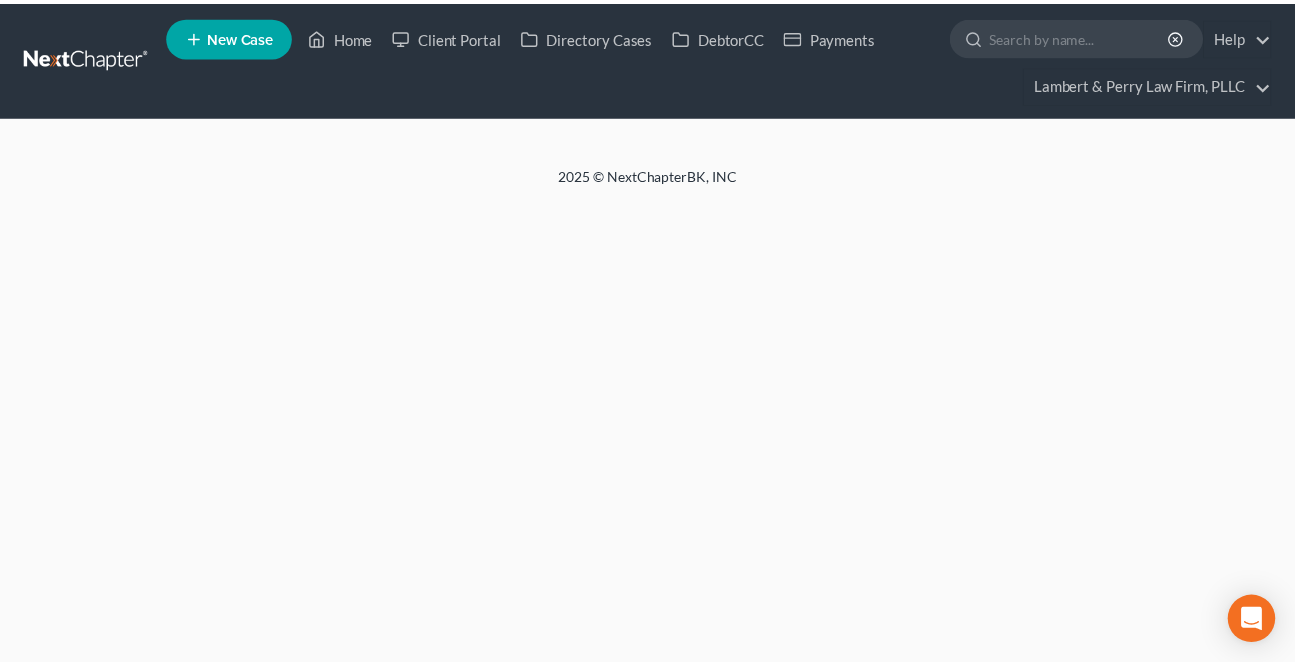 scroll, scrollTop: 0, scrollLeft: 0, axis: both 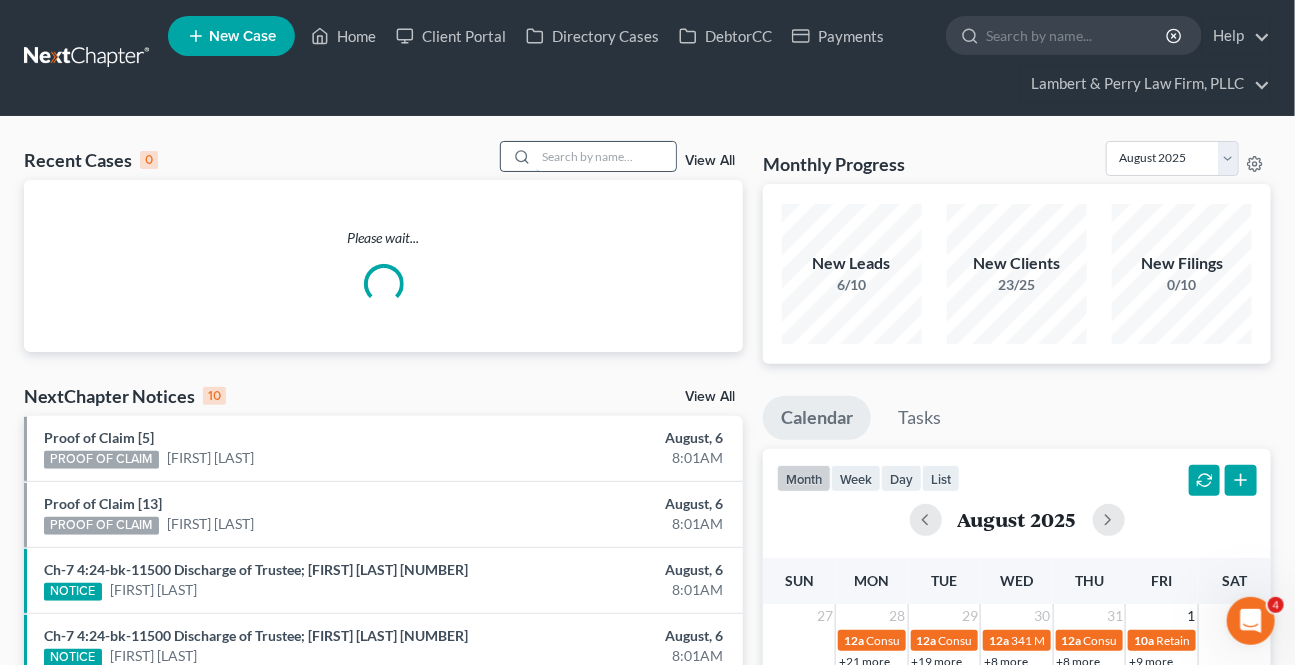 click at bounding box center (606, 156) 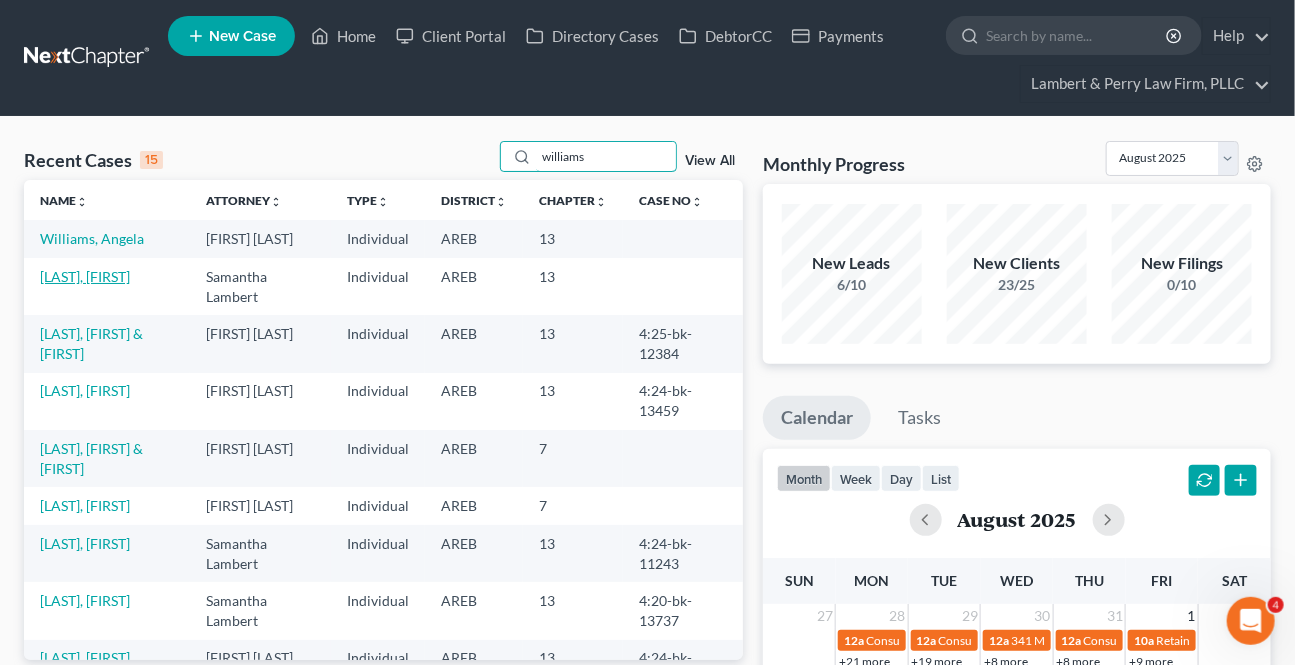 type on "williams" 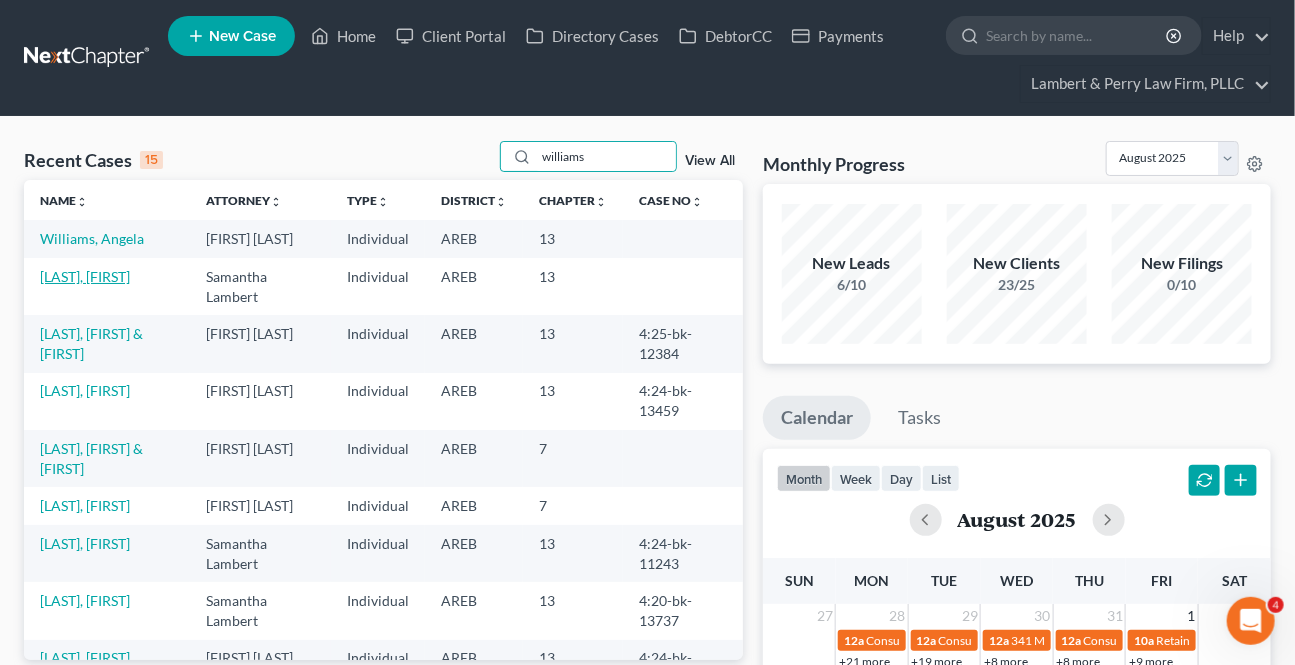 click on "[LAST], [FIRST]" at bounding box center [85, 276] 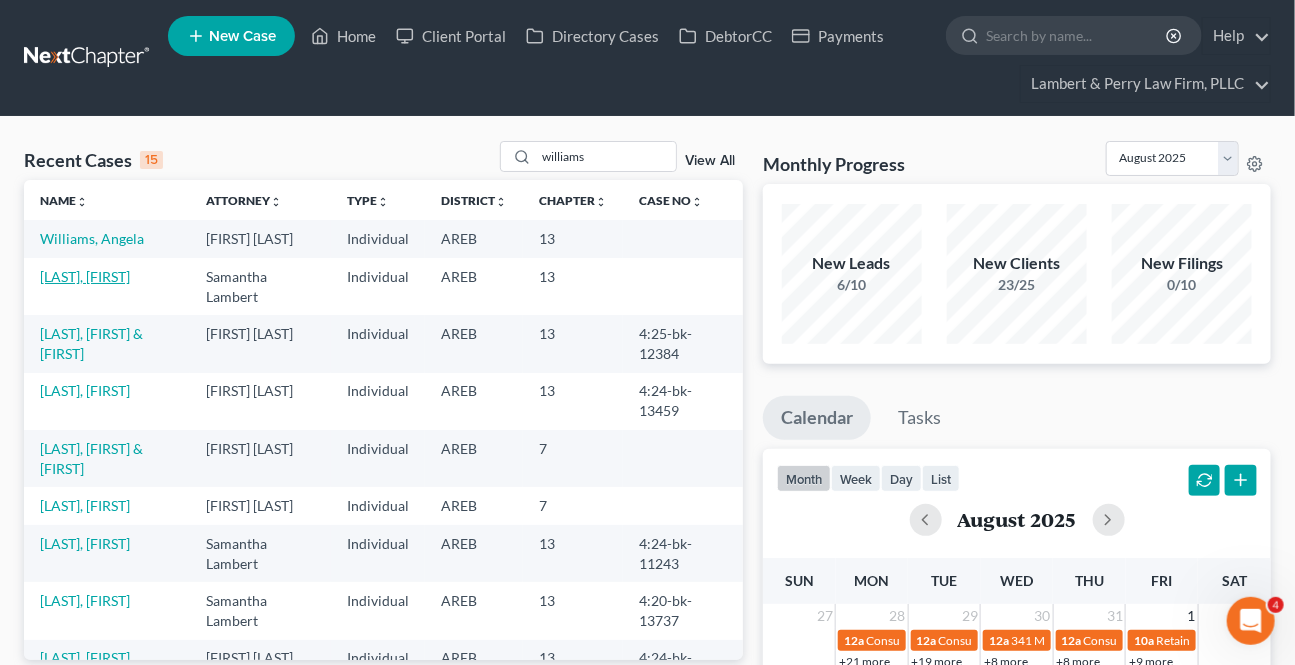 select on "8" 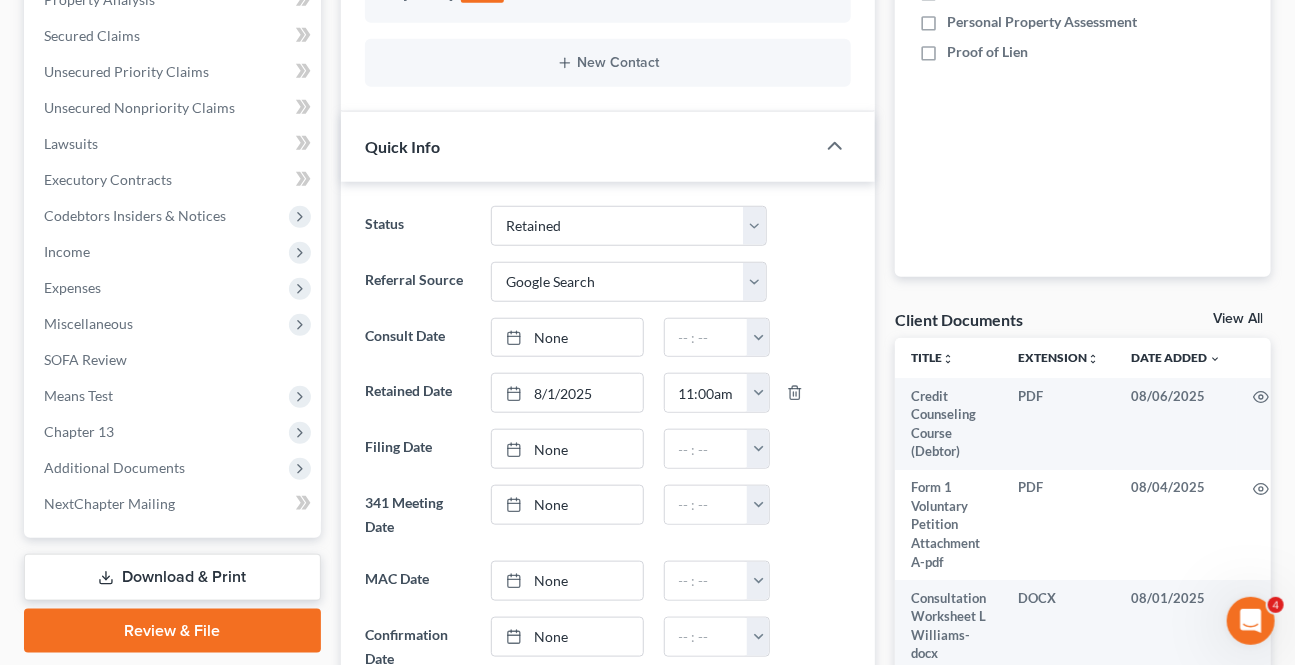 scroll, scrollTop: 0, scrollLeft: 0, axis: both 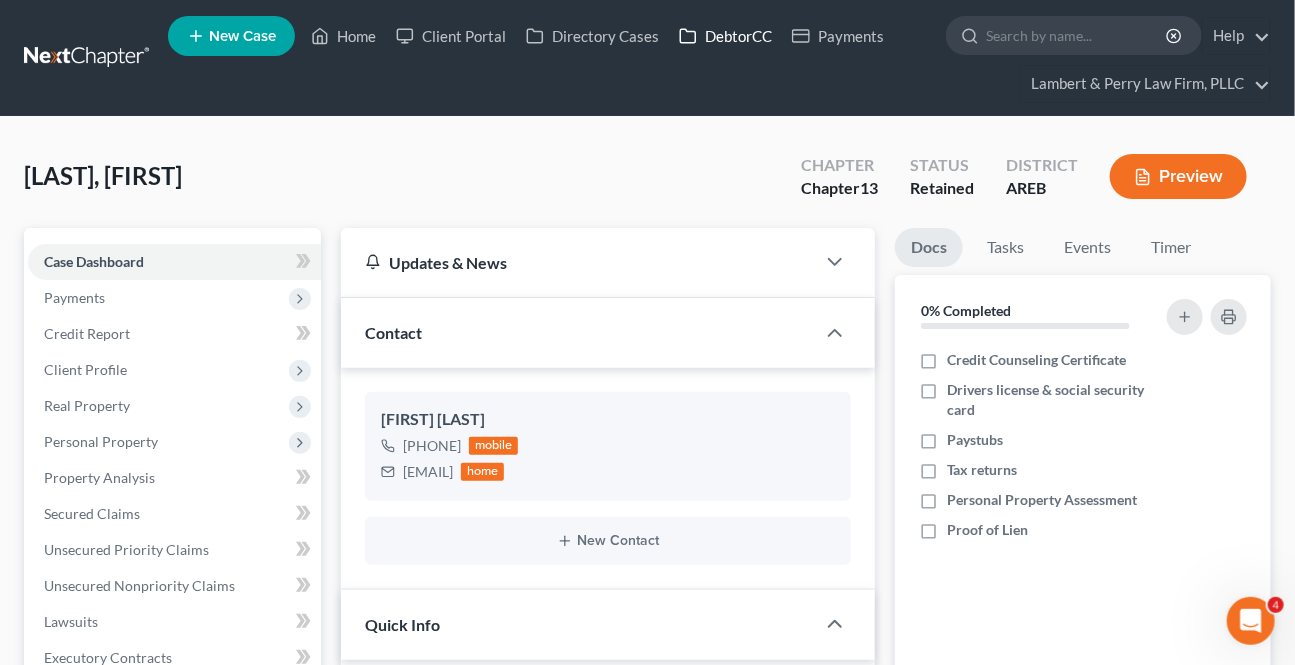click on "DebtorCC" at bounding box center [725, 36] 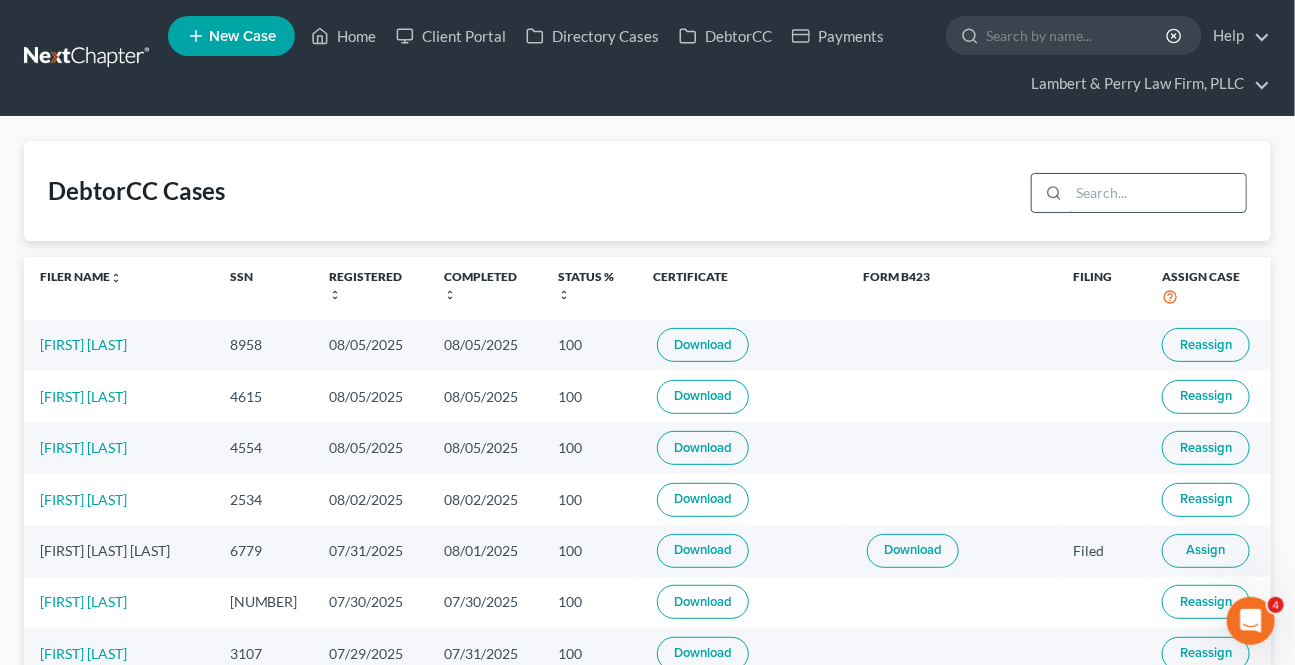 click at bounding box center (1157, 193) 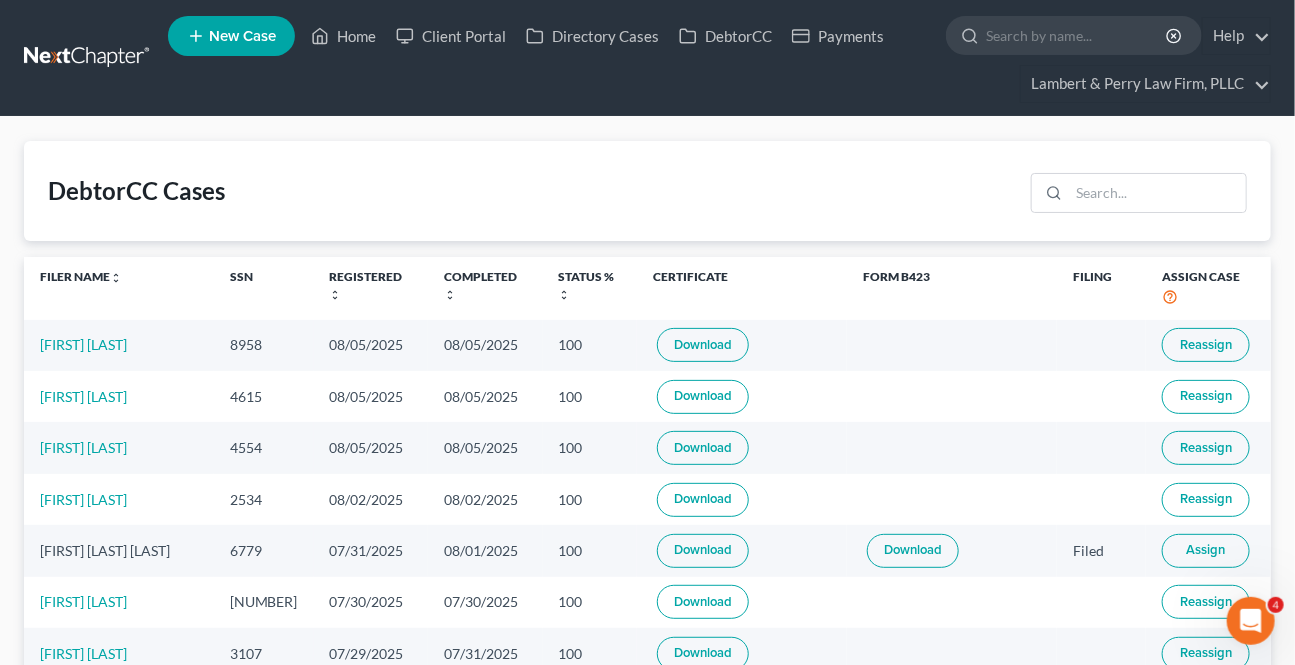 click on "[FIRST] [LAST]" at bounding box center [119, 396] 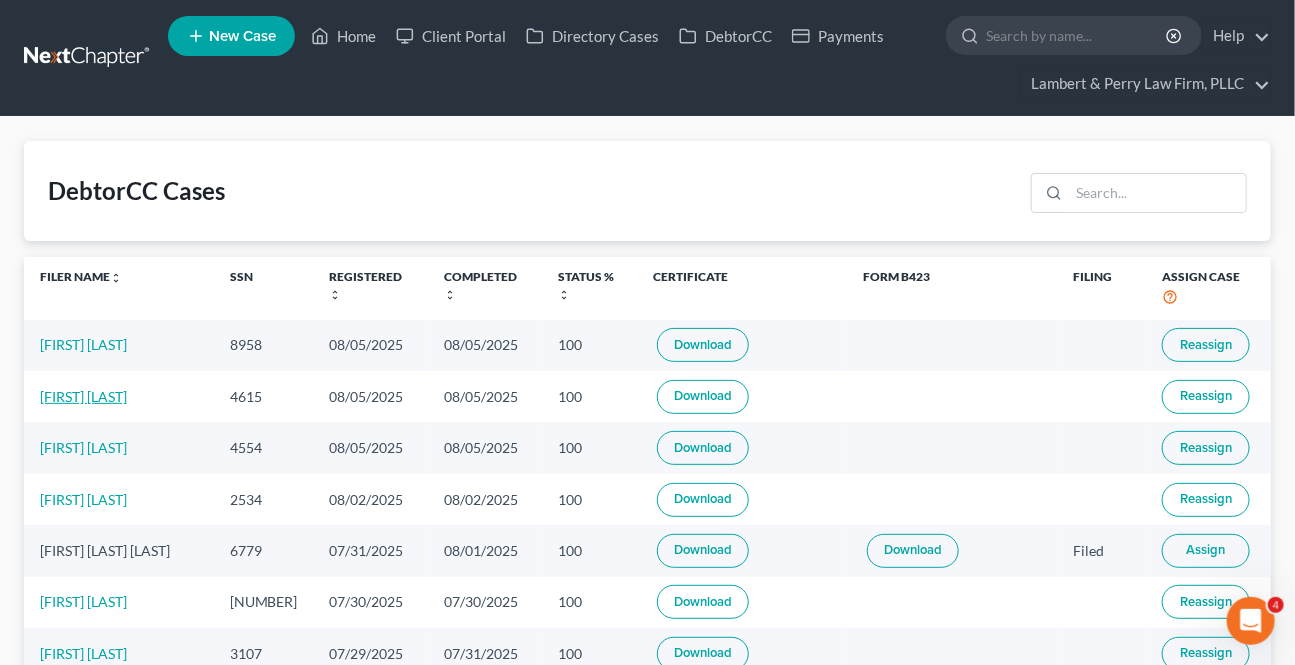click on "[FIRST] [LAST]" at bounding box center (83, 396) 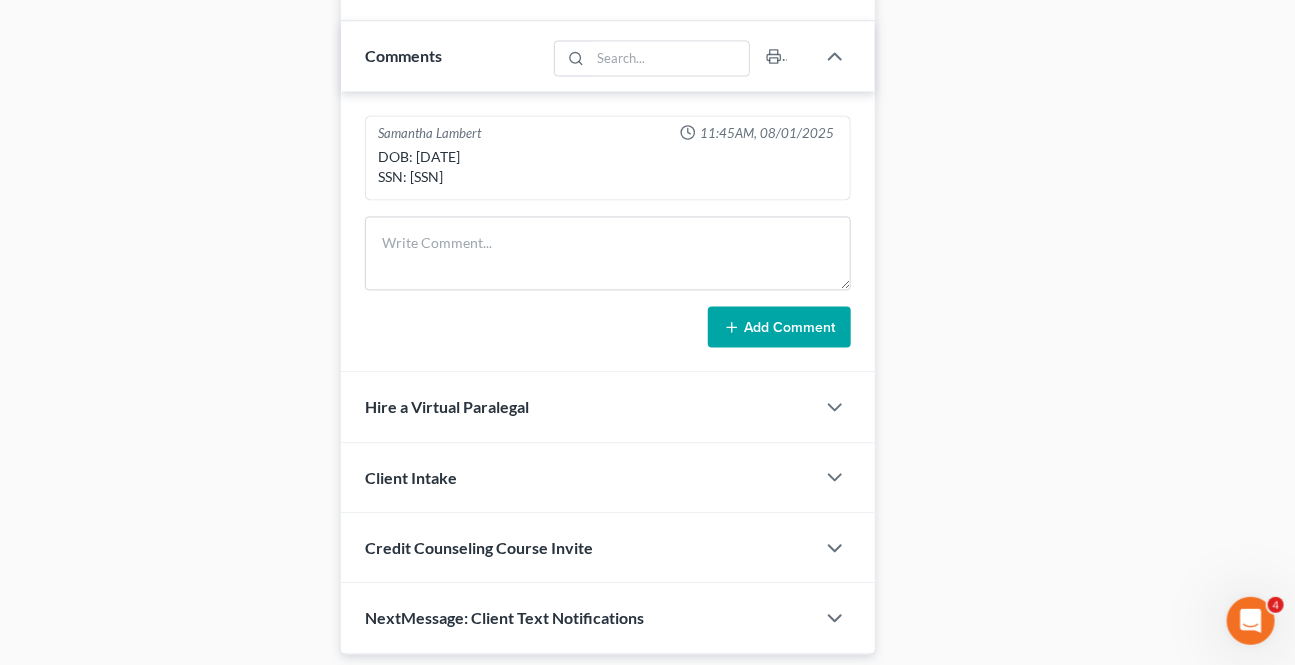 scroll, scrollTop: 1296, scrollLeft: 0, axis: vertical 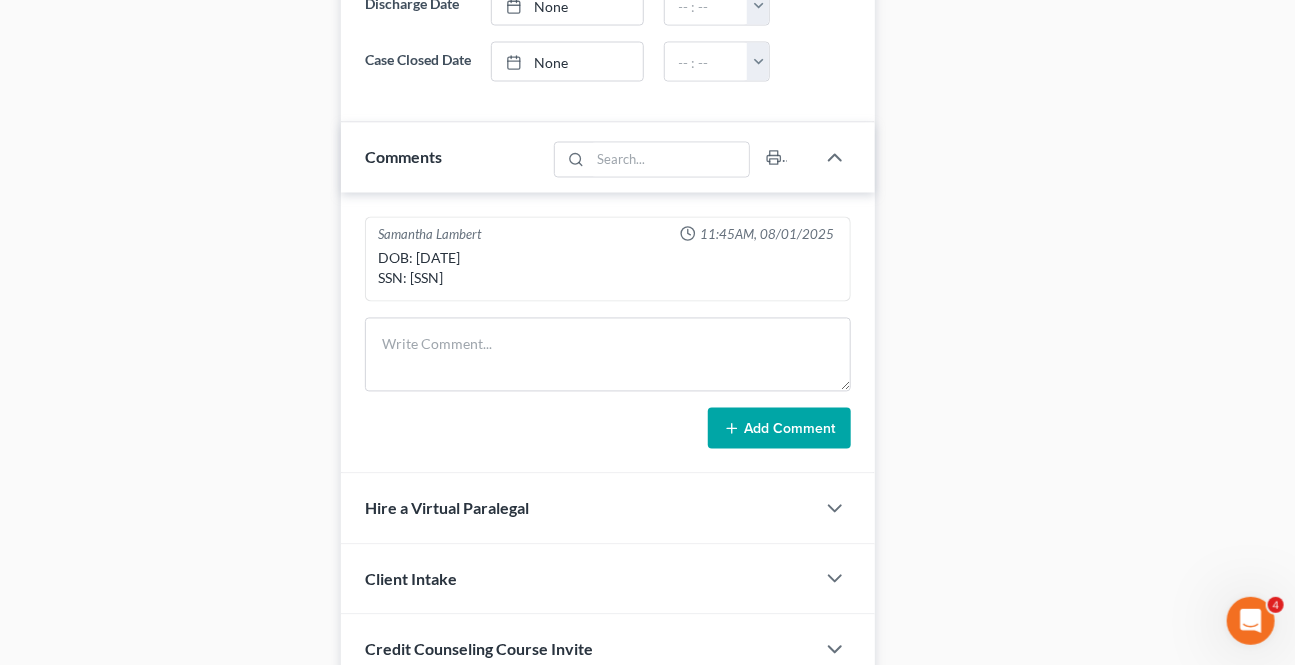 drag, startPoint x: 497, startPoint y: 296, endPoint x: 410, endPoint y: 305, distance: 87.46428 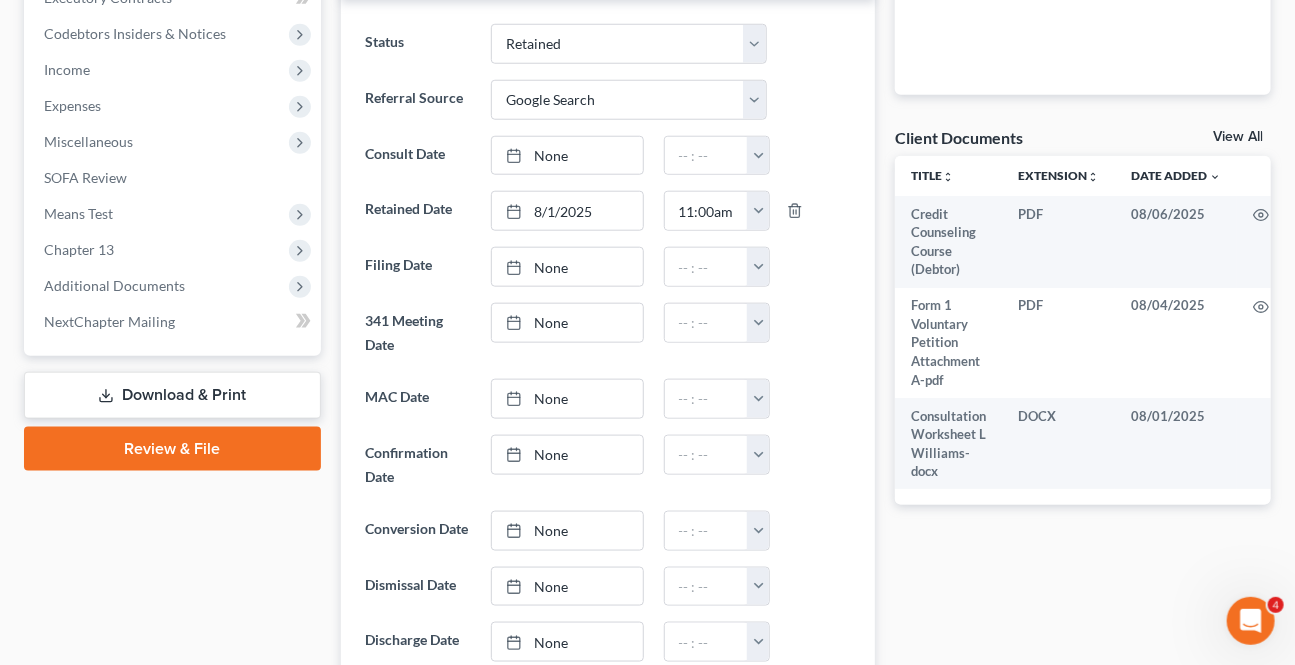 click on "Download & Print" at bounding box center (172, 395) 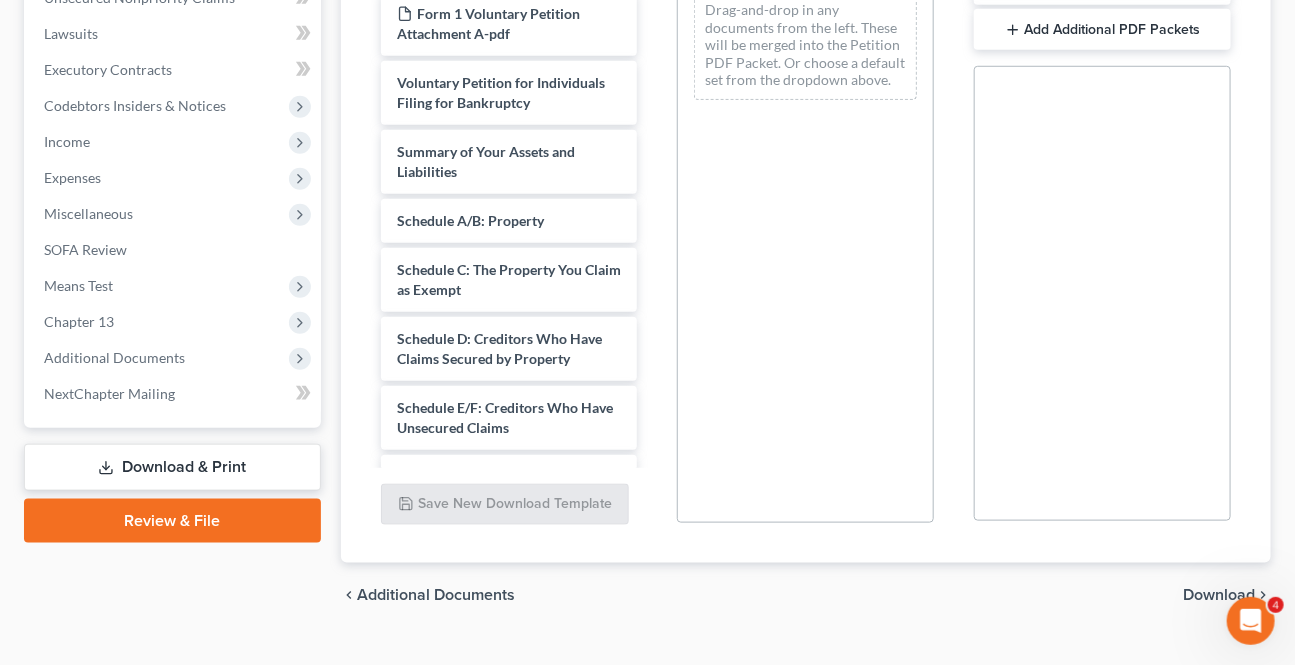 scroll, scrollTop: 0, scrollLeft: 0, axis: both 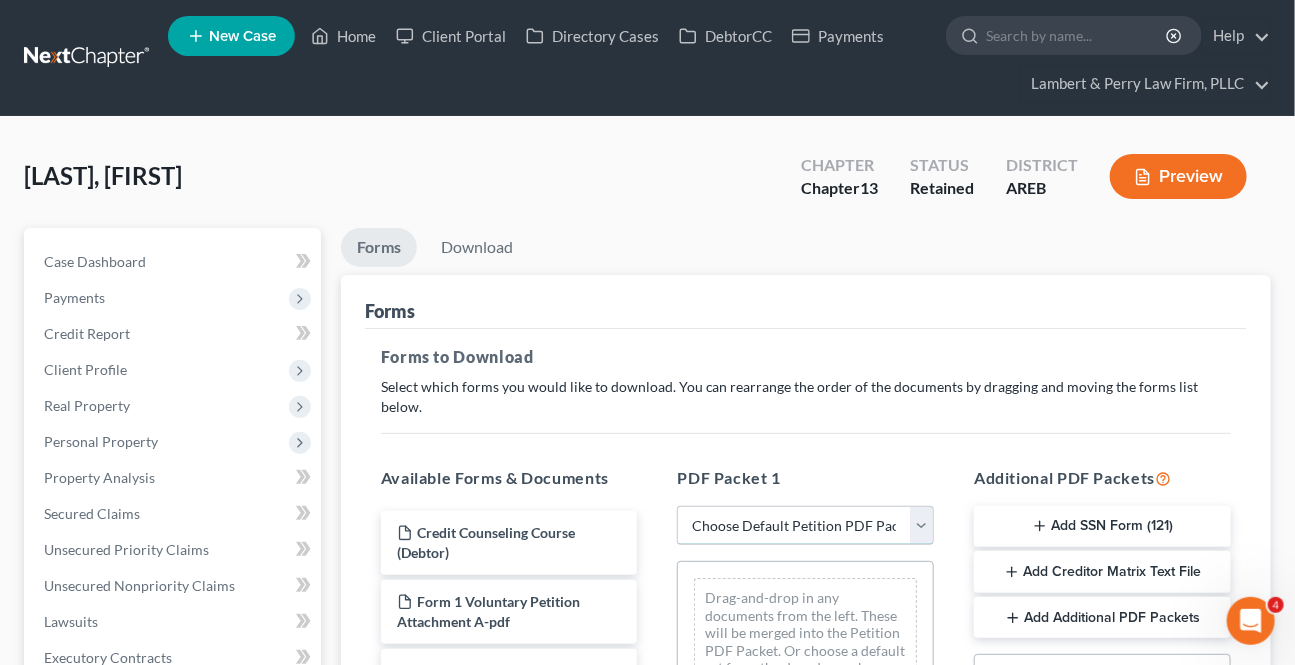 drag, startPoint x: 895, startPoint y: 505, endPoint x: 844, endPoint y: 523, distance: 54.08327 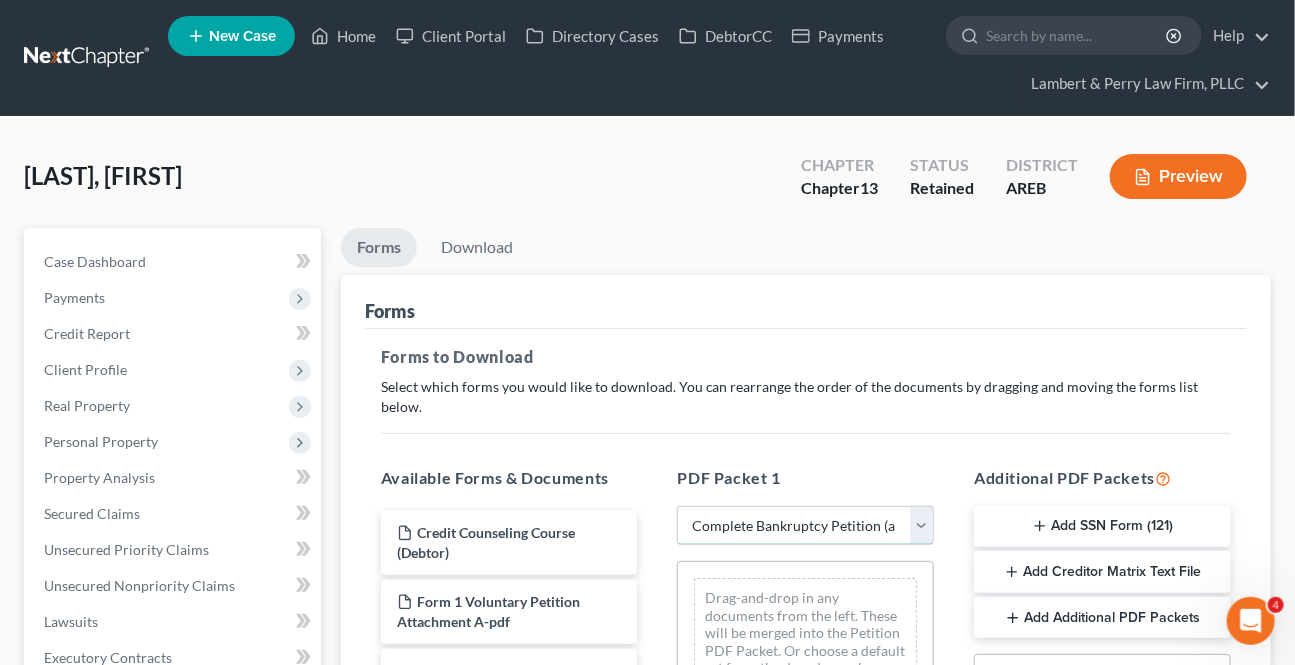 click on "Choose Default Petition PDF Packet Complete Bankruptcy Petition (all forms and schedules) Emergency Filing Forms (Petition and Creditor List Only) Amended Forms Signature Pages Only Supplemental Post Petition (Sch. I & J) Supplemental Post Petition (Sch. I) Supplemental Post Petition (Sch. J)" at bounding box center (805, 526) 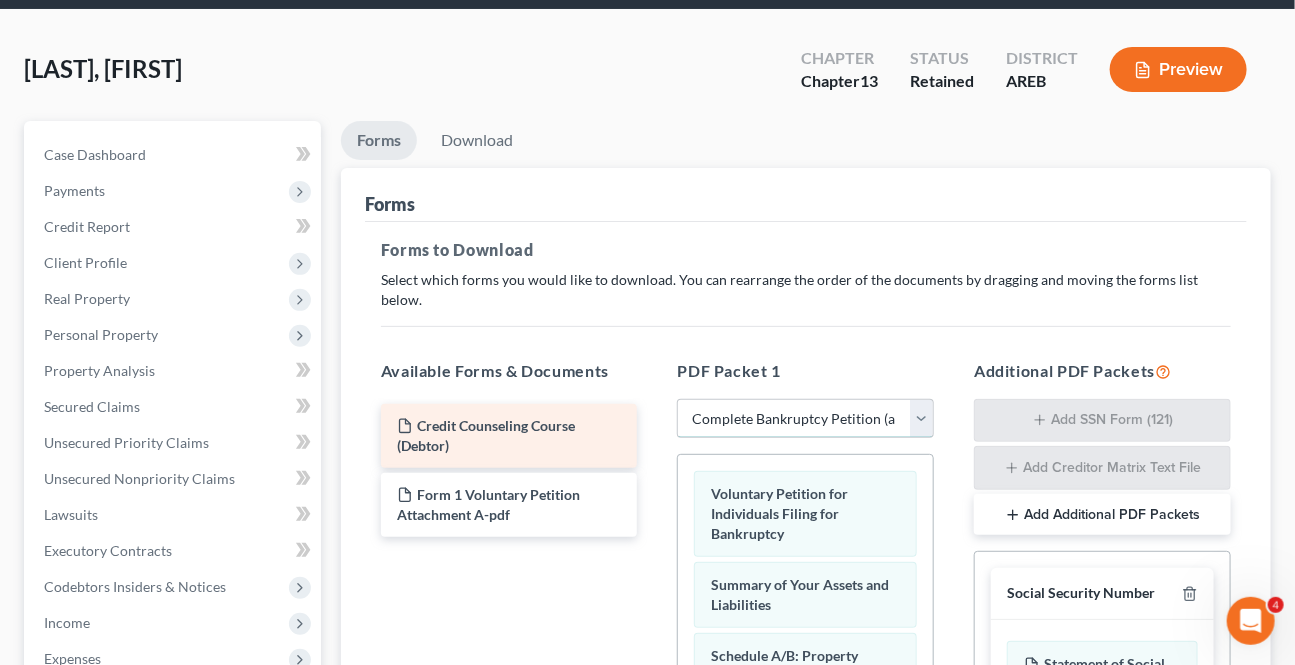 scroll, scrollTop: 181, scrollLeft: 0, axis: vertical 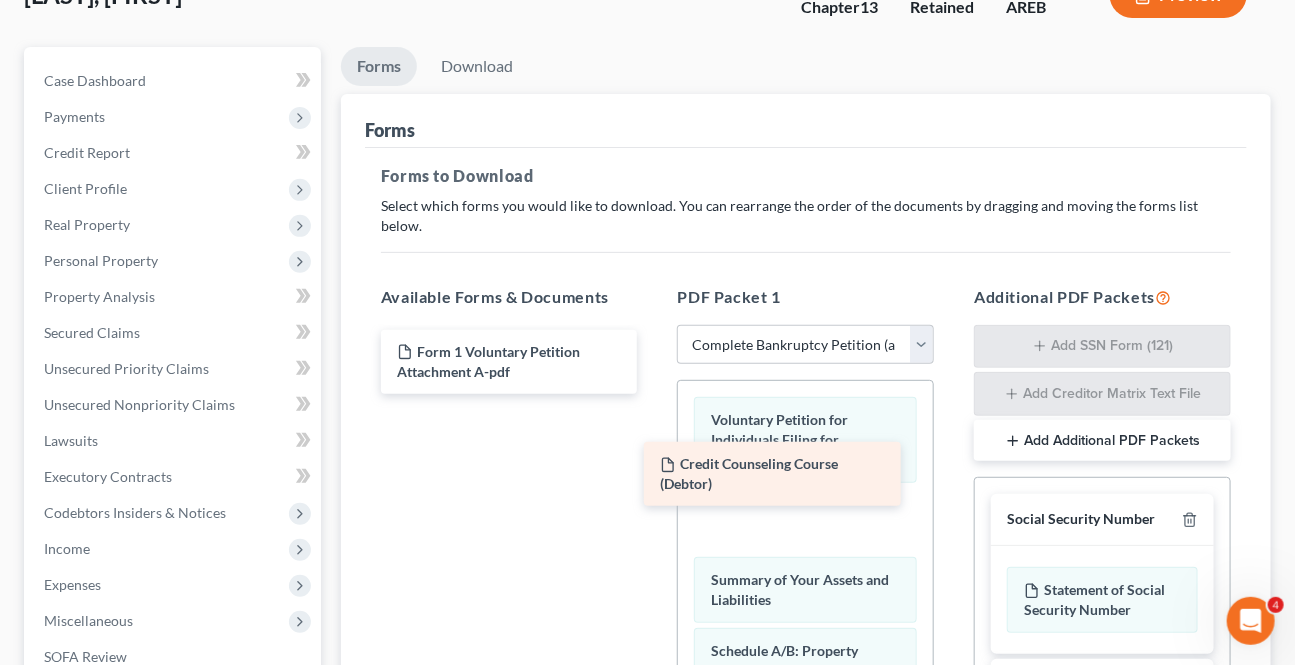 drag, startPoint x: 537, startPoint y: 347, endPoint x: 800, endPoint y: 482, distance: 295.62476 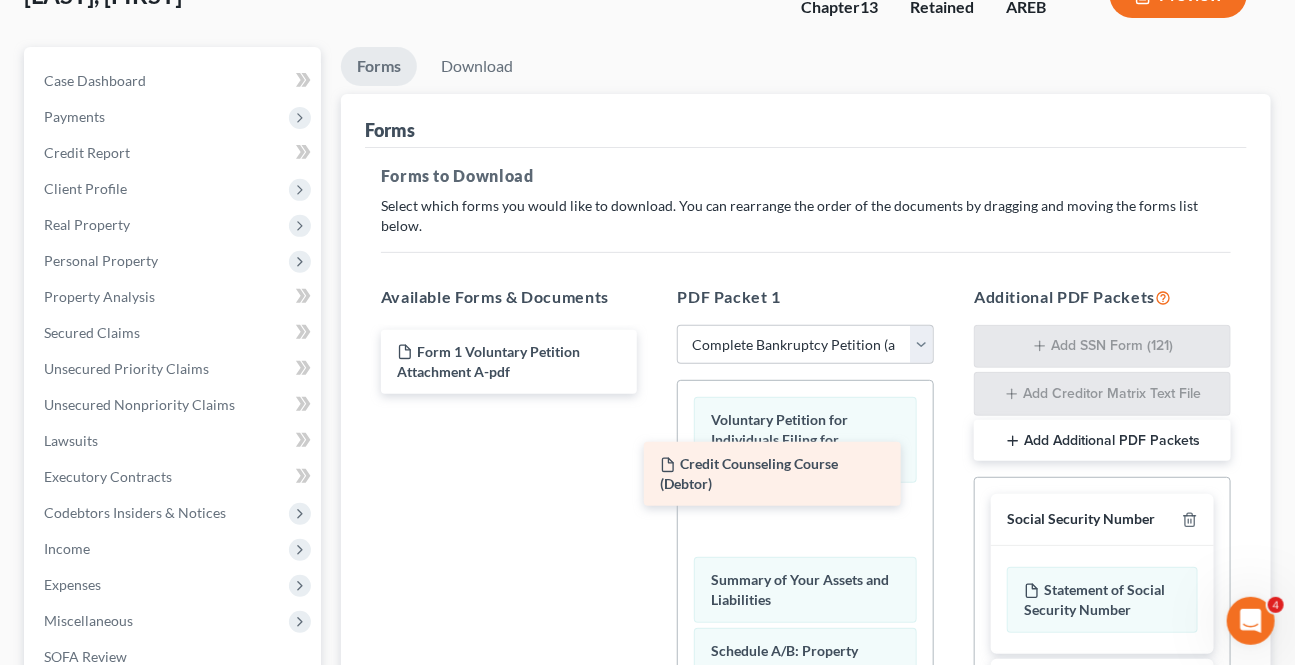 click on "Credit Counseling Course (Debtor) Credit Counseling Course (Debtor) Form 1 Voluntary Petition Attachment A-pdf" at bounding box center (509, 362) 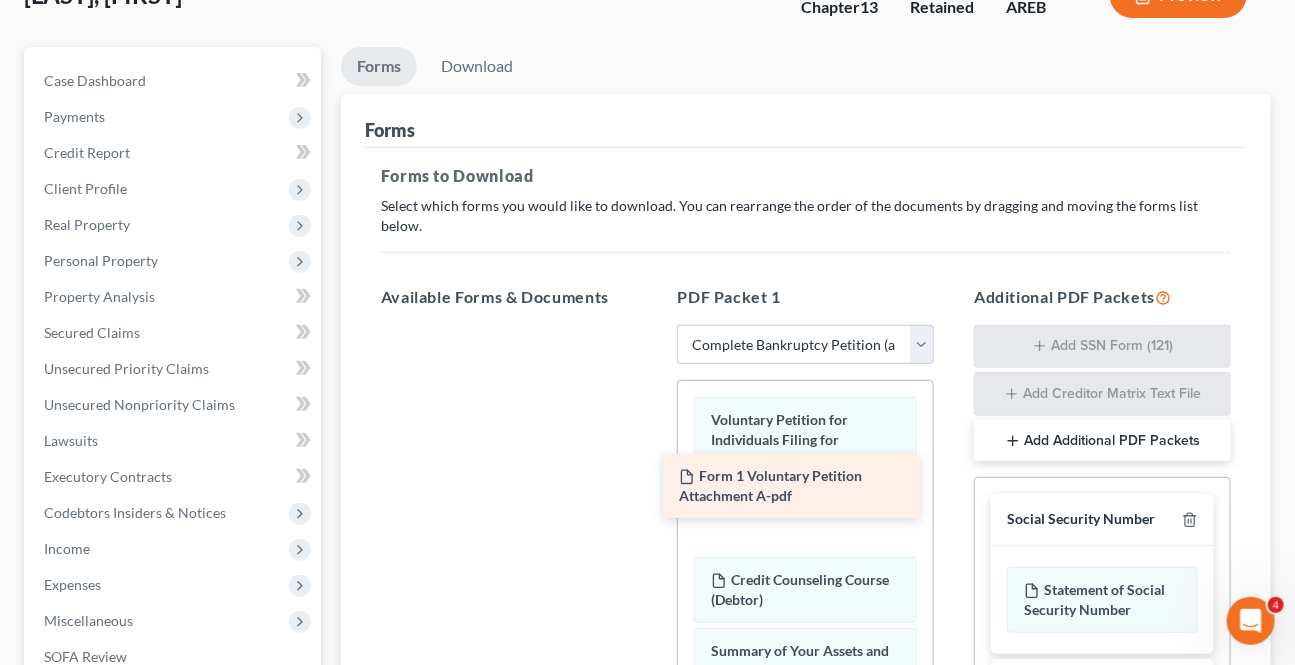 drag, startPoint x: 535, startPoint y: 353, endPoint x: 817, endPoint y: 500, distance: 318.01416 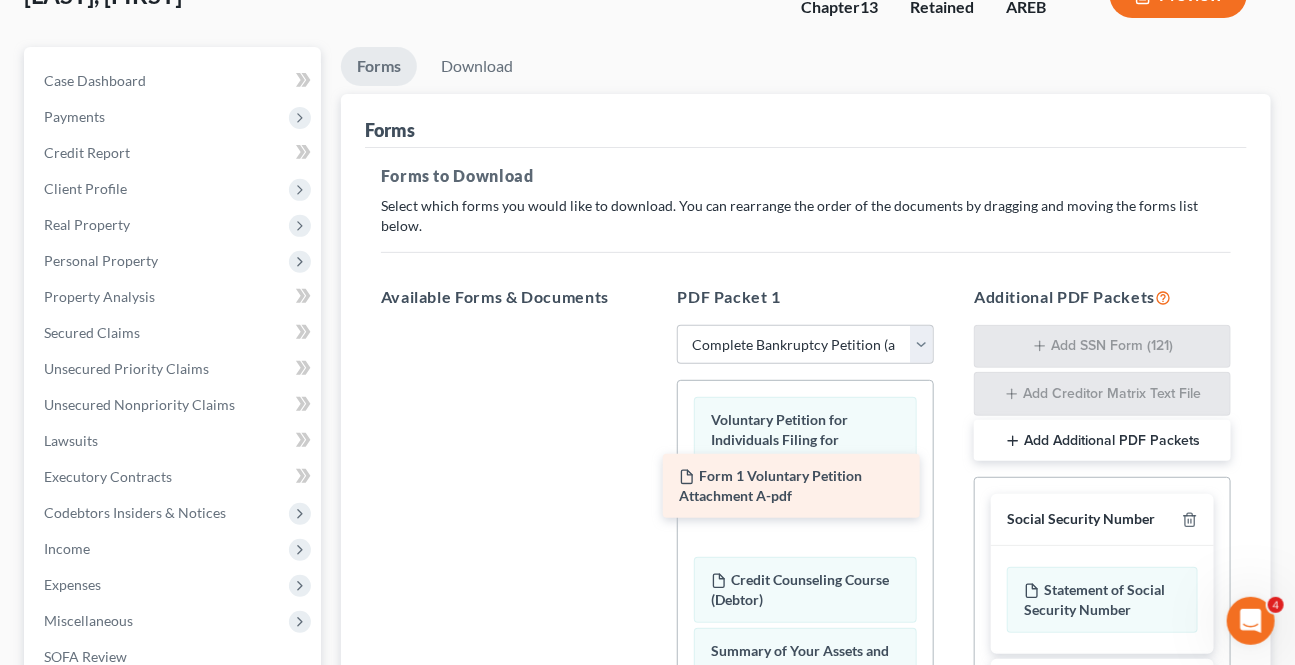 click on "Form 1 Voluntary Petition Attachment A-pdf Form 1 Voluntary Petition Attachment A-pdf" at bounding box center (509, 325) 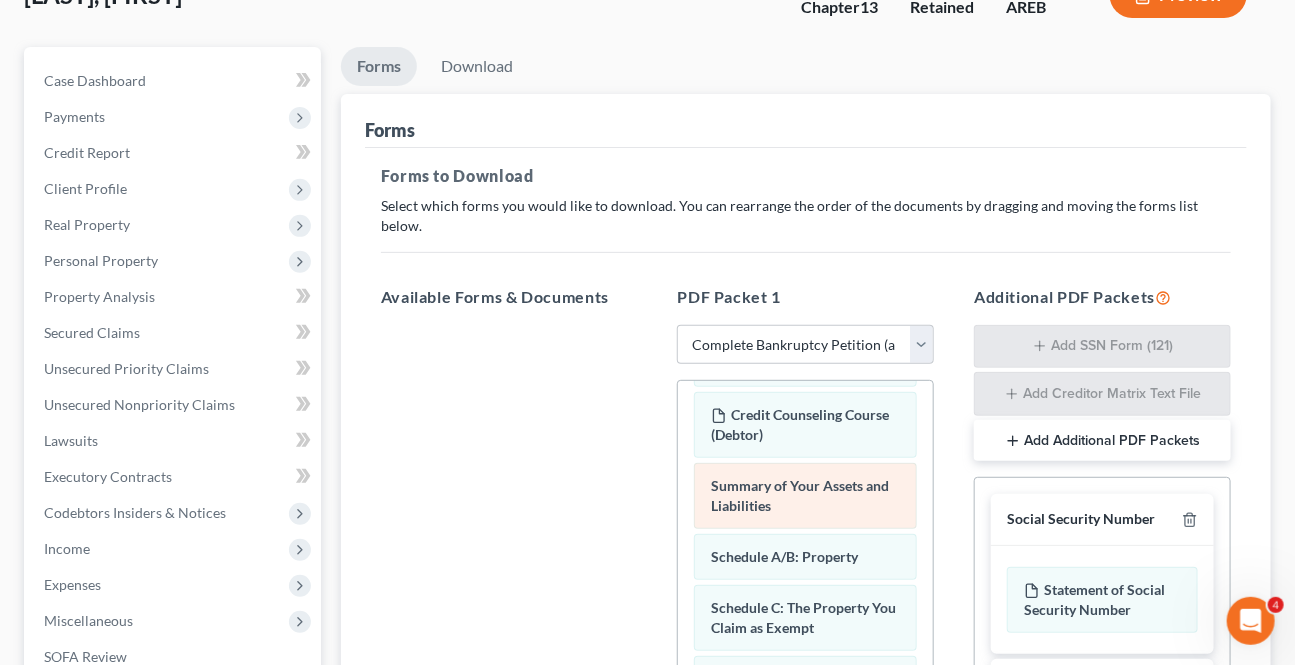 scroll, scrollTop: 181, scrollLeft: 0, axis: vertical 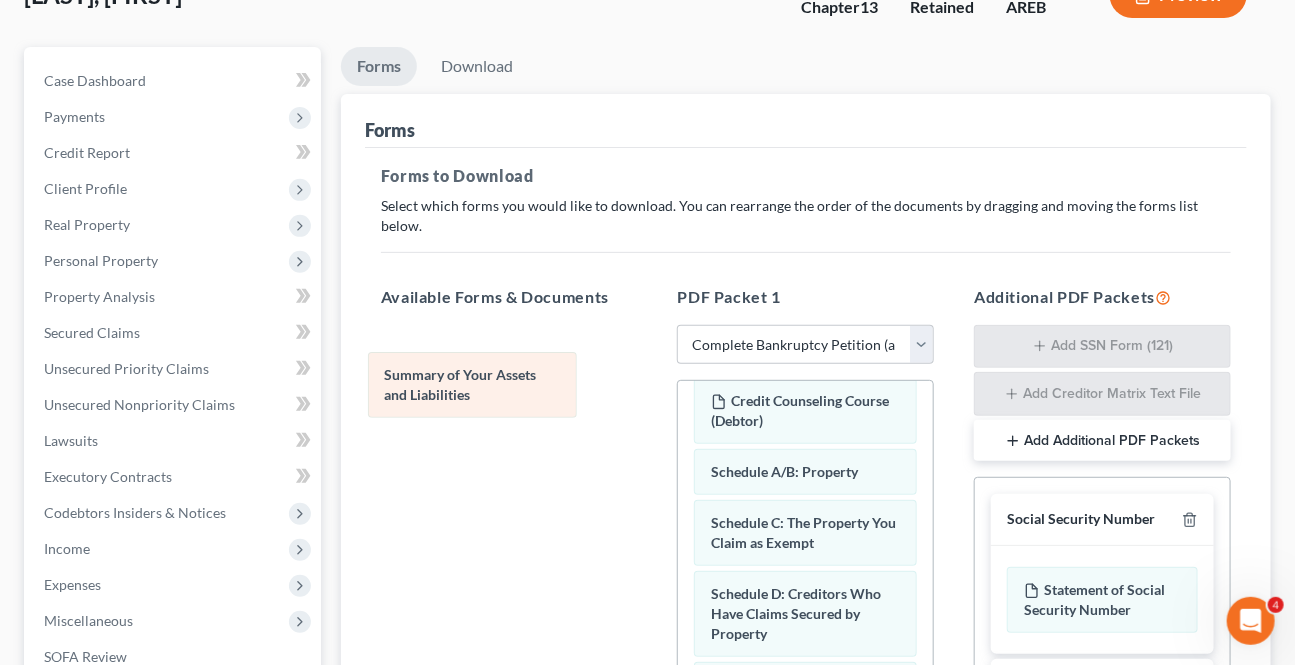 drag, startPoint x: 787, startPoint y: 471, endPoint x: 446, endPoint y: 353, distance: 360.8393 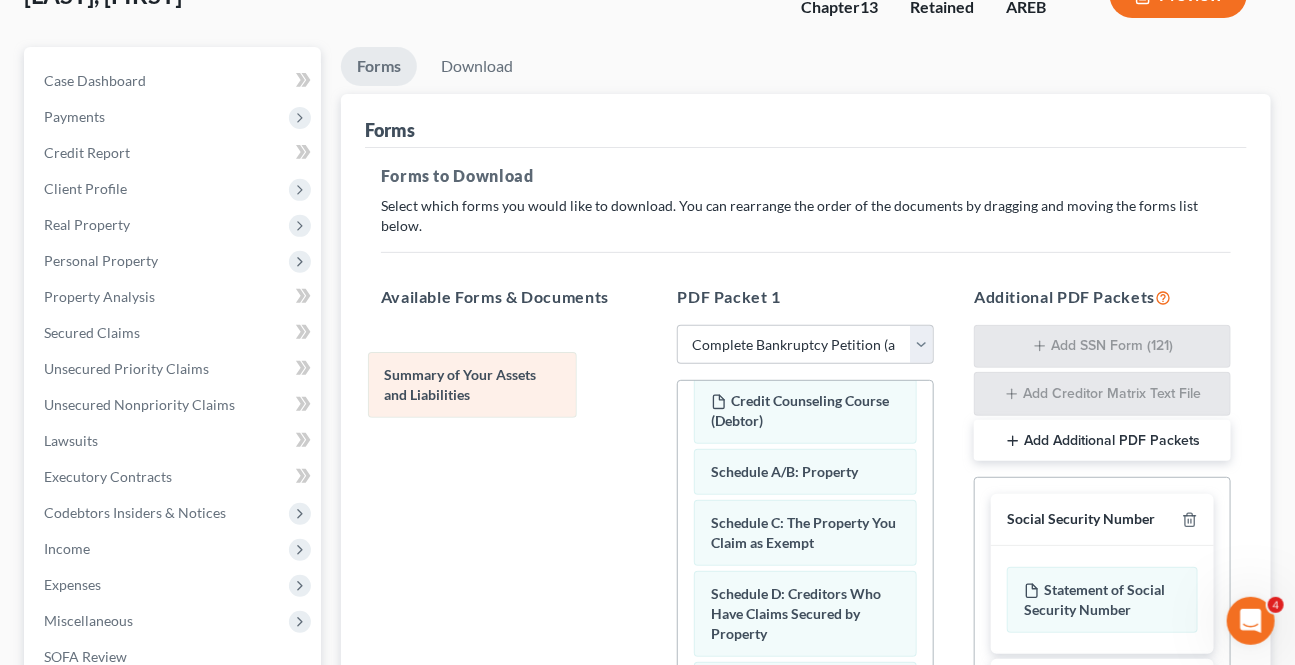 click on "Summary of Your Assets and Liabilities Voluntary Petition for Individuals Filing for Bankruptcy Form 1 Voluntary Petition Attachment A-pdf Credit Counseling Course (Debtor) Summary of Your Assets and Liabilities Schedule A/B: Property Schedule C: The Property You Claim as Exempt Schedule D: Creditors Who Have Claims Secured by Property Schedule E/F: Creditors Who Have Unsecured Claims Schedule G: Executory Contracts and Unexpired Leases Schedule H: Your Codebtors Schedule I: Your Income Schedule J: Your Expenses Declaration About an Individual Debtor's Schedules Your Statement of Financial Affairs for Individuals Filing for Bankruptcy Chapter 13 Statement of Your Current Monthly Income Creditor Matrix Verification of Creditor Matrix Notice Required by 11 U.S.C. § 342(b) for Individuals Filing for Bankruptcy Attorney's Disclosure of Compensation Drag-and-drop in any documents from the left. These will be merged into the Petition PDF Packet. Or choose a default set from the dropdown above." at bounding box center (805, 910) 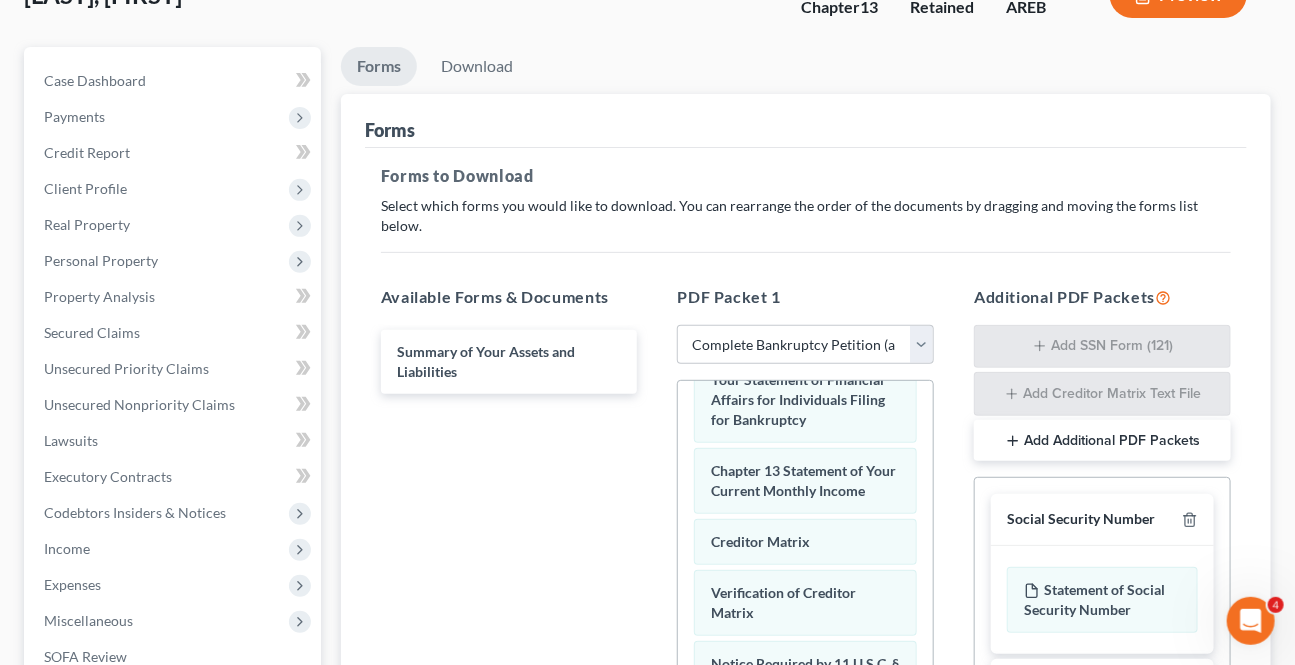 scroll, scrollTop: 964, scrollLeft: 0, axis: vertical 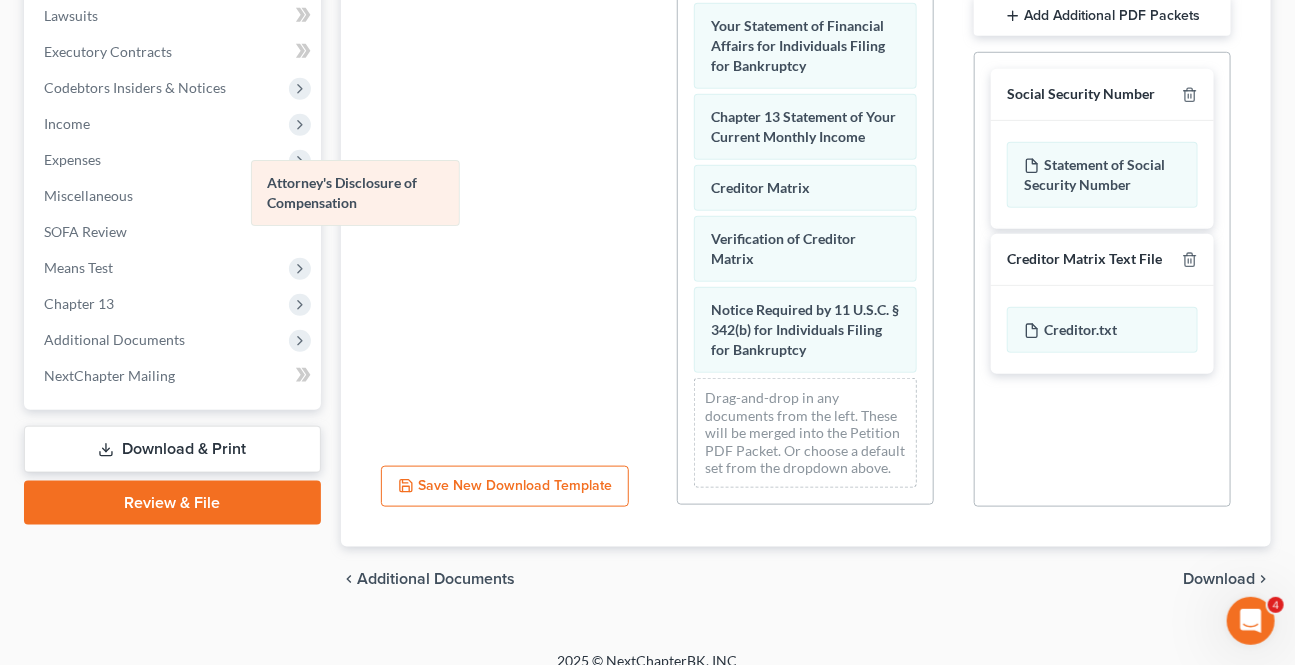 drag, startPoint x: 826, startPoint y: 300, endPoint x: 390, endPoint y: 170, distance: 454.96814 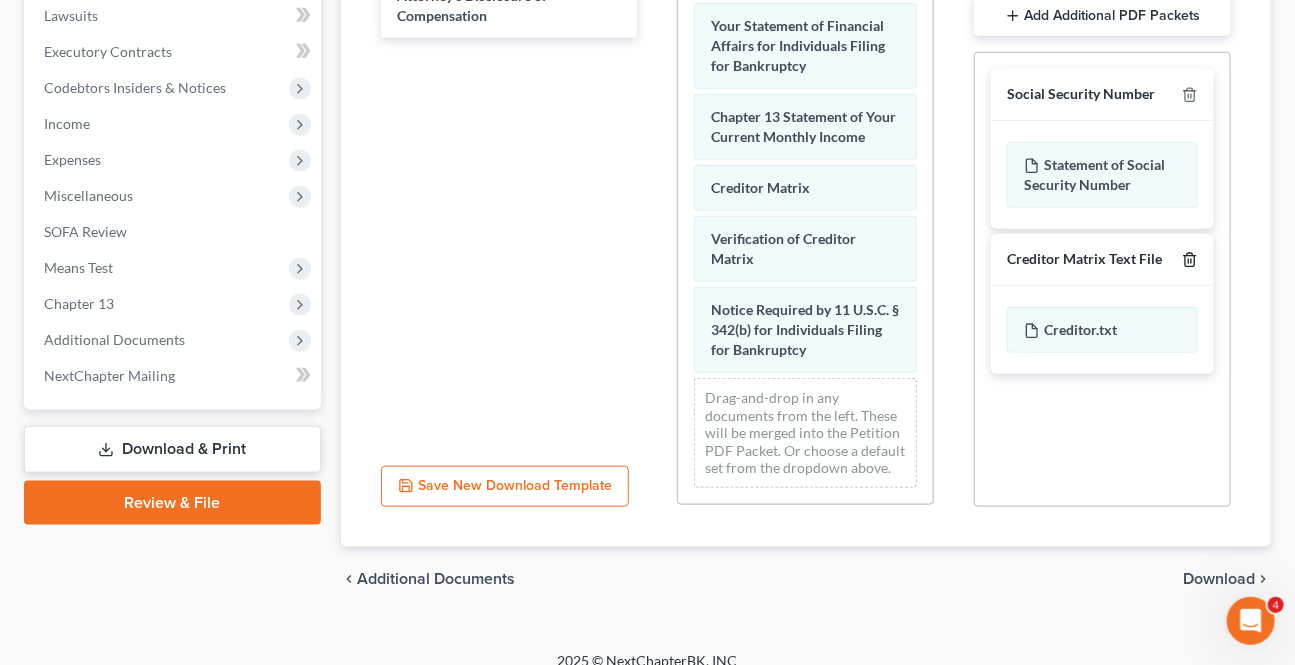 click 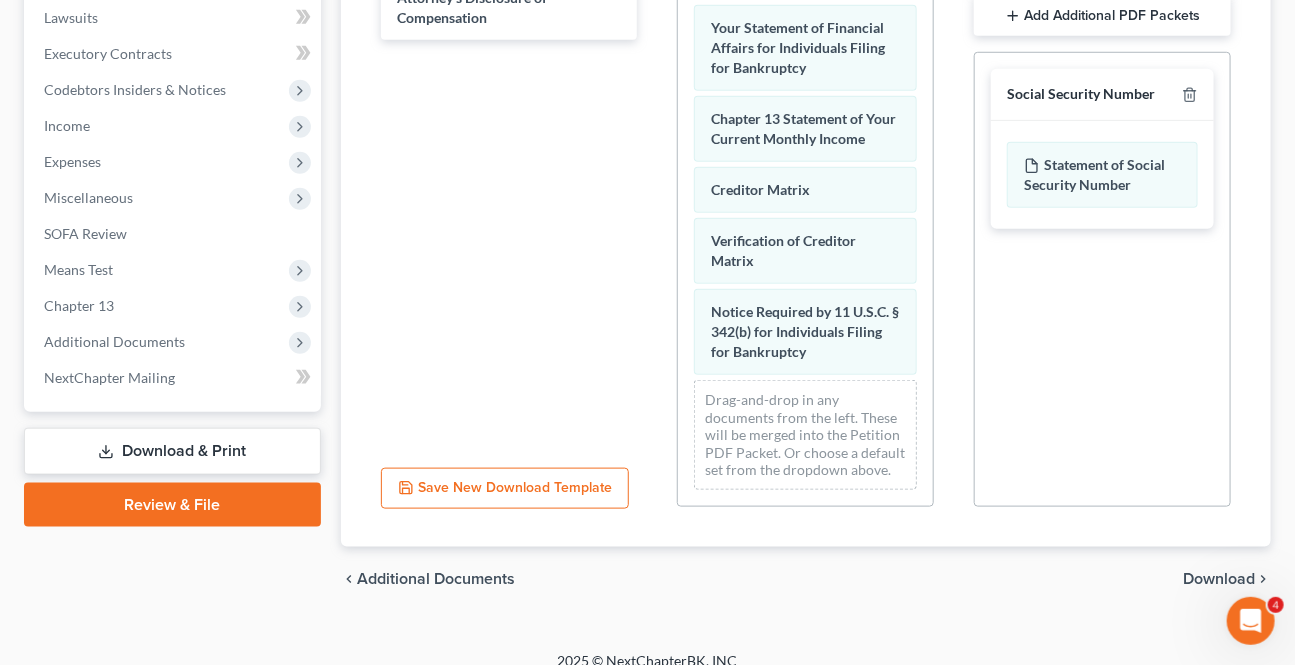 drag, startPoint x: 1206, startPoint y: 555, endPoint x: 1171, endPoint y: 563, distance: 35.902645 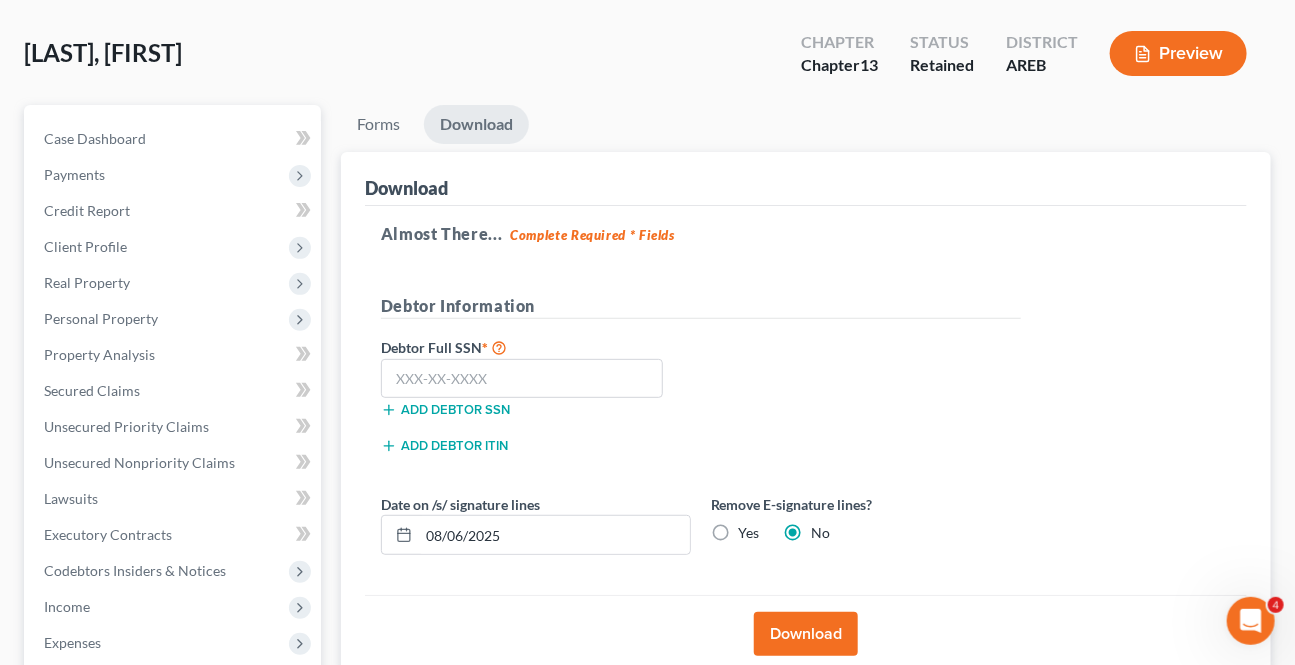scroll, scrollTop: 85, scrollLeft: 0, axis: vertical 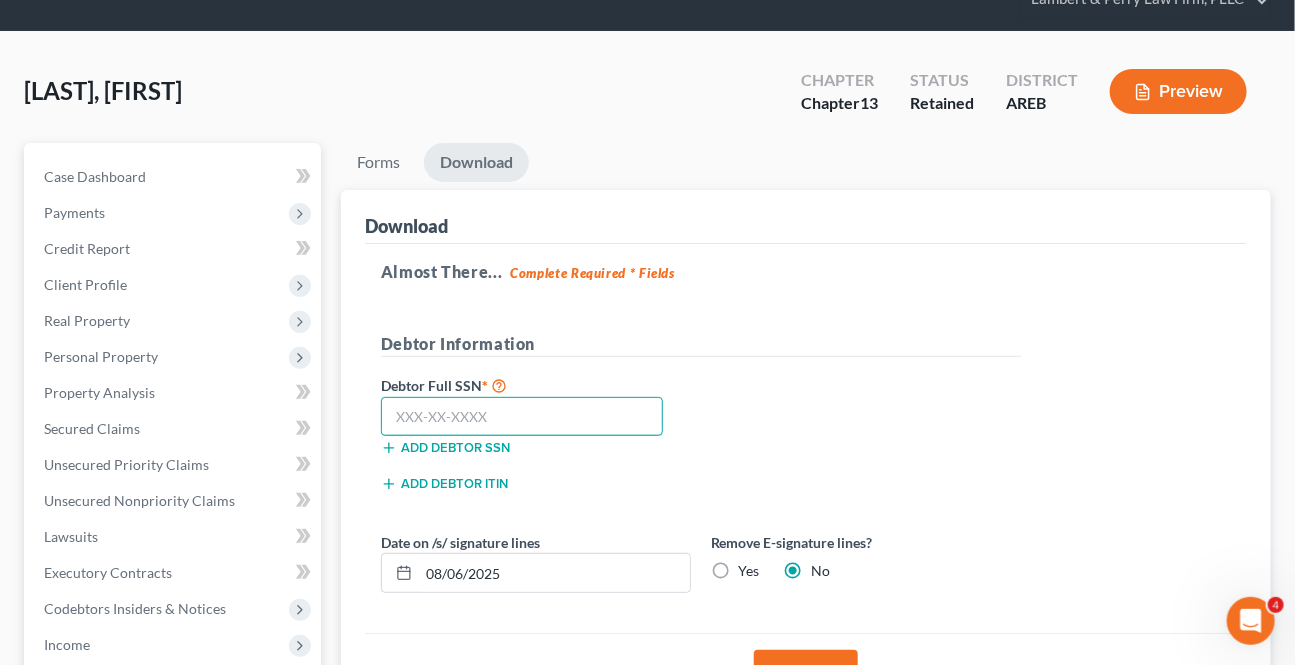 click at bounding box center [522, 417] 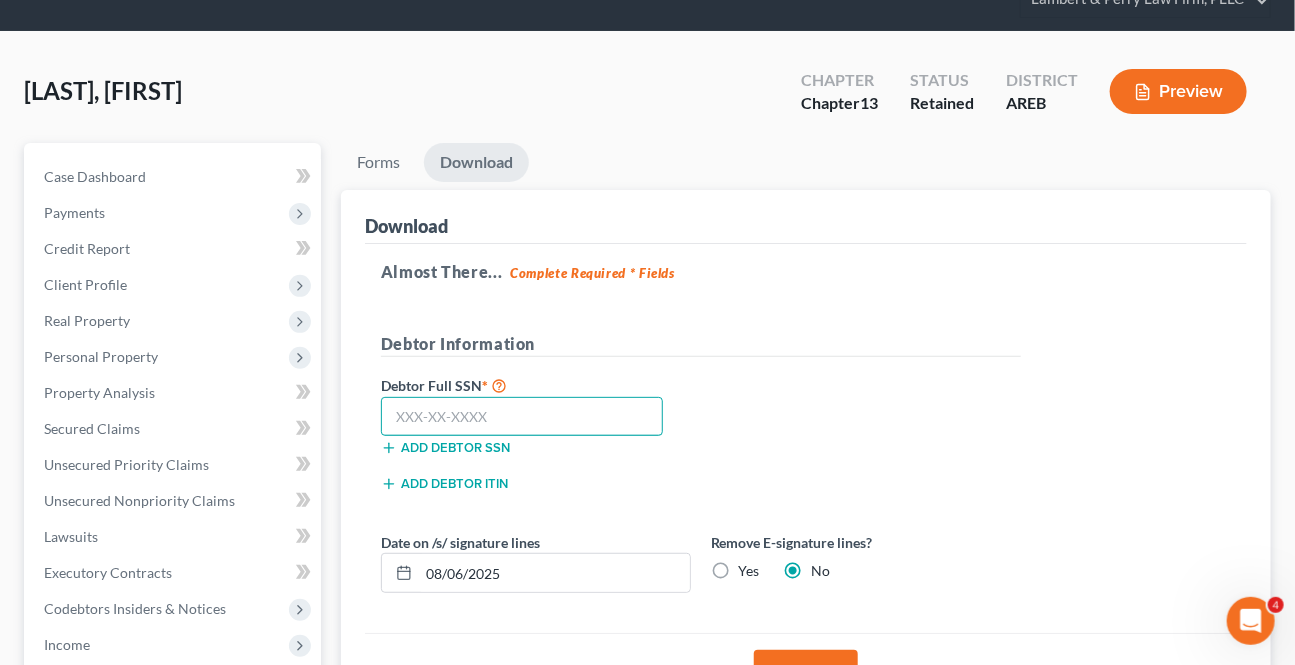 paste on "[SSN]" 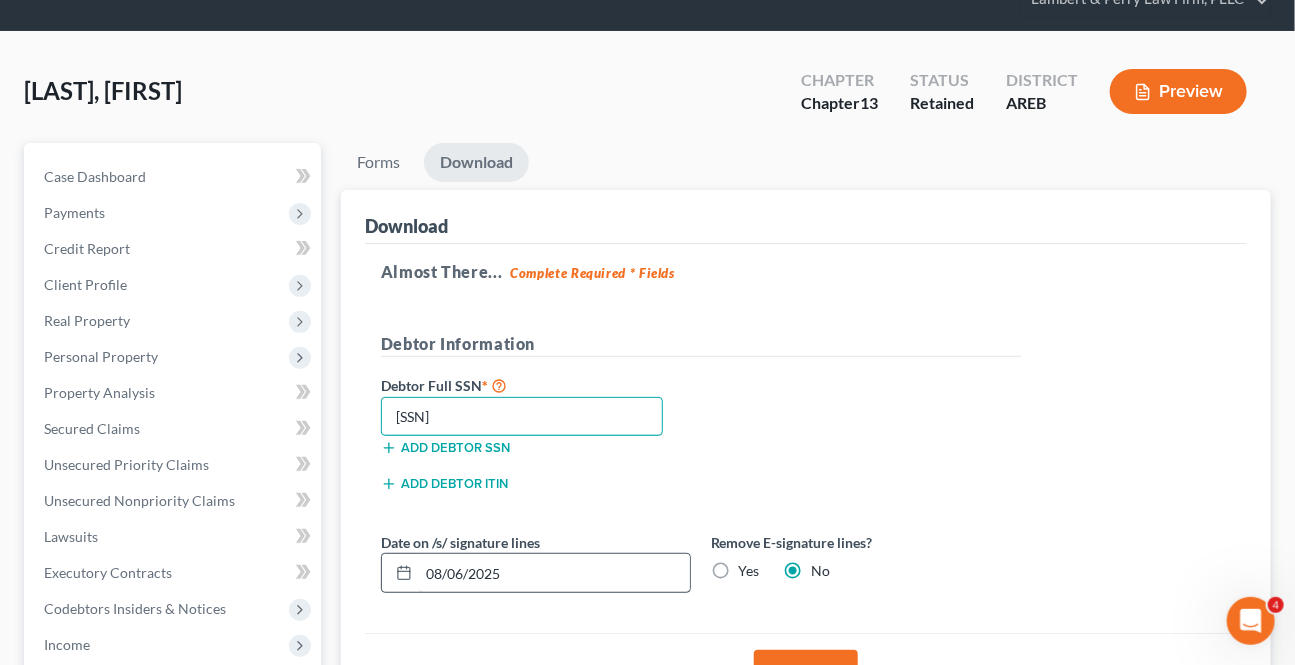 type on "[SSN]" 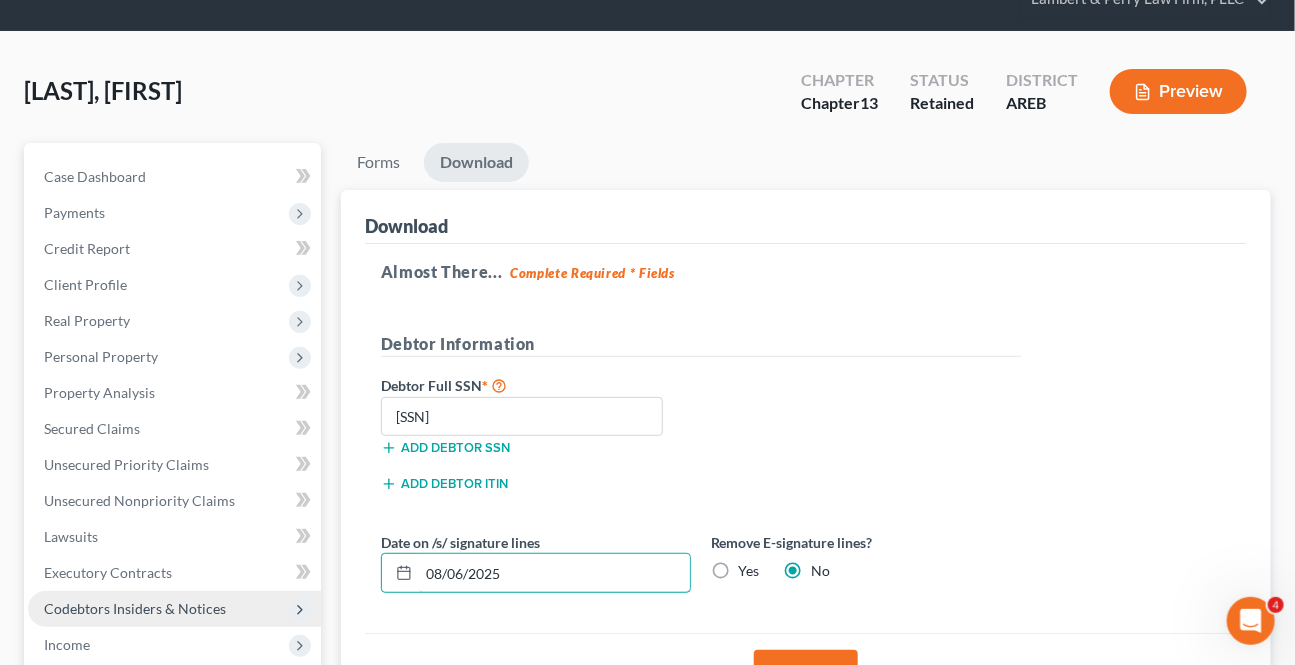 drag, startPoint x: 489, startPoint y: 587, endPoint x: 239, endPoint y: 592, distance: 250.04999 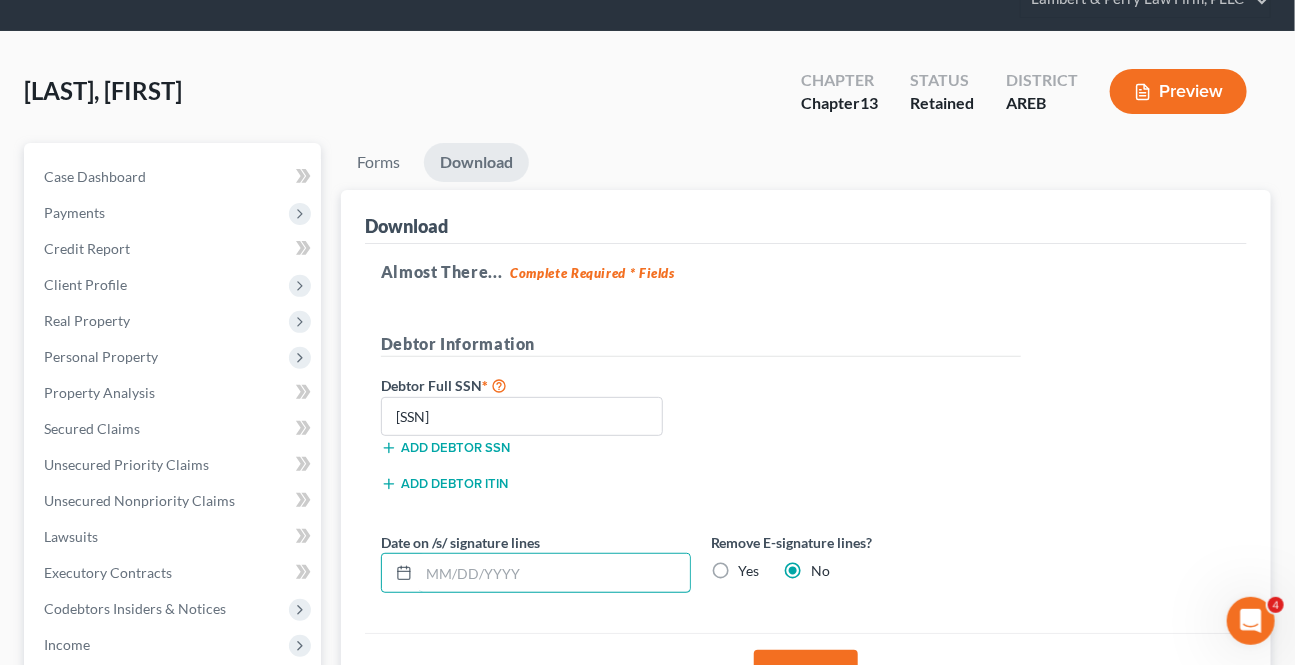 type 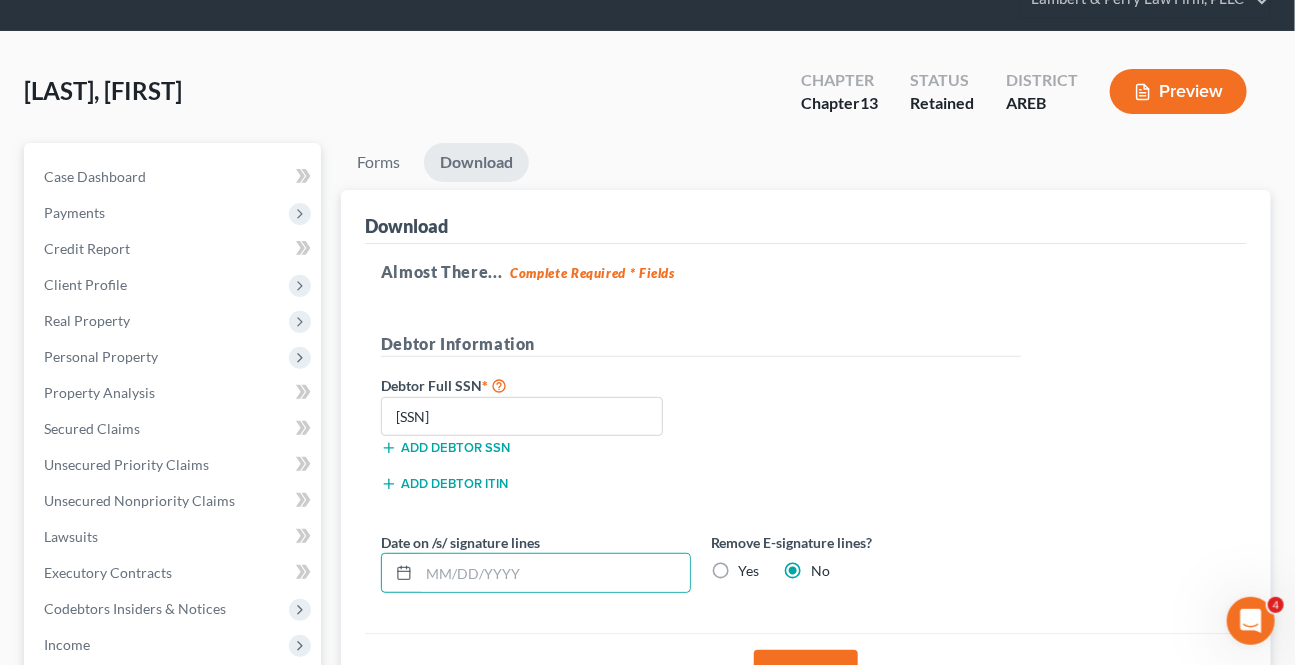 click on "Yes" at bounding box center [749, 571] 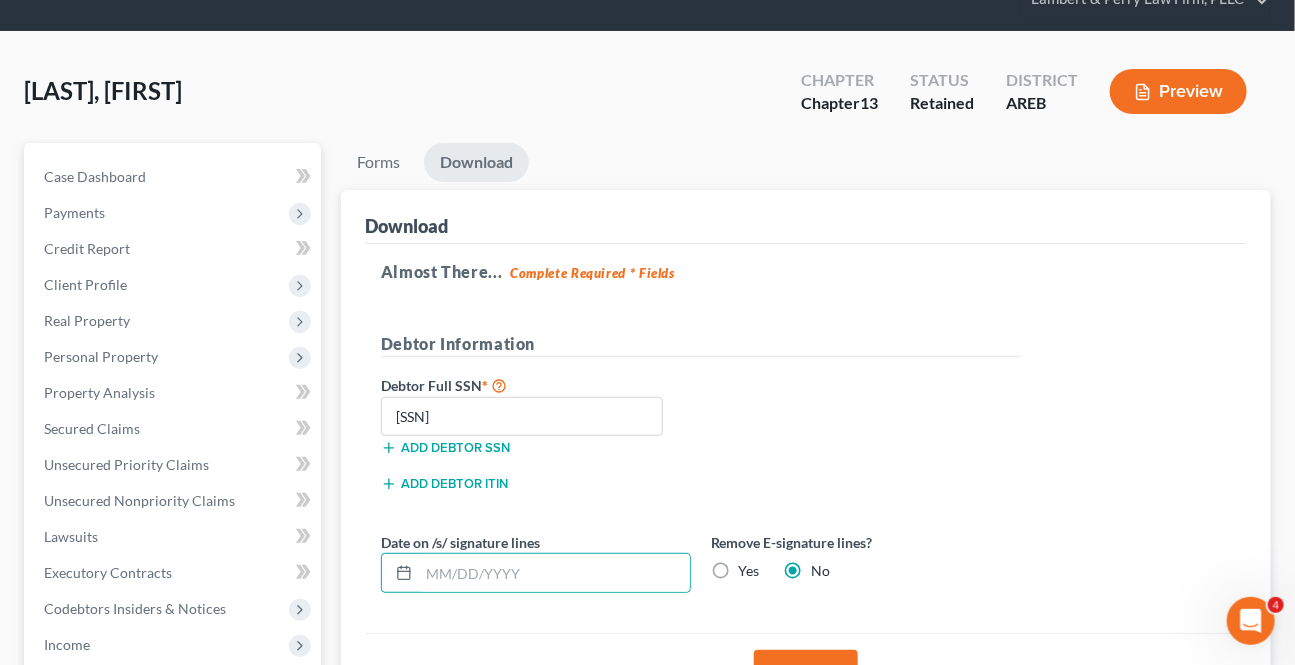 click on "Yes" at bounding box center (753, 567) 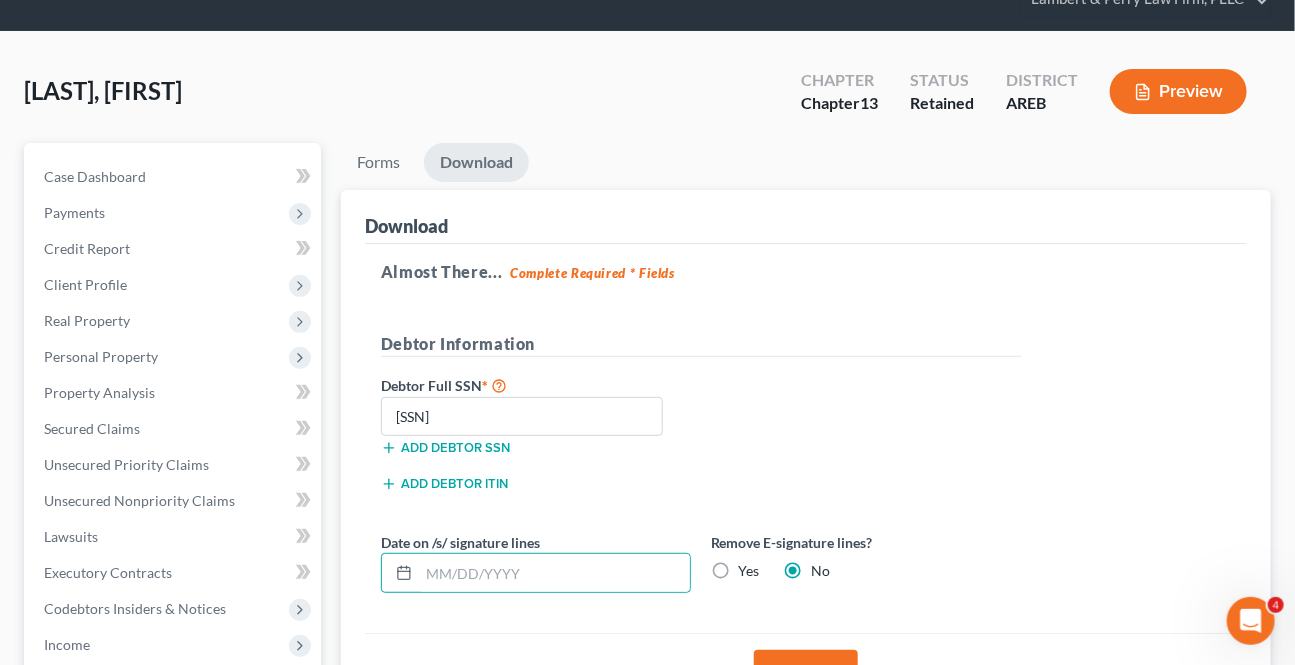 radio on "true" 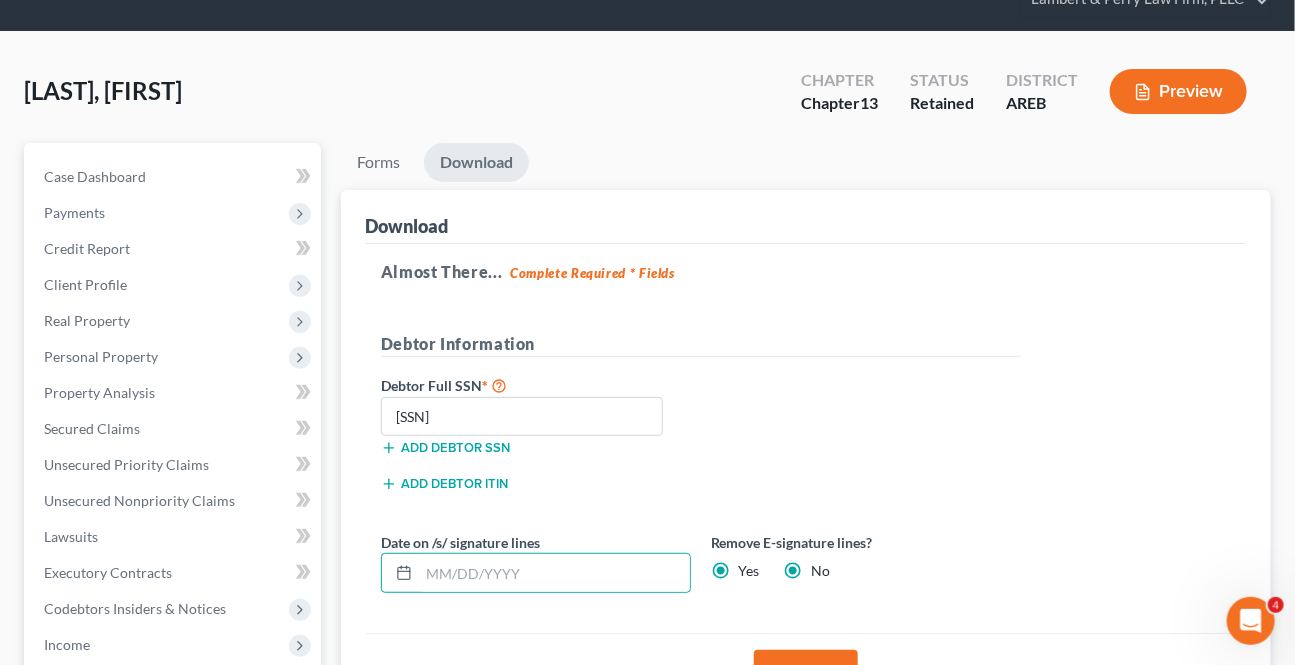 radio on "false" 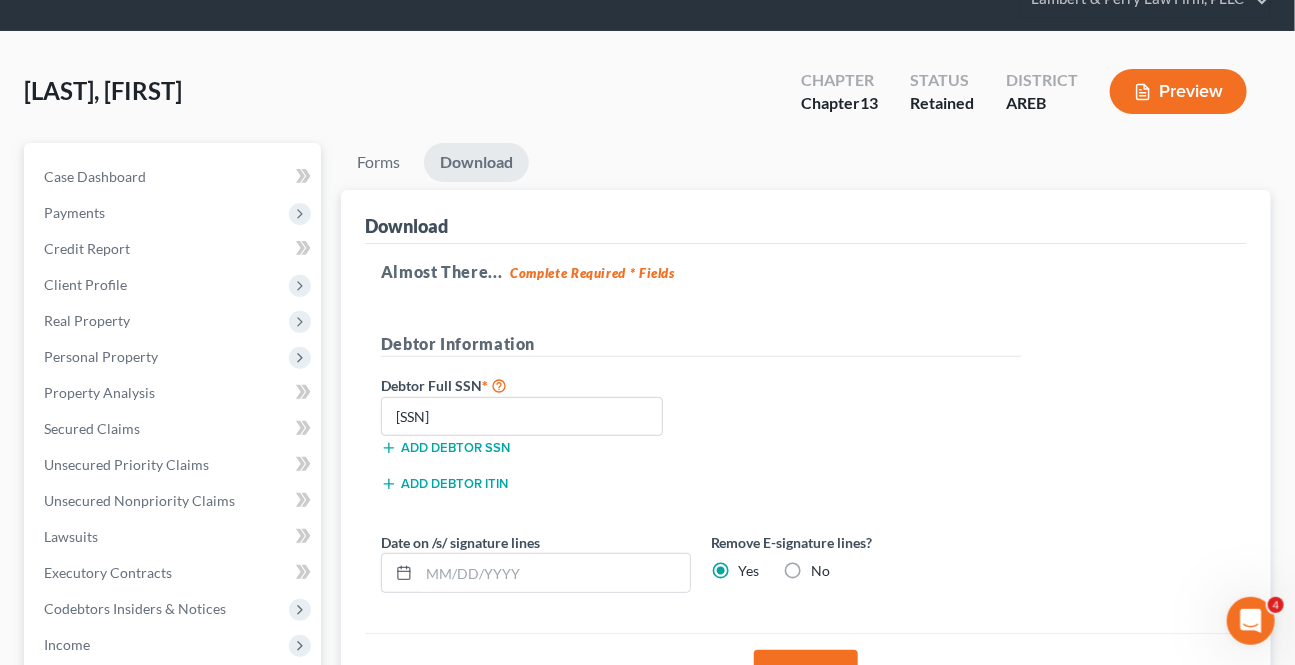 drag, startPoint x: 722, startPoint y: 569, endPoint x: 803, endPoint y: 641, distance: 108.37435 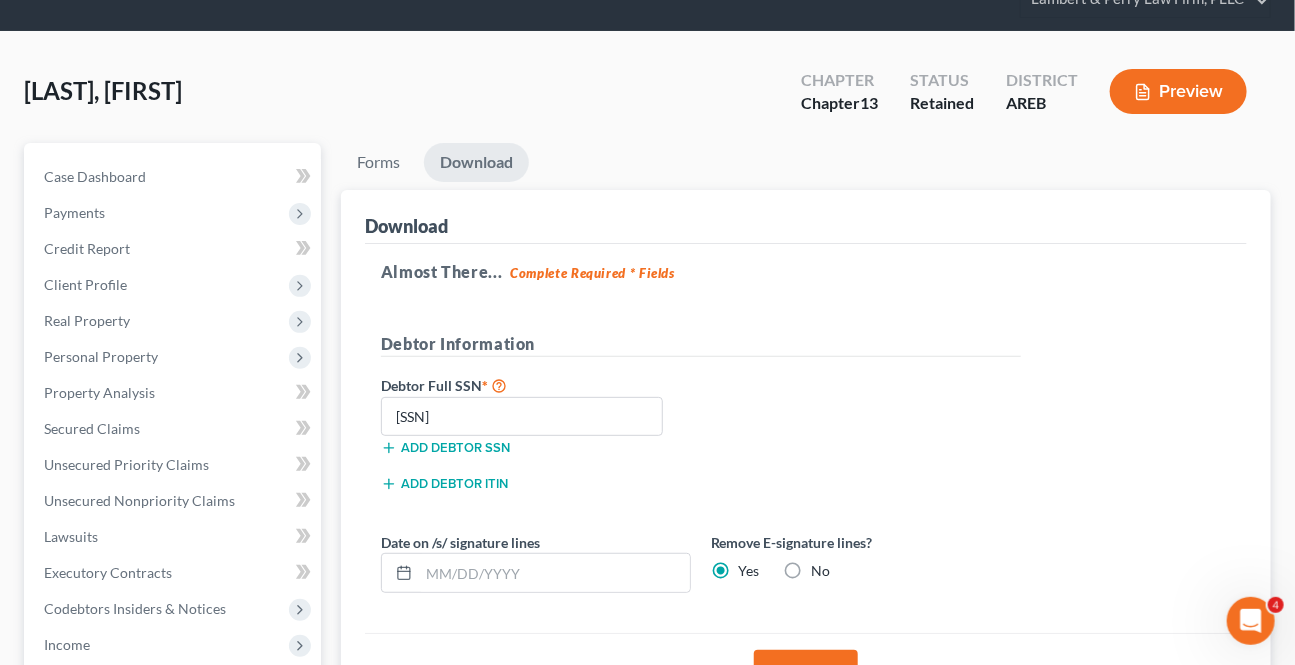 click on "Yes" at bounding box center (749, 571) 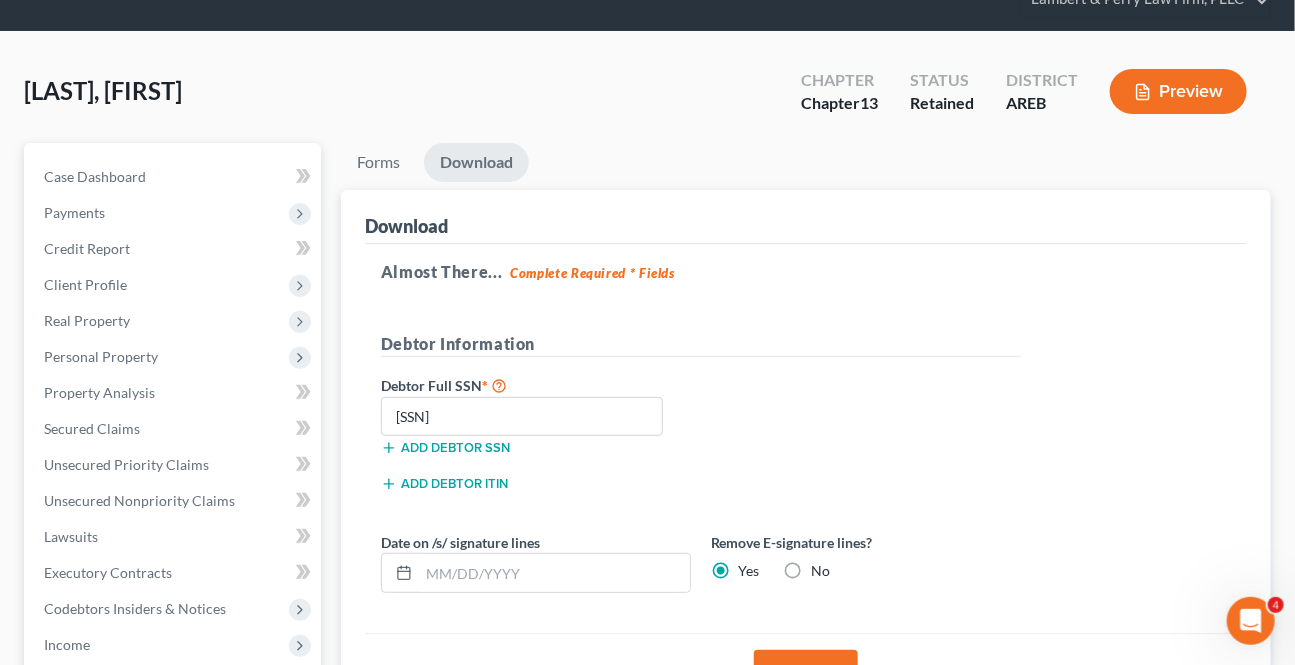 click on "Download" at bounding box center [806, 672] 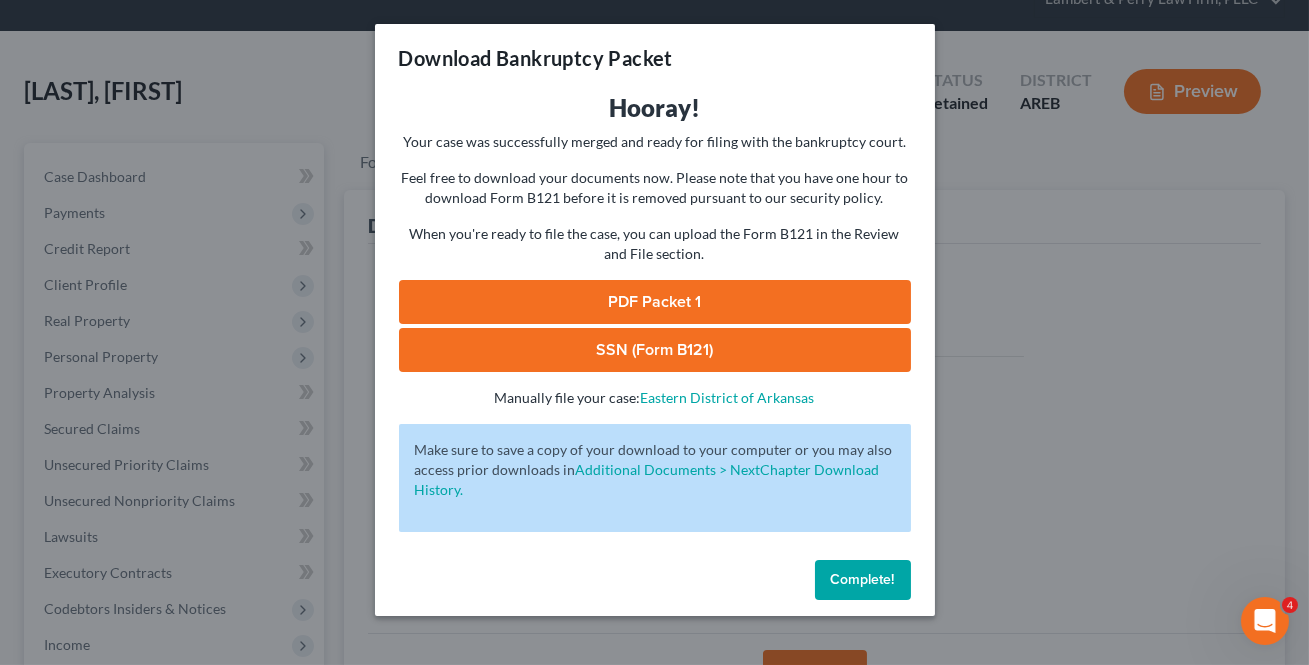 click on "PDF Packet 1" at bounding box center [655, 302] 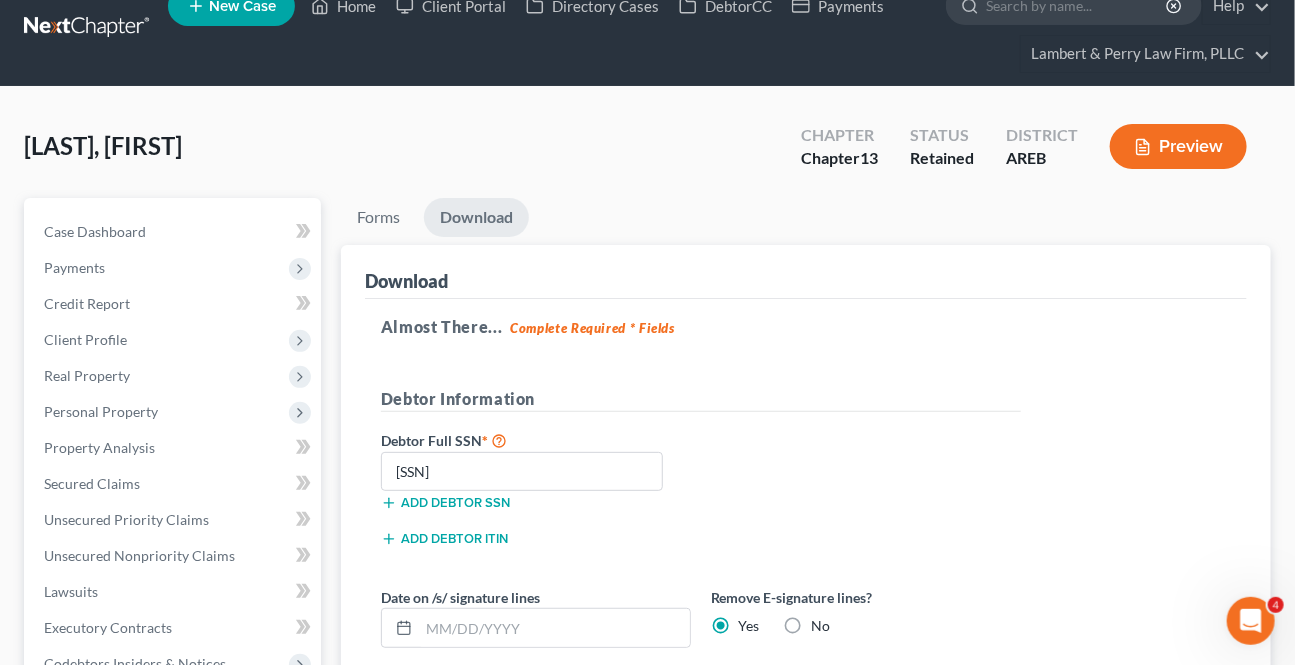 scroll, scrollTop: 0, scrollLeft: 0, axis: both 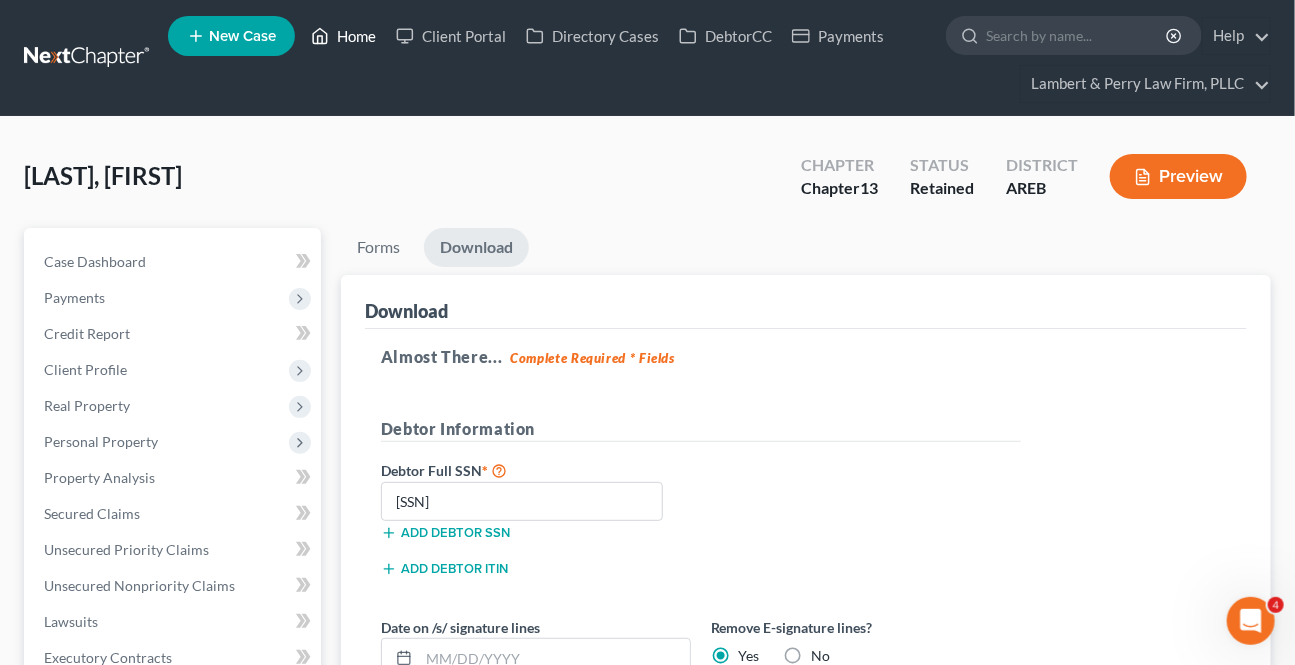 click on "Home" at bounding box center [343, 36] 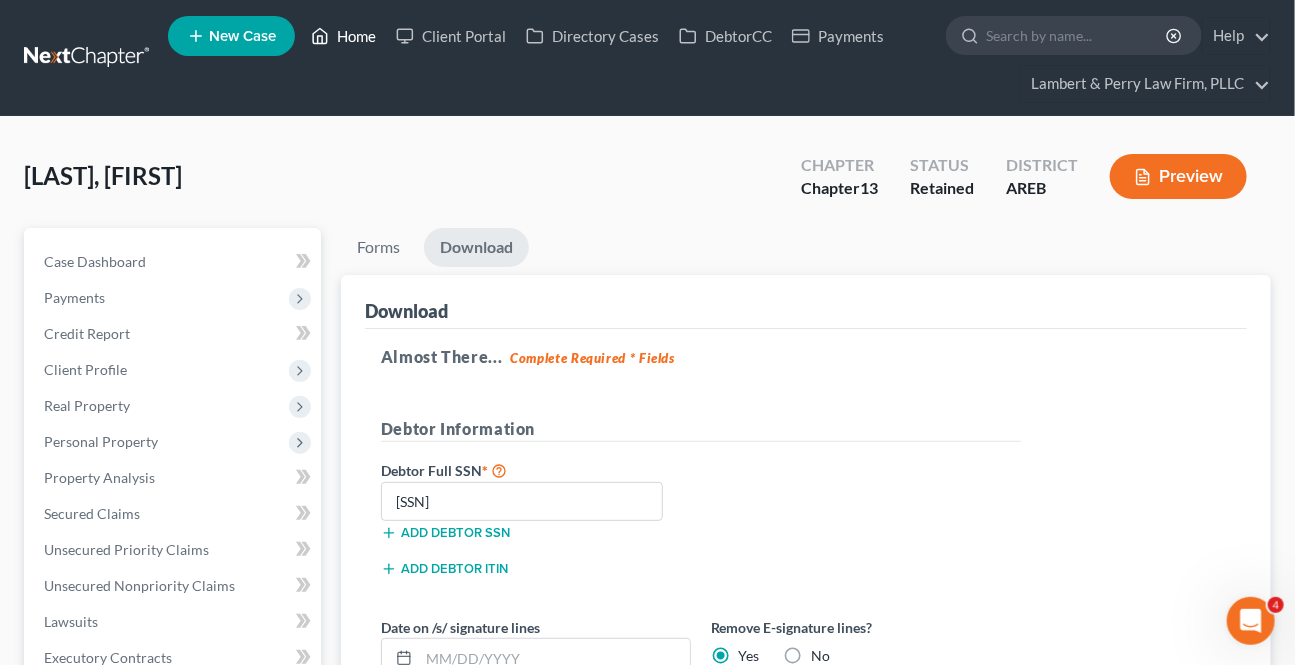 click 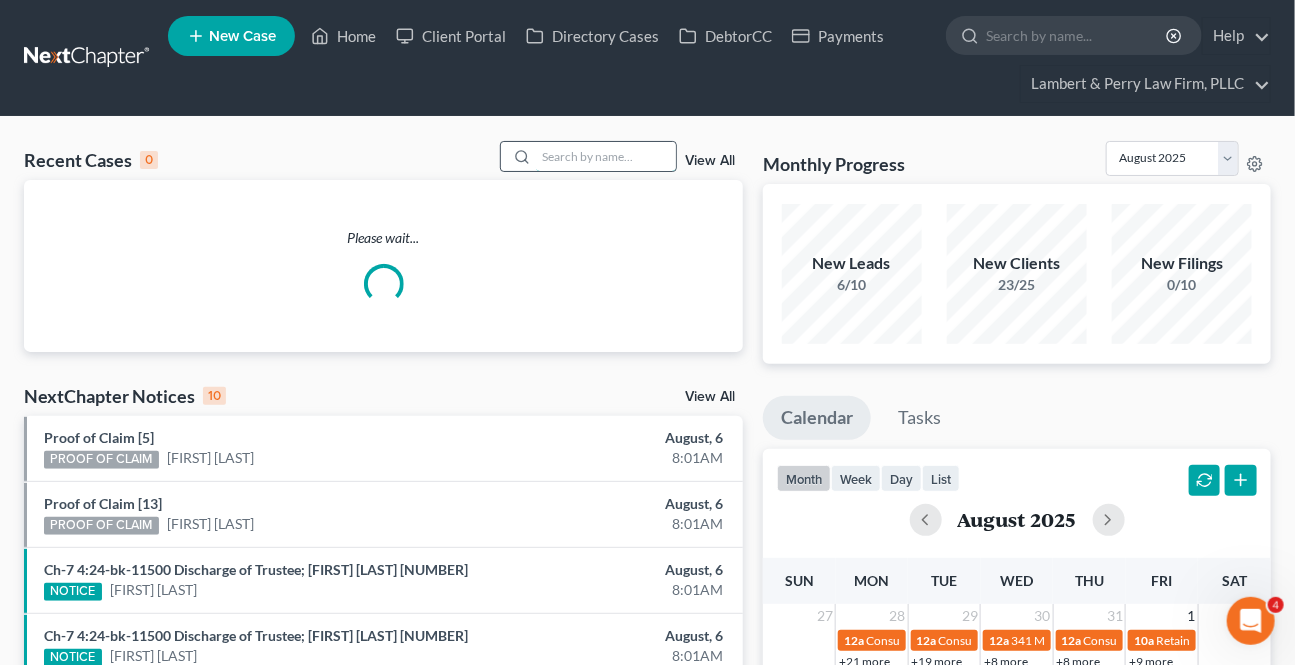 click on "Recent Cases 0         View All" at bounding box center (383, 160) 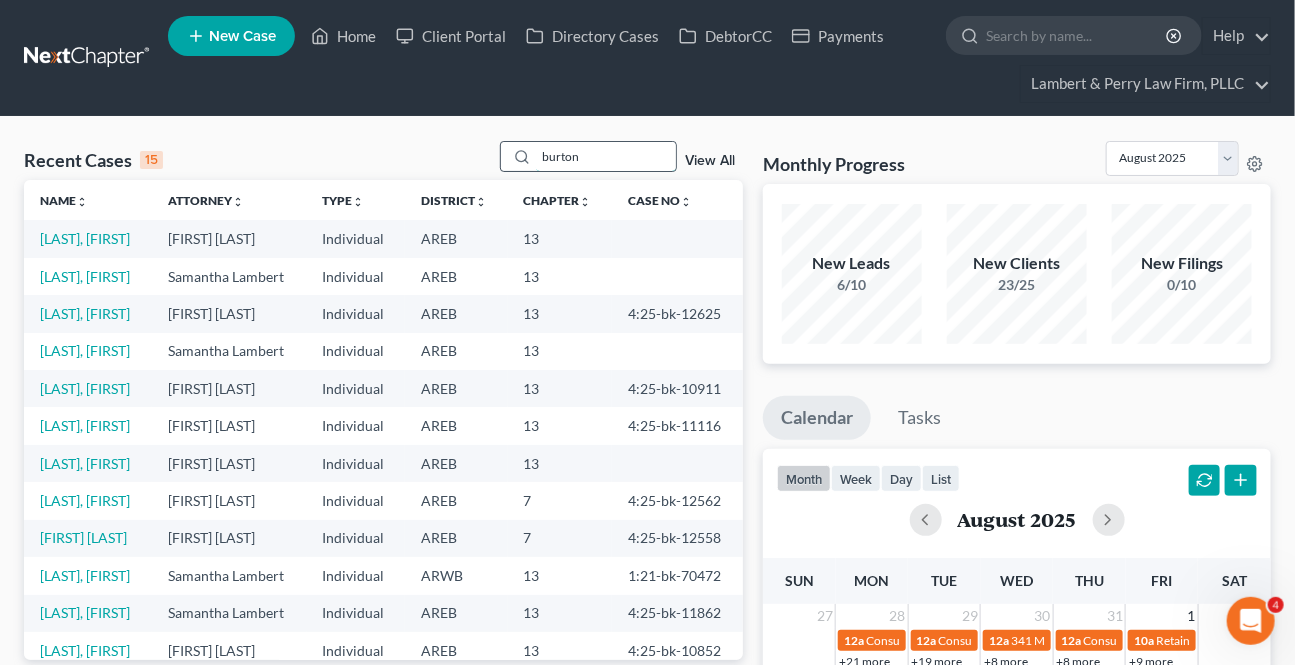 type on "burton" 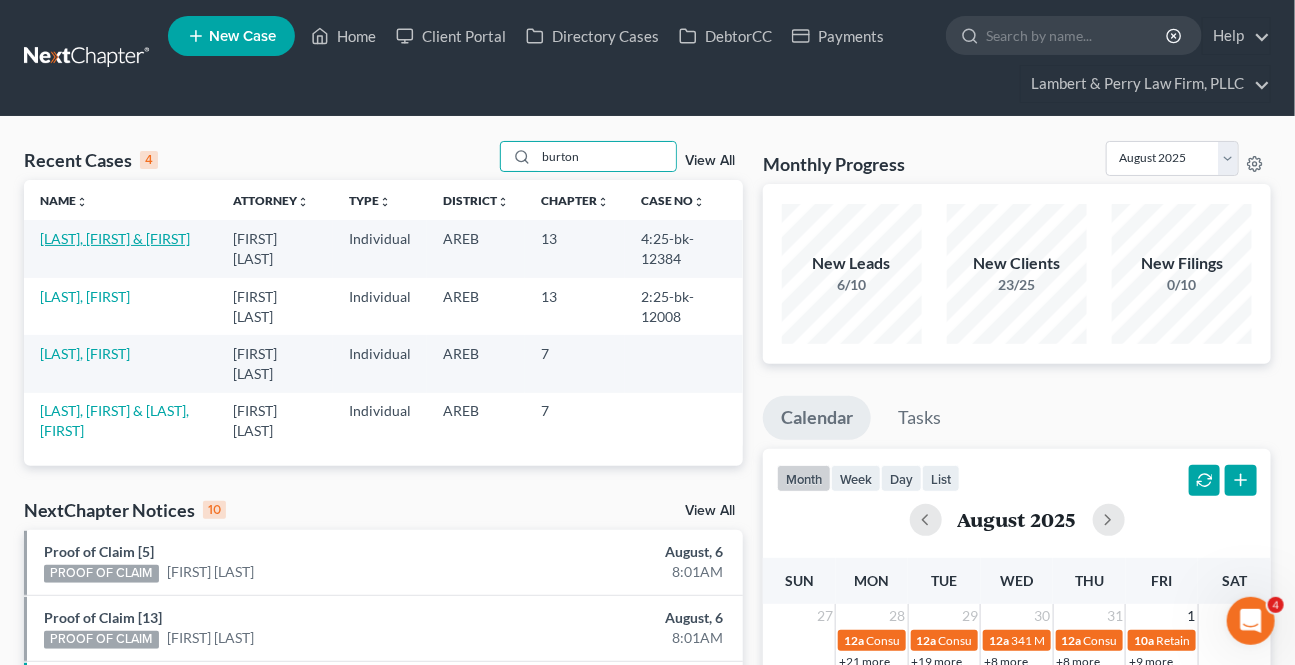click on "[LAST], [FIRST] & [FIRST]" at bounding box center (115, 238) 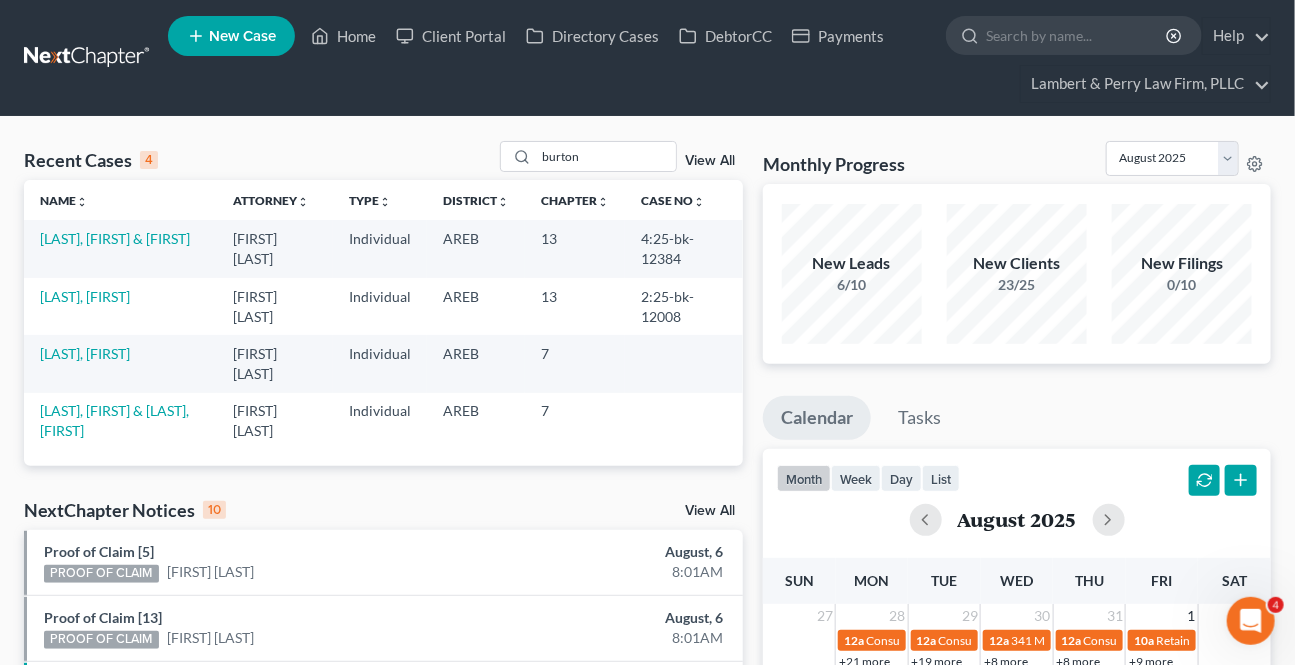 select on "2" 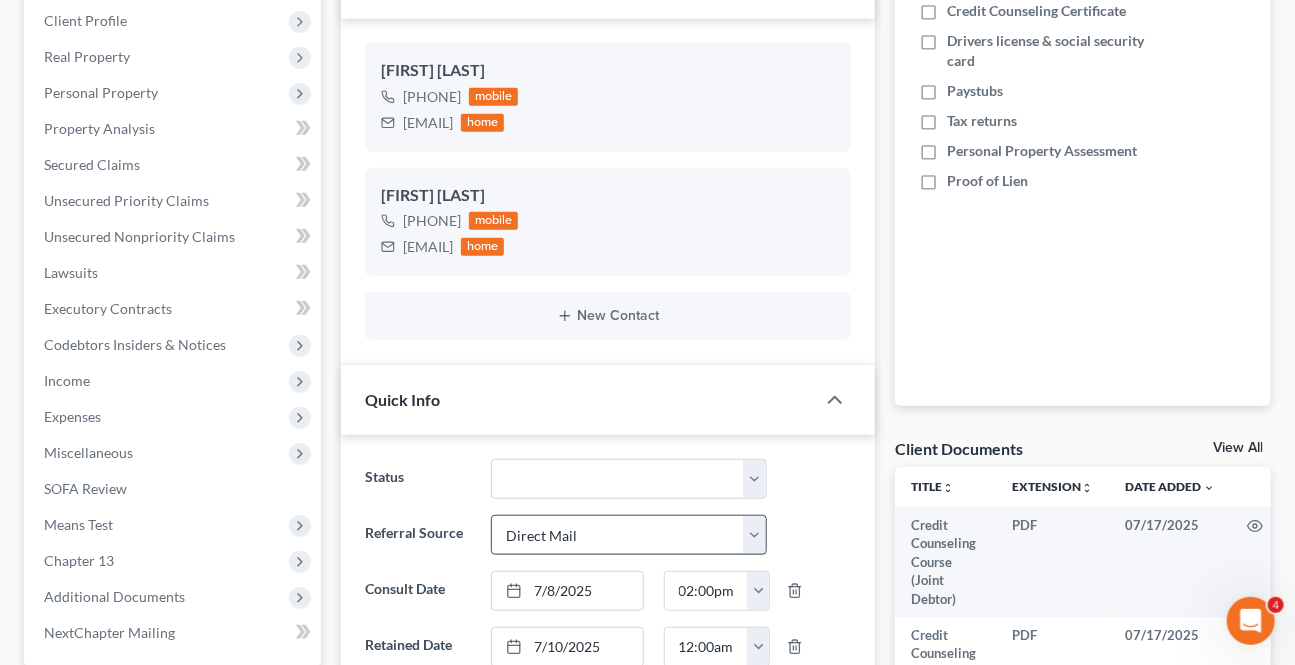 scroll, scrollTop: 454, scrollLeft: 0, axis: vertical 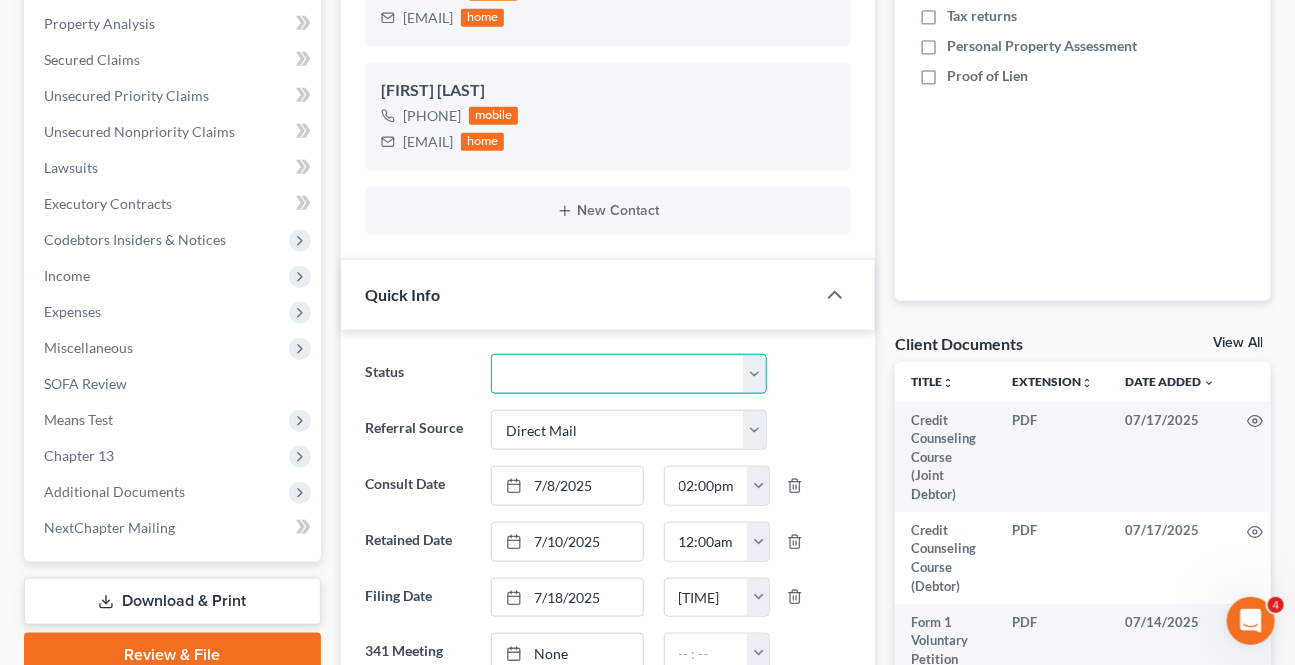 click on "Awaiting 341 Chapter 7 - Attended Meeting Confirmed Discharged Dismissed New Consult Not Retained Rejected Retained Unconfirmed Withdrawn as Counsel" at bounding box center [628, 374] 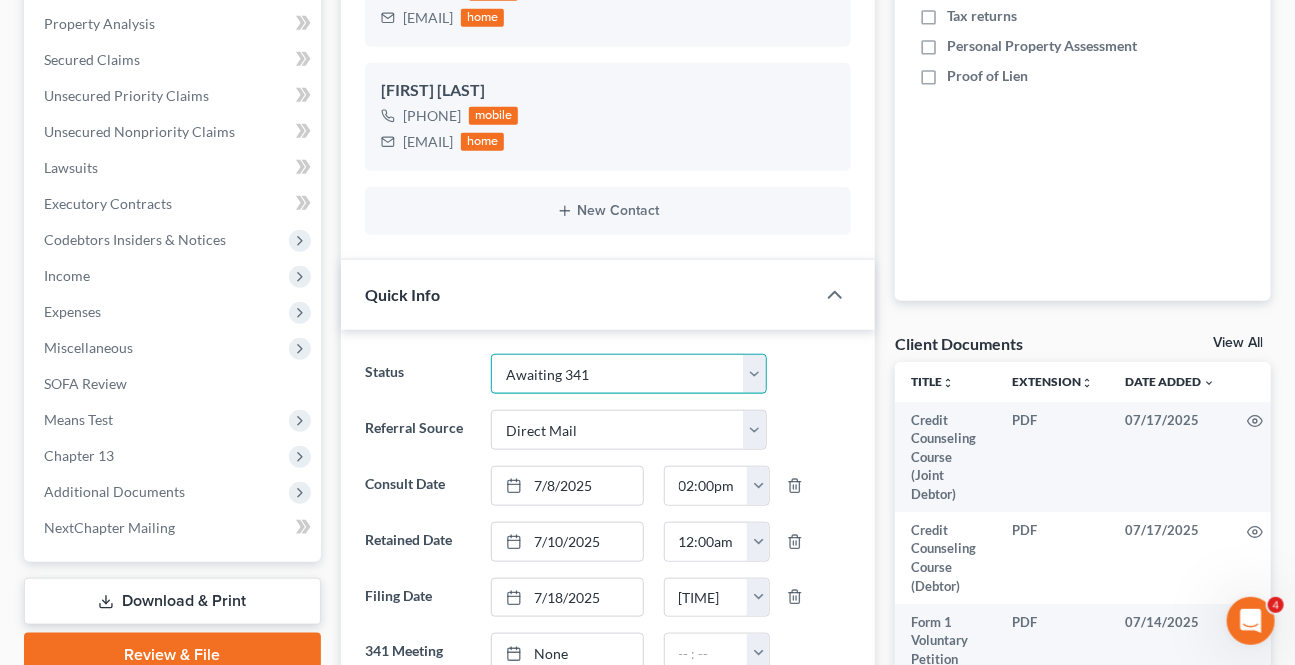click on "Awaiting 341 Chapter 7 - Attended Meeting Confirmed Discharged Dismissed New Consult Not Retained Rejected Retained Unconfirmed Withdrawn as Counsel" at bounding box center [628, 374] 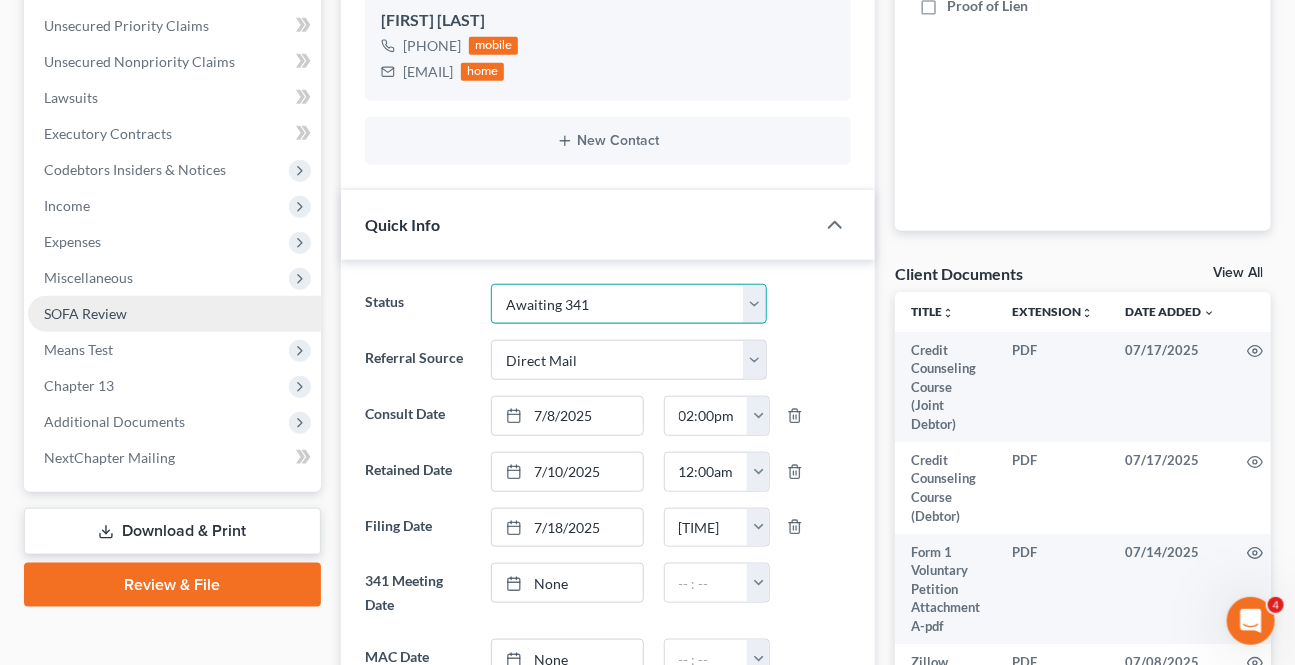 scroll, scrollTop: 545, scrollLeft: 0, axis: vertical 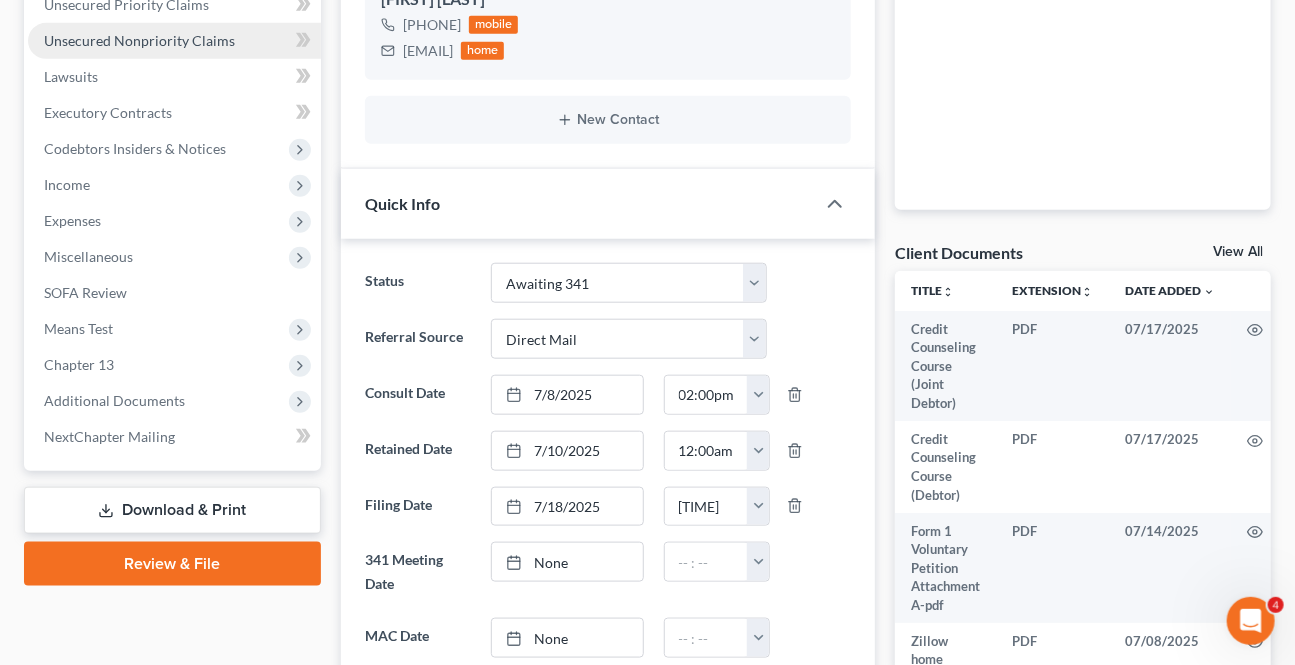 click on "Unsecured Nonpriority Claims" at bounding box center (139, 40) 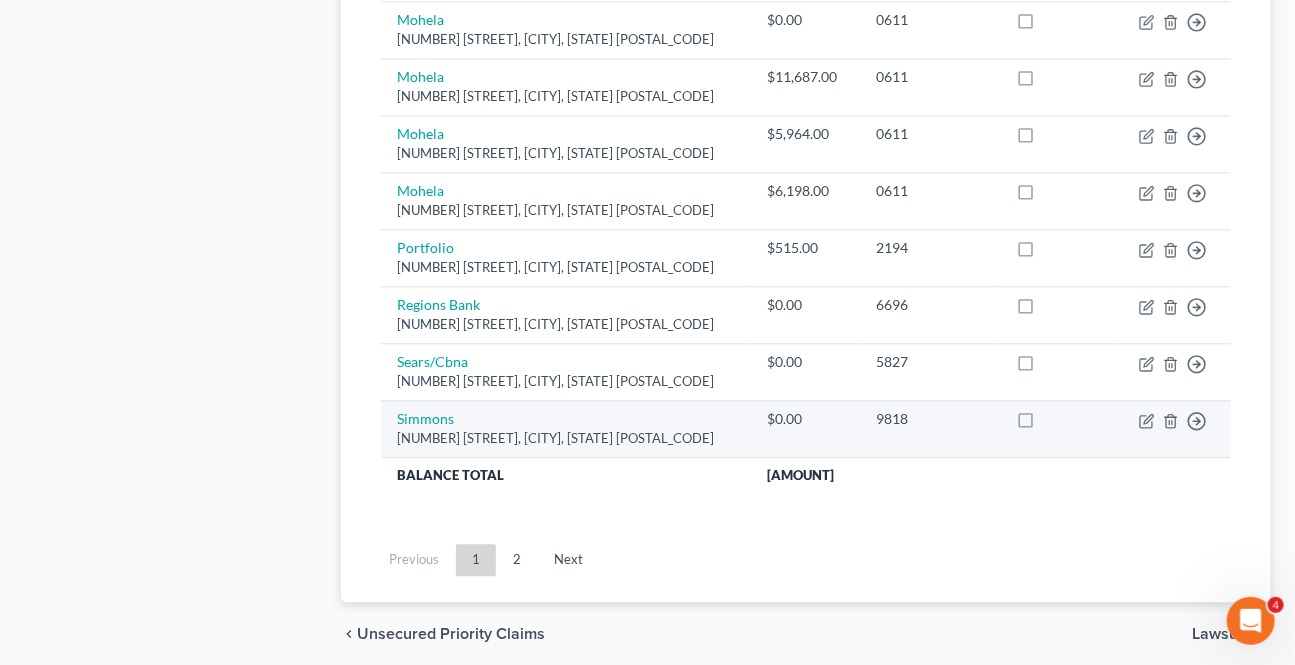 scroll, scrollTop: 1636, scrollLeft: 0, axis: vertical 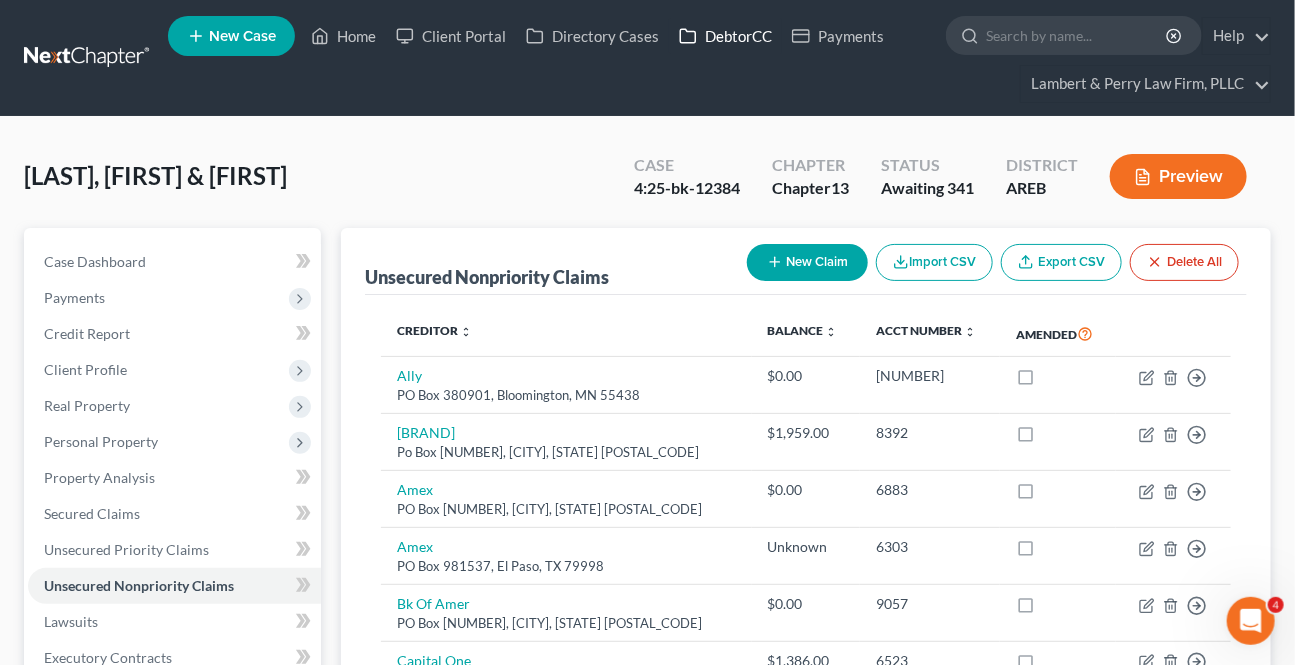 click 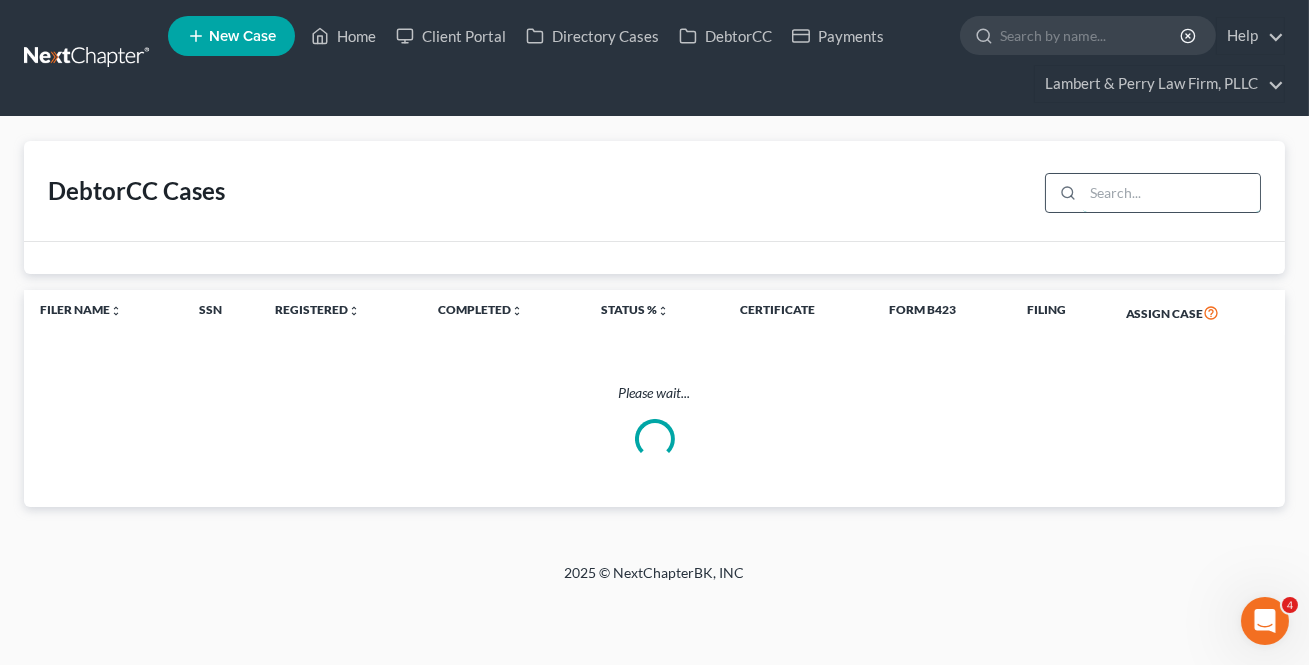click at bounding box center (1171, 193) 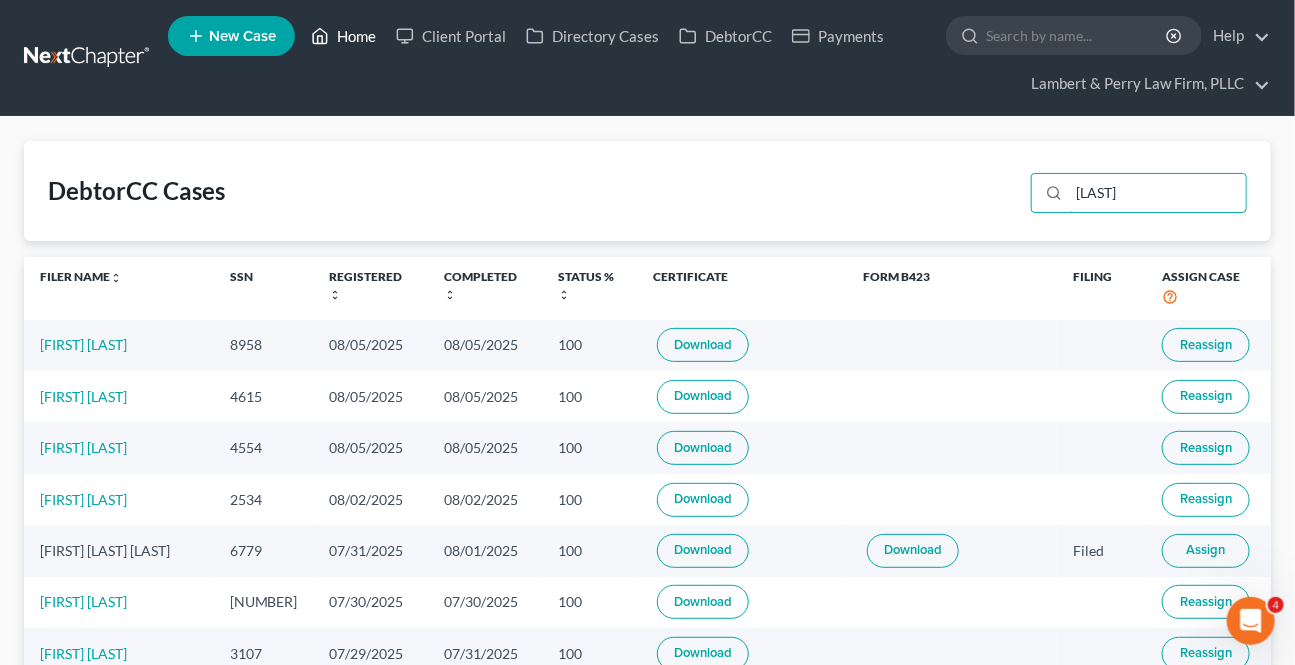 type on "[LAST]" 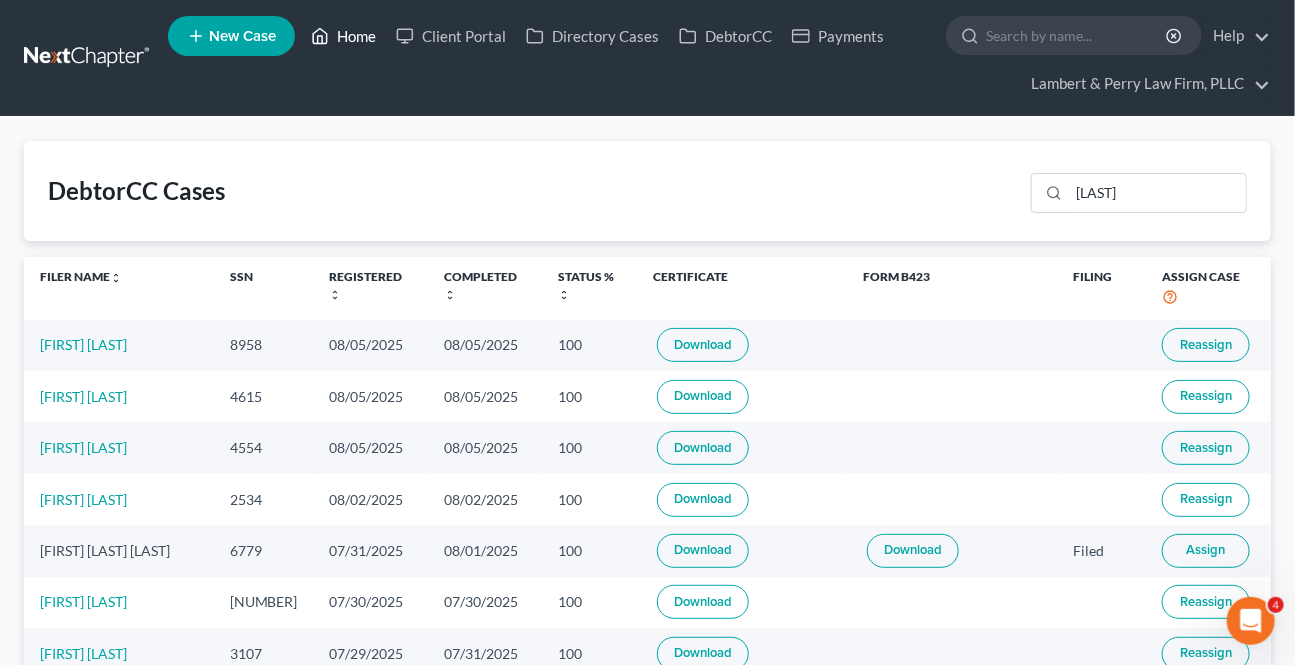drag, startPoint x: 343, startPoint y: 33, endPoint x: 332, endPoint y: 122, distance: 89.6772 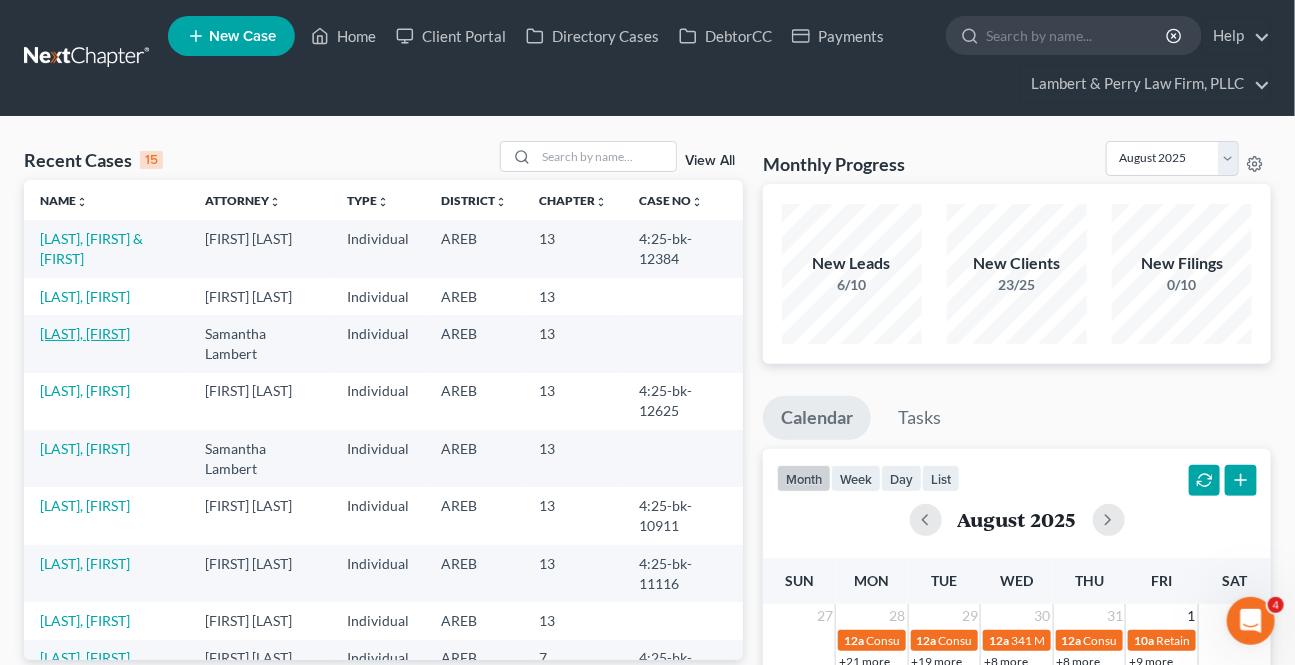 click on "[LAST], [FIRST]" at bounding box center (106, 343) 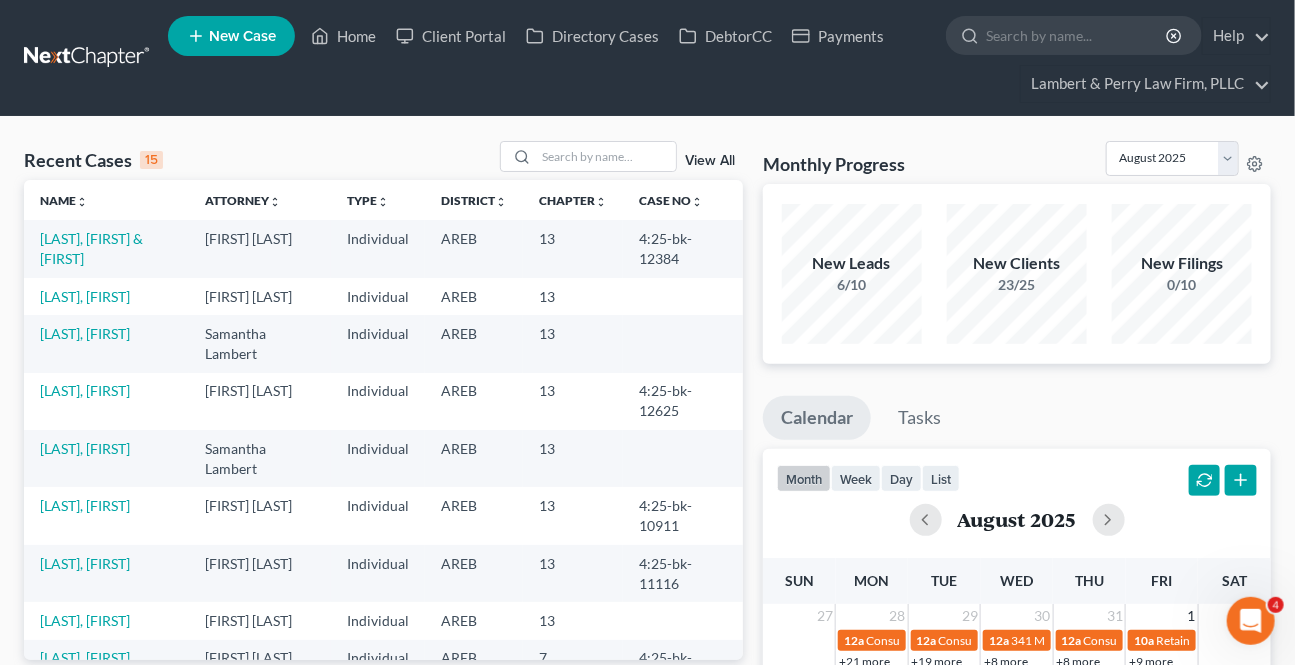 select on "4" 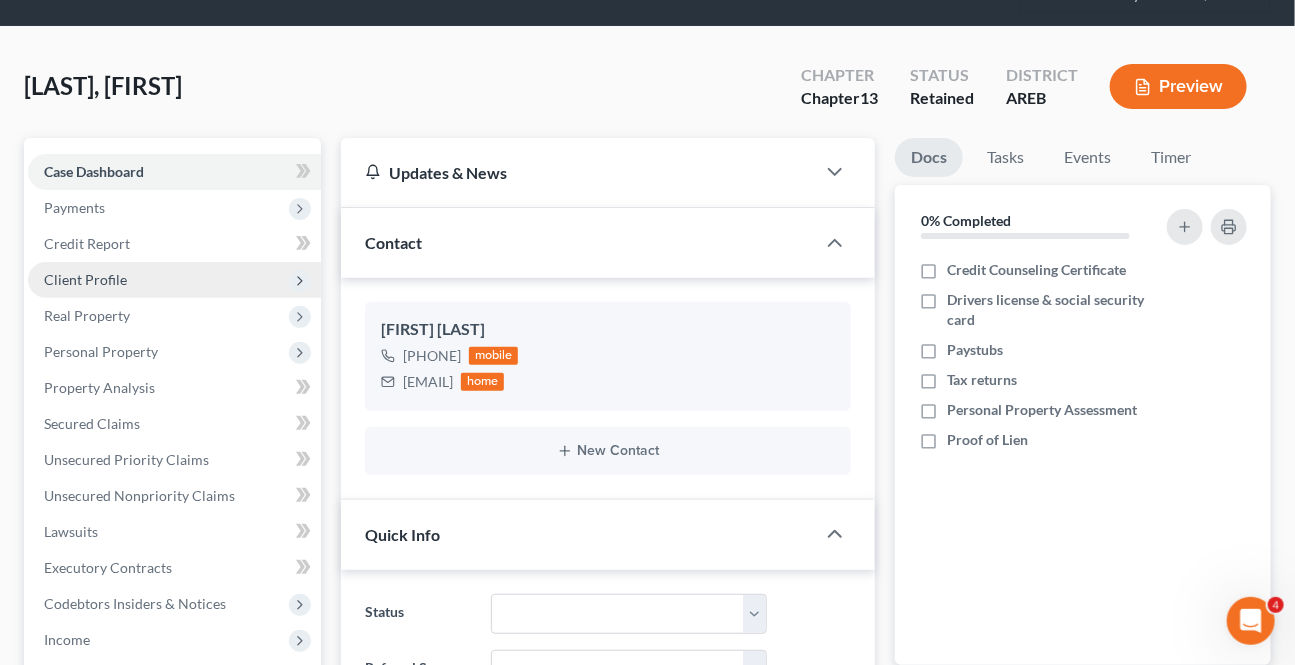 scroll, scrollTop: 181, scrollLeft: 0, axis: vertical 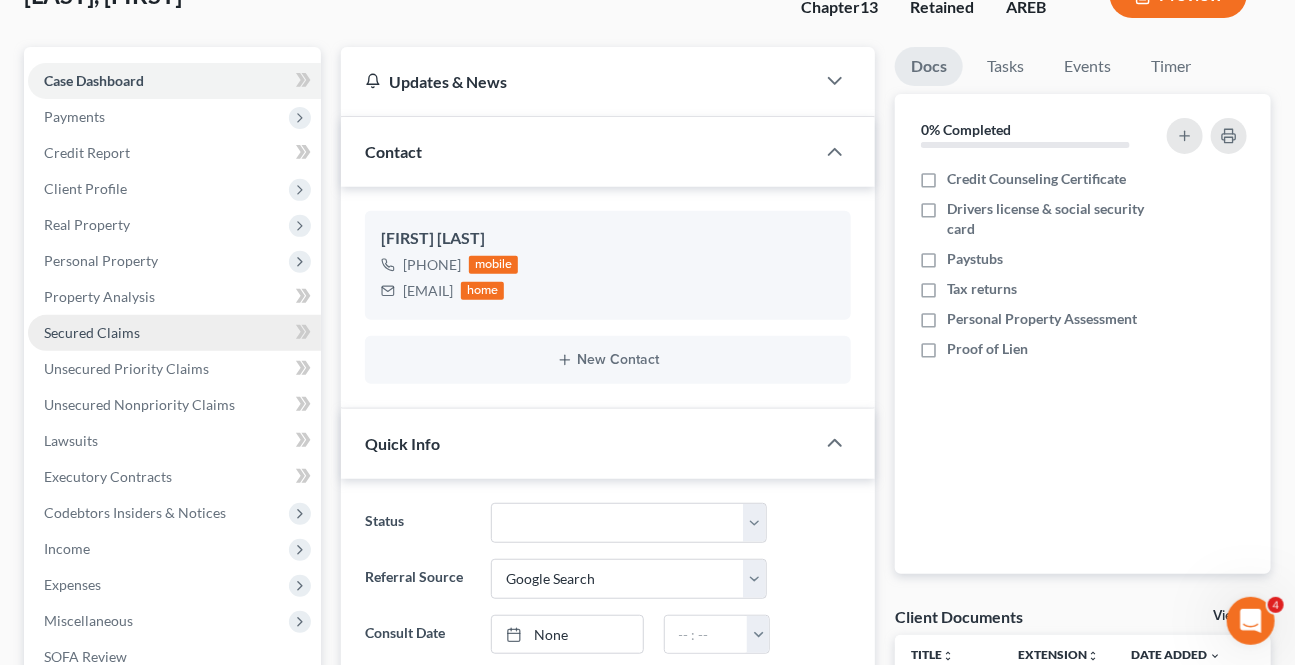 click on "Secured Claims" at bounding box center [92, 332] 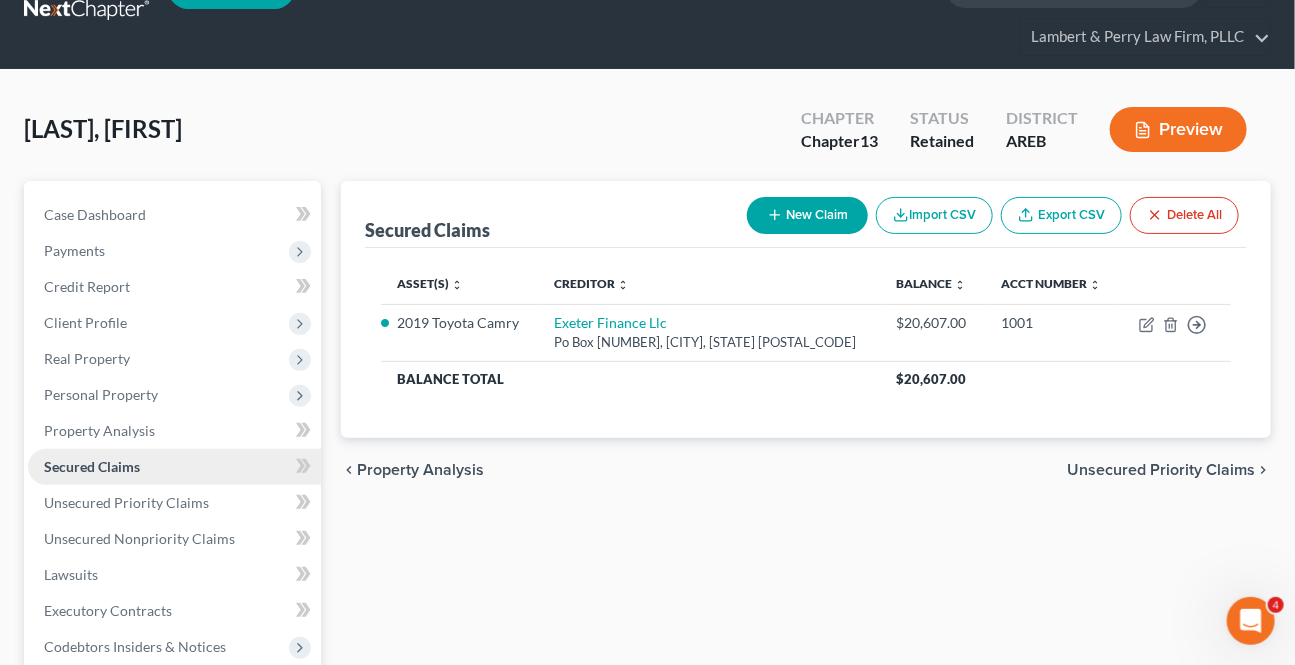scroll, scrollTop: 90, scrollLeft: 0, axis: vertical 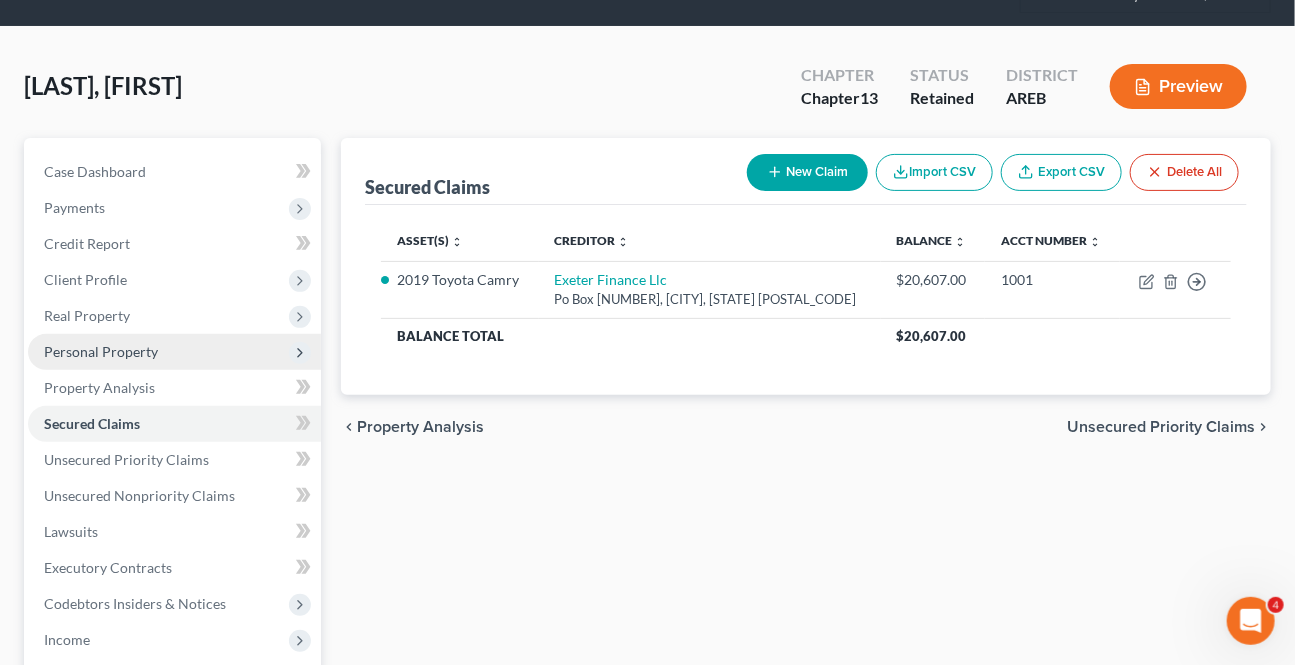 click on "Personal Property" at bounding box center [101, 351] 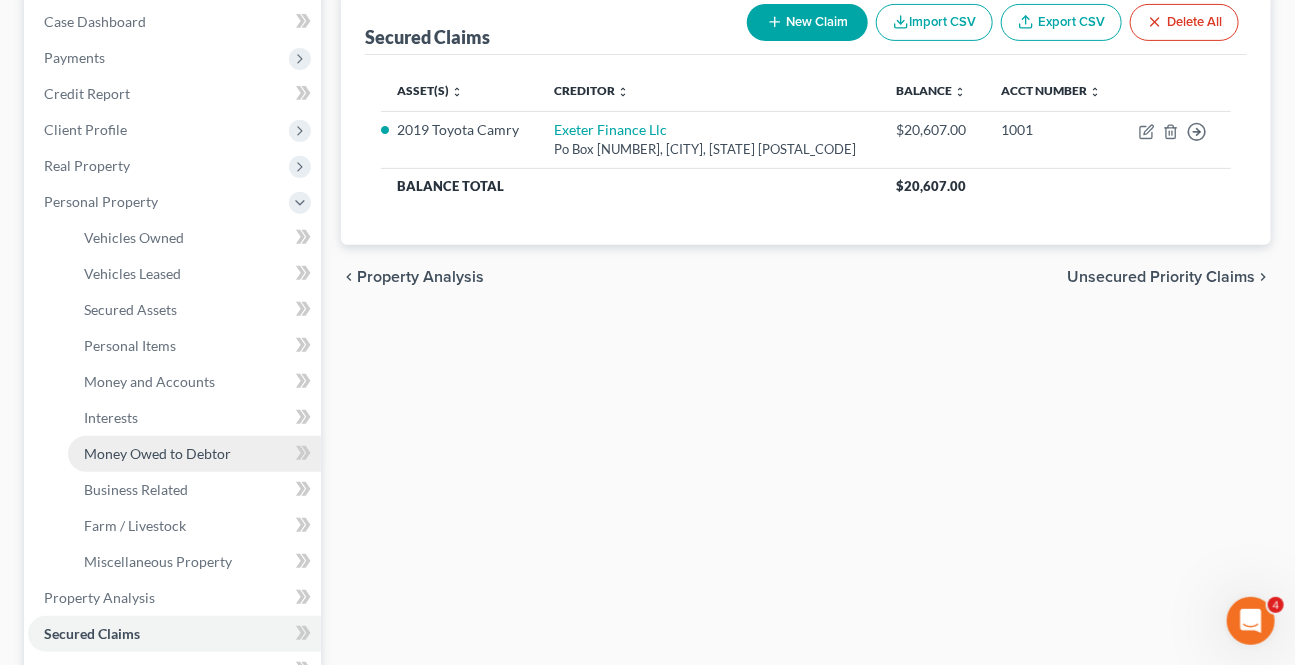 scroll, scrollTop: 272, scrollLeft: 0, axis: vertical 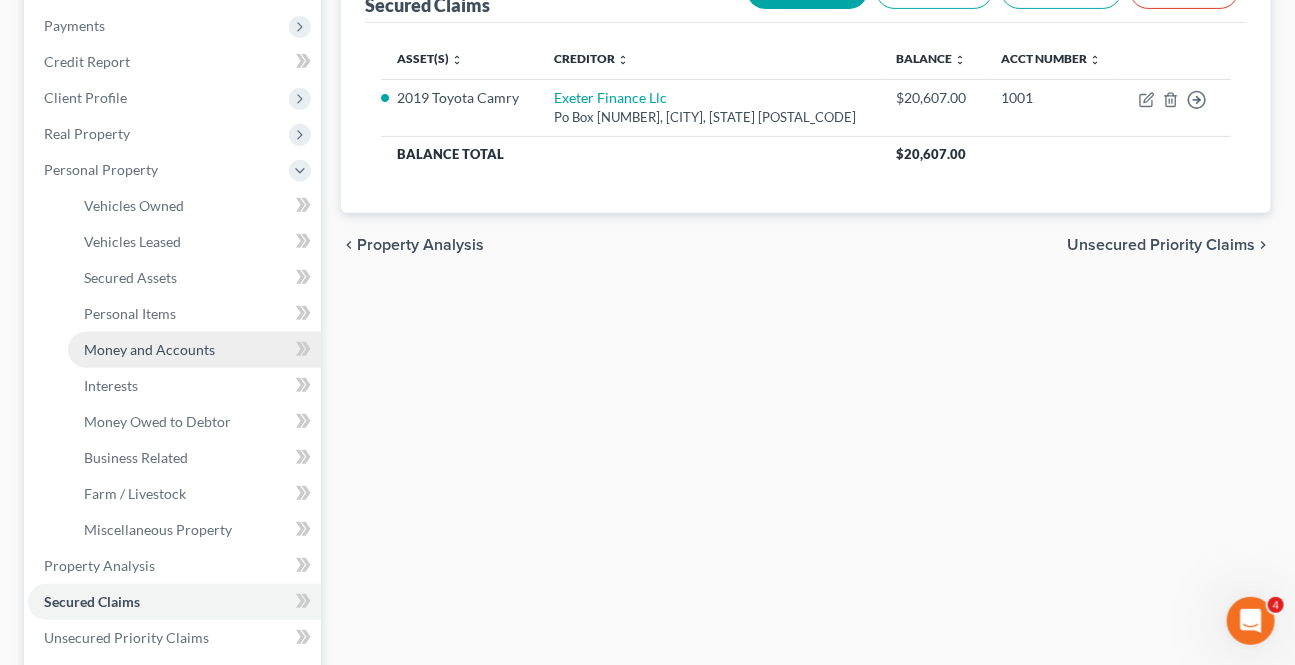 click on "Money and Accounts" at bounding box center (149, 349) 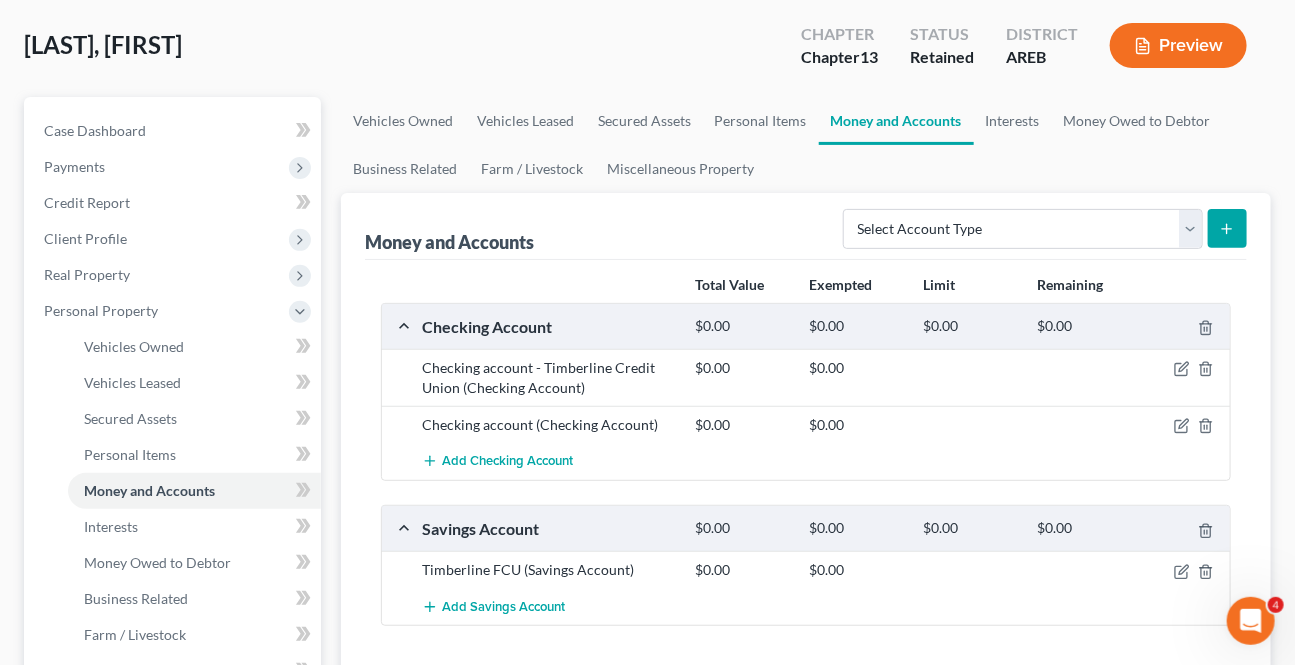 scroll, scrollTop: 181, scrollLeft: 0, axis: vertical 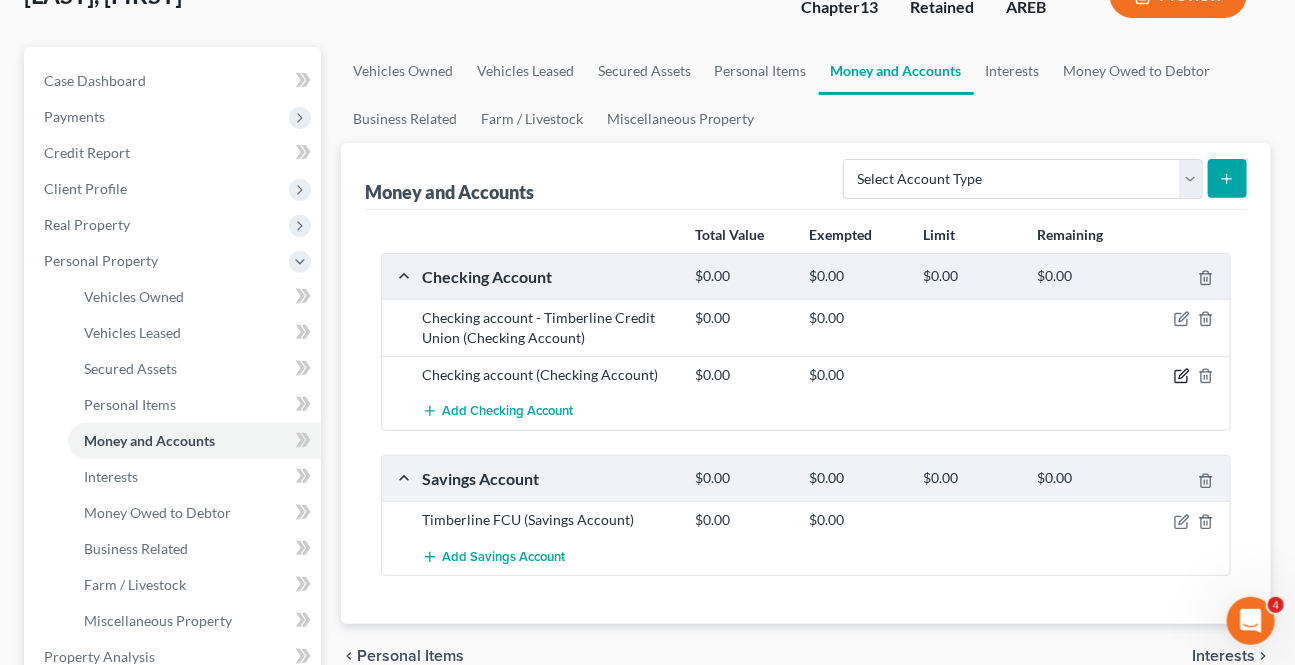 click 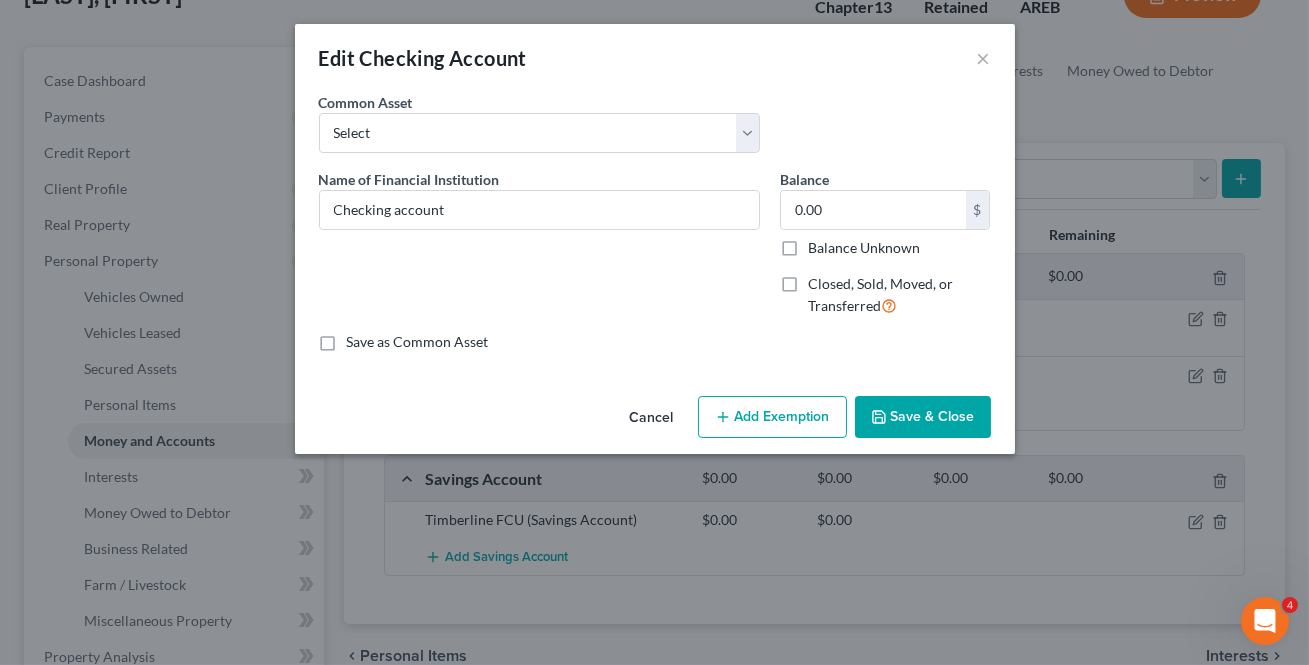 drag, startPoint x: 531, startPoint y: 187, endPoint x: 253, endPoint y: 214, distance: 279.30807 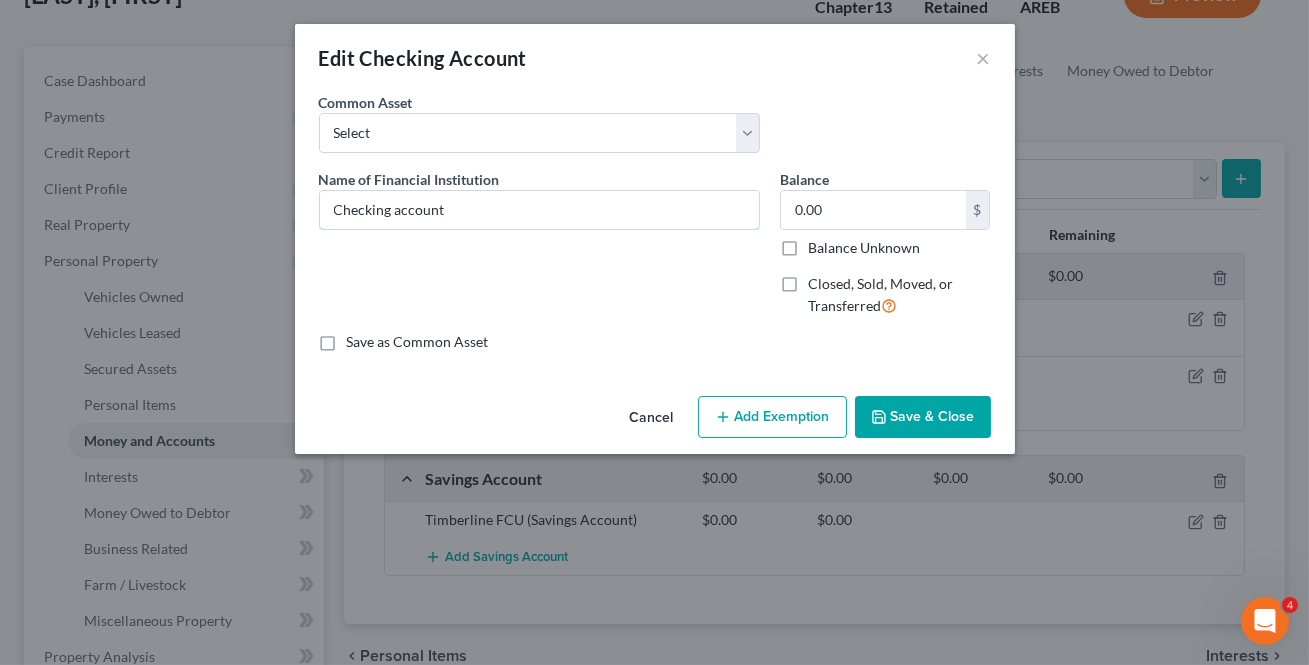 click on "Edit Checking Account  × An exemption set must first be selected from the Filing Information section. Common Asset Select Checking account
Name of Financial Institution
*
Checking account Balance
[AMOUNT] $
Balance Unknown
Balance Undetermined
[AMOUNT] $
Balance Unknown
Closed, Sold, Moved, or Transferred  Save as Common Asset Cancel Add Exemption Save & Close" at bounding box center [654, 332] 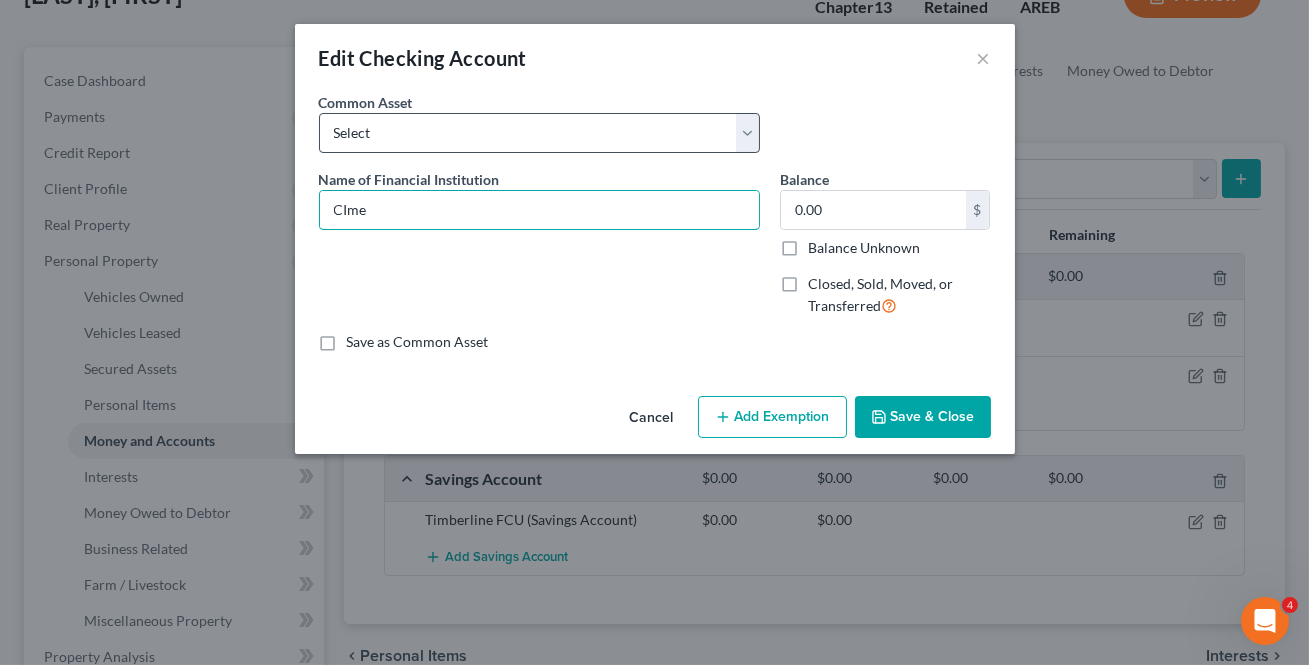 type on "CIme" 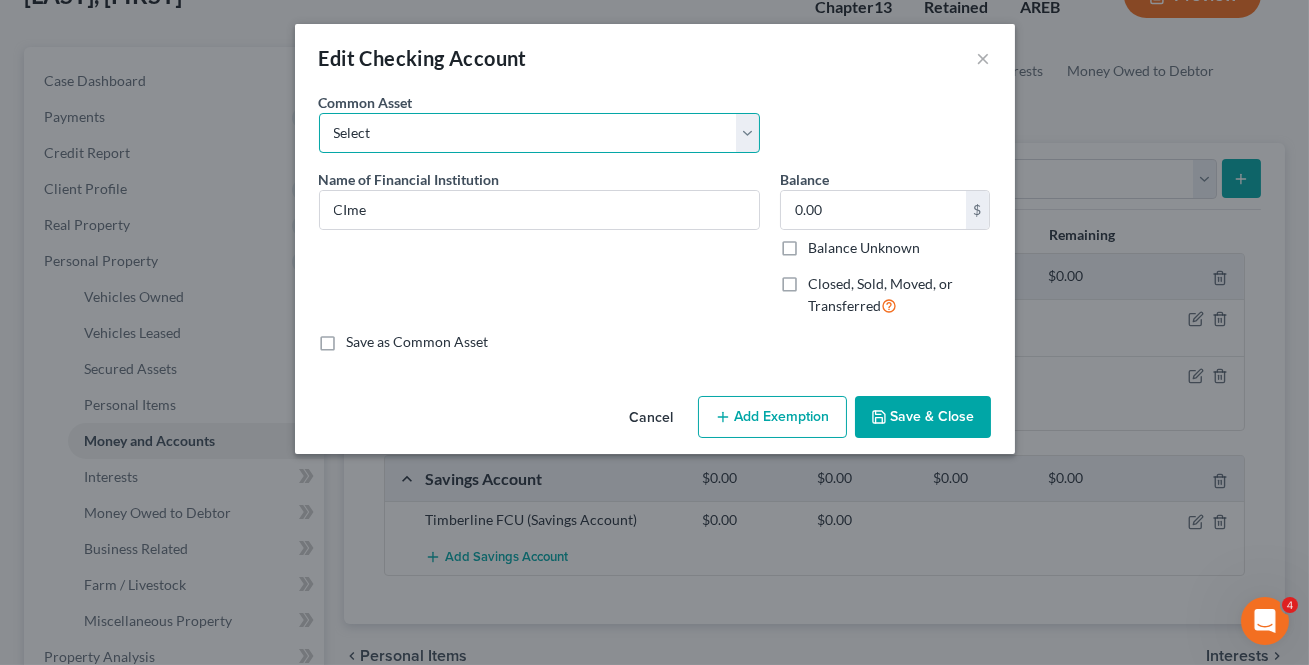 click on "Select Checking account" at bounding box center [539, 133] 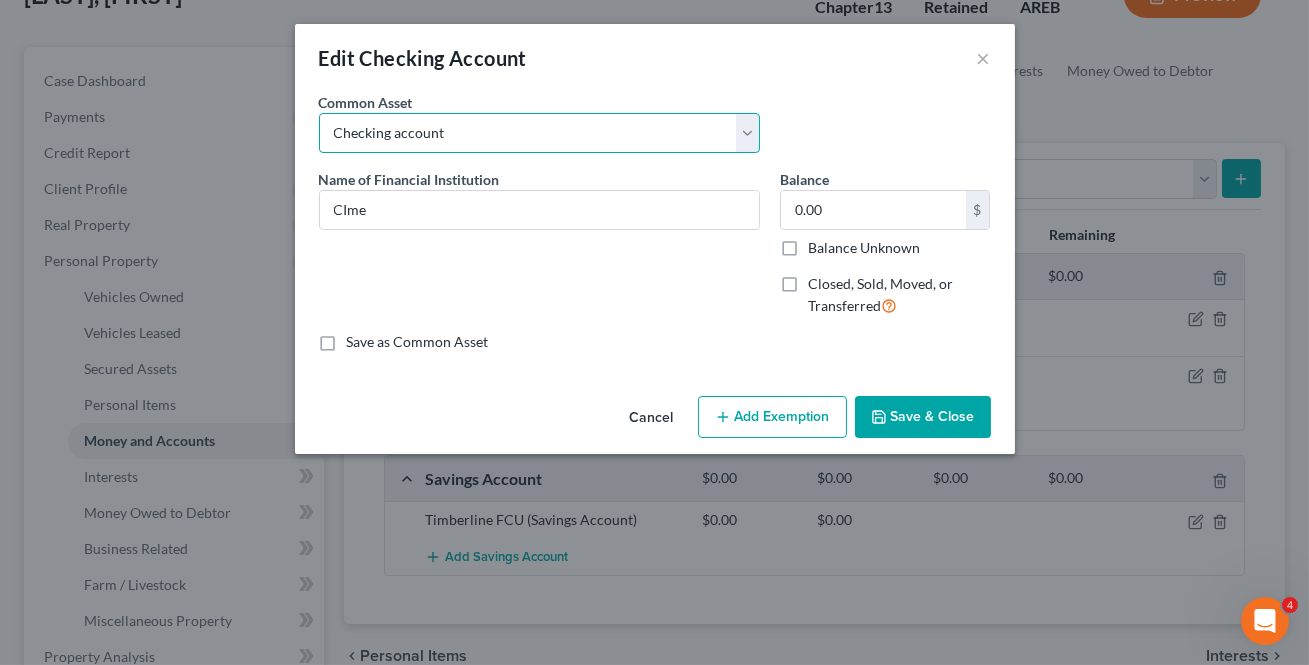 click on "Select Checking account" at bounding box center [539, 133] 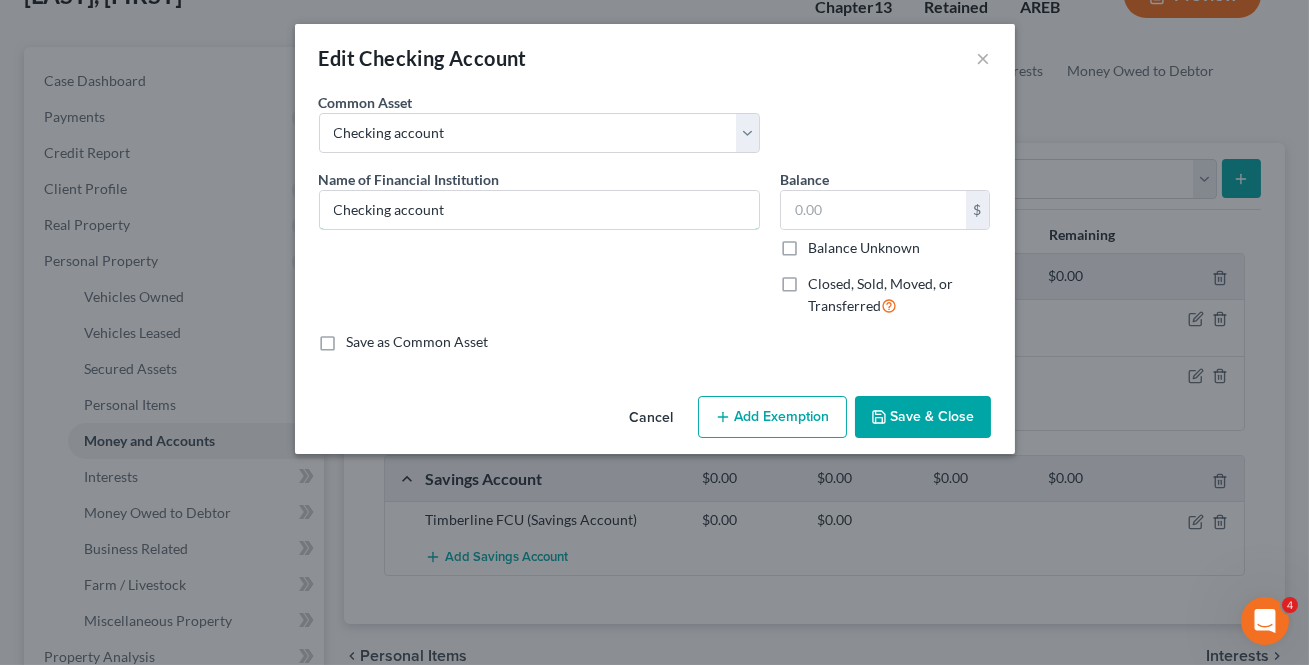 drag, startPoint x: 393, startPoint y: 217, endPoint x: 252, endPoint y: 253, distance: 145.5232 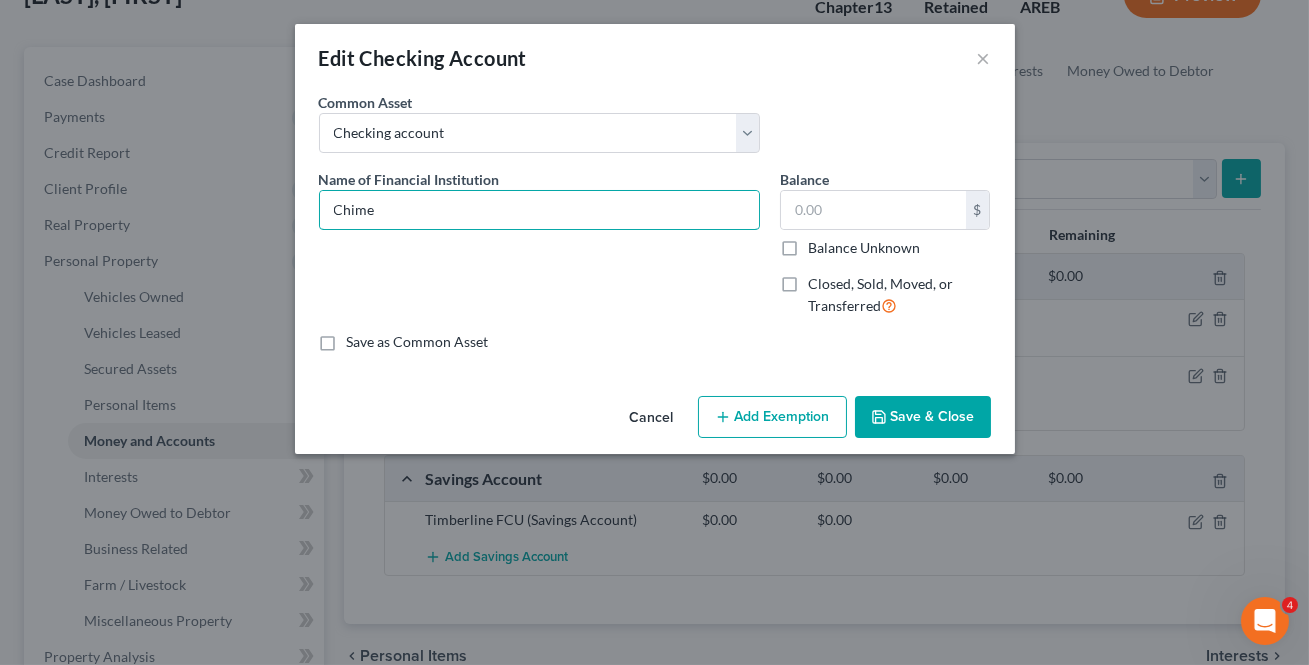 type on "Chime" 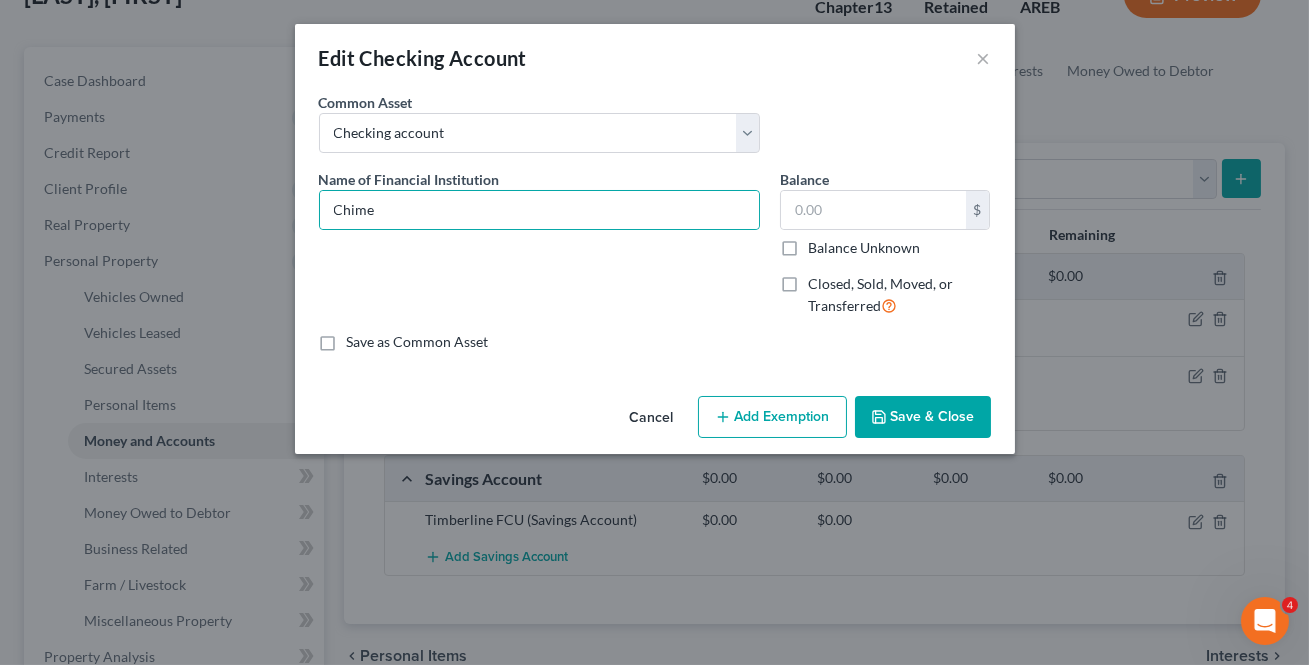 drag, startPoint x: 977, startPoint y: 418, endPoint x: 861, endPoint y: 414, distance: 116.06895 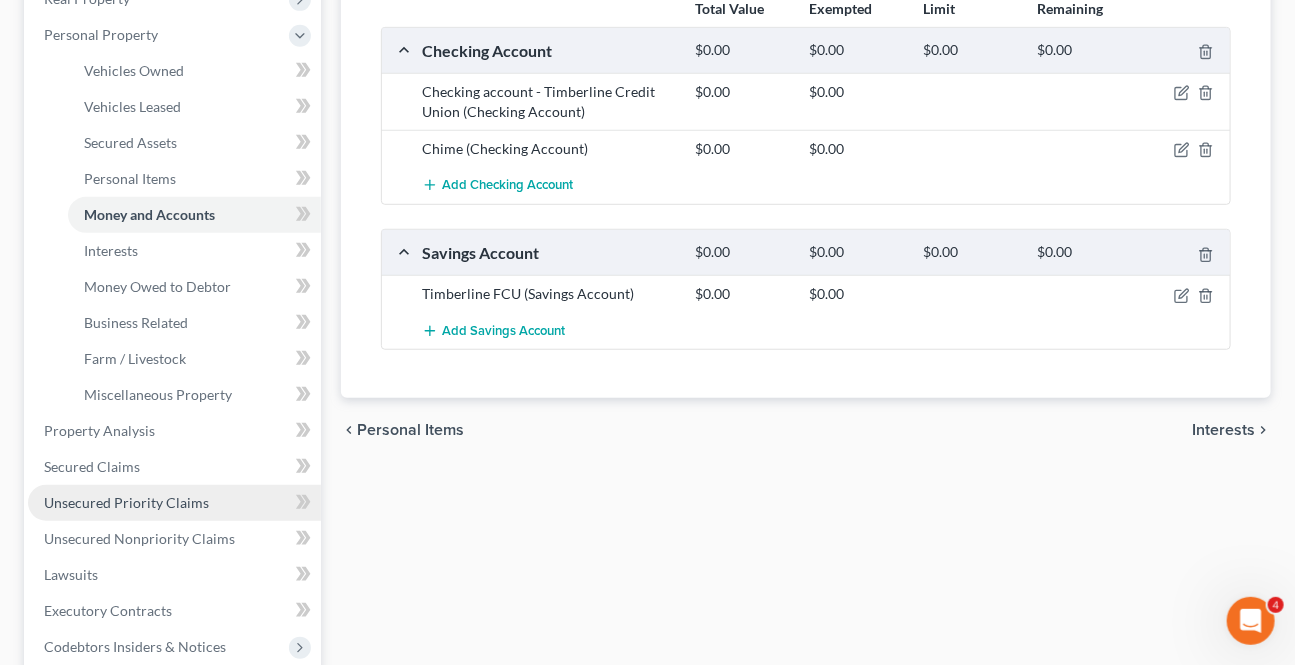 scroll, scrollTop: 454, scrollLeft: 0, axis: vertical 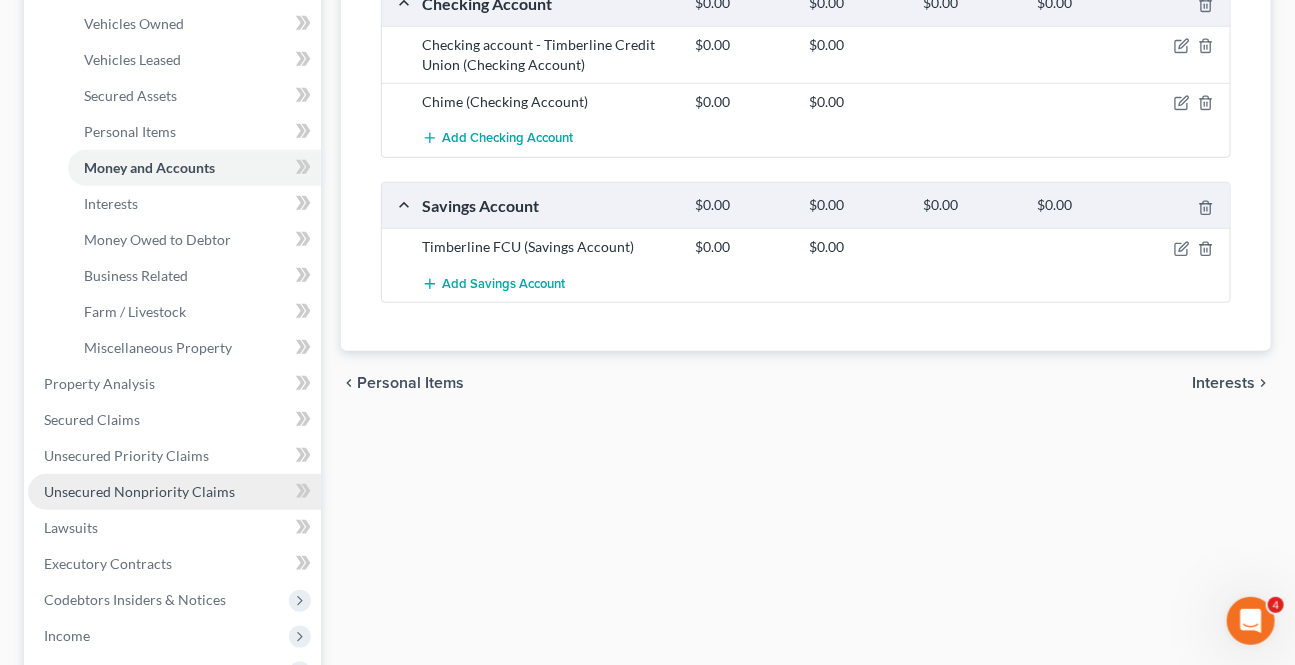 click on "Unsecured Nonpriority Claims" at bounding box center (139, 491) 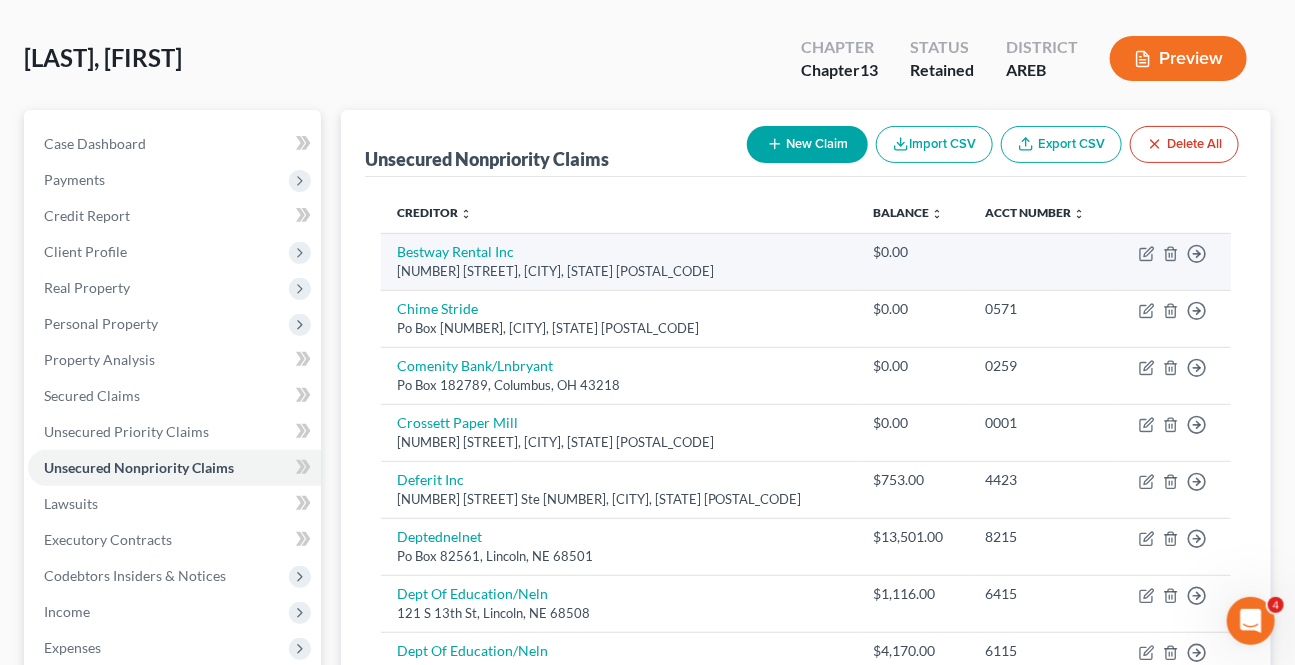 scroll, scrollTop: 27, scrollLeft: 0, axis: vertical 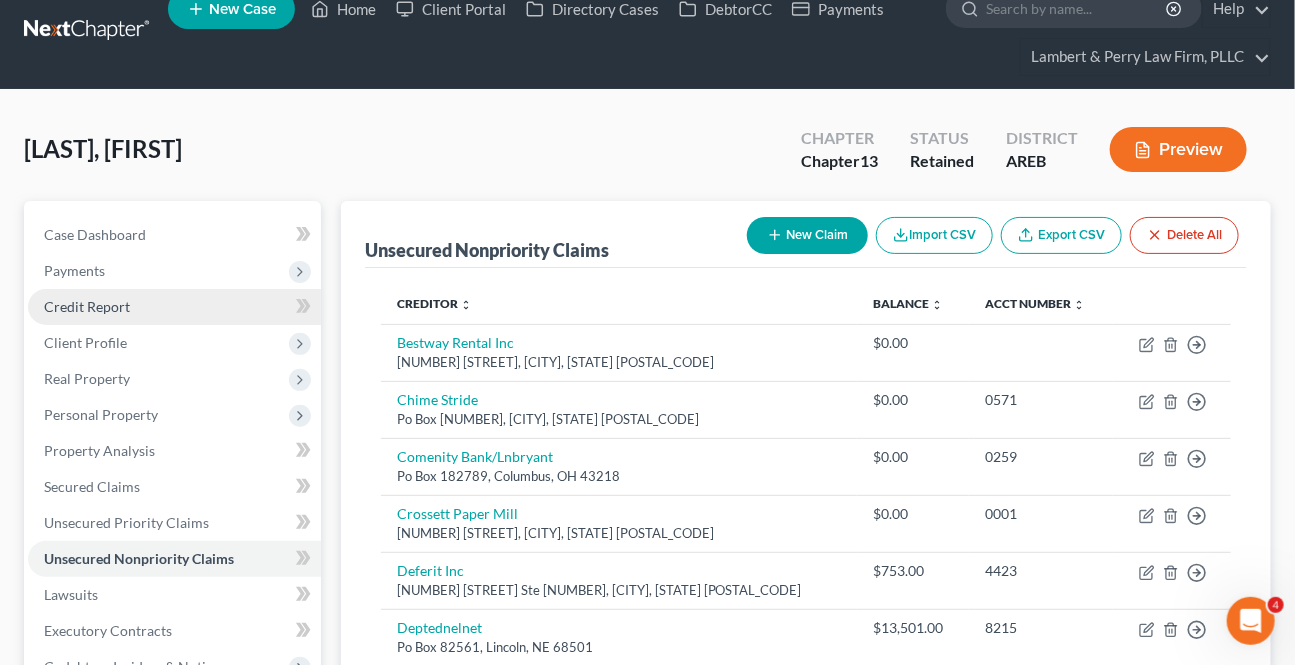 click on "Credit Report" at bounding box center [87, 306] 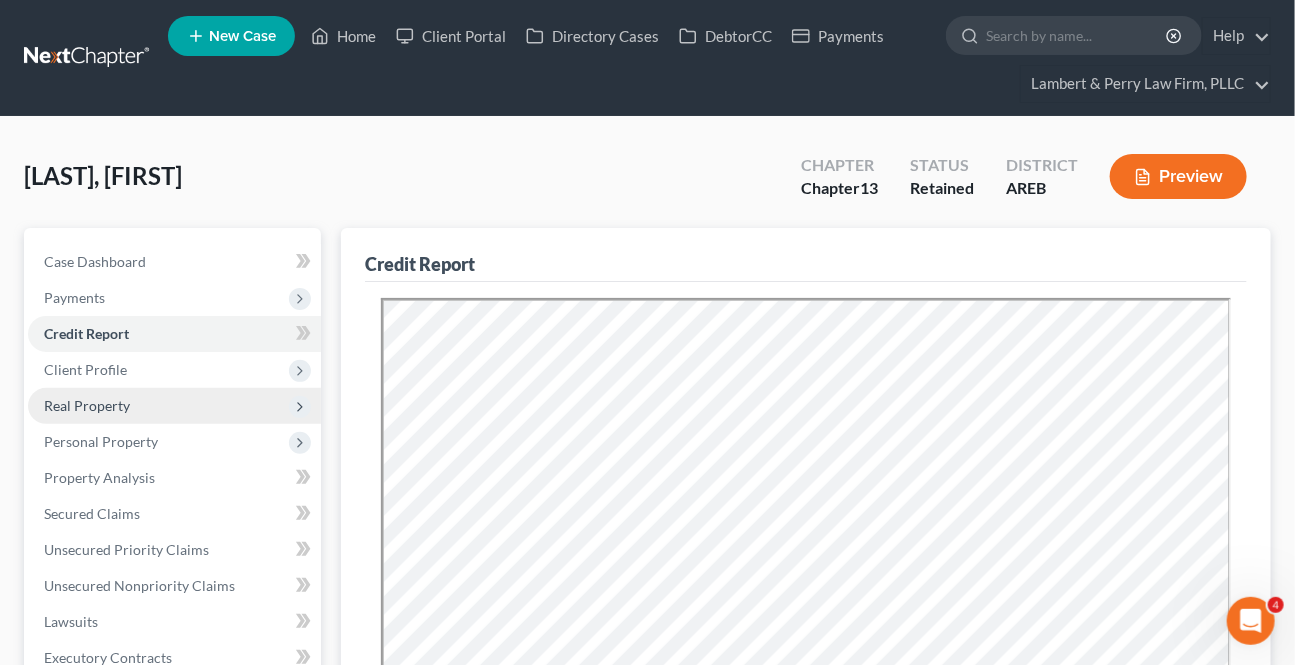 scroll, scrollTop: 0, scrollLeft: 0, axis: both 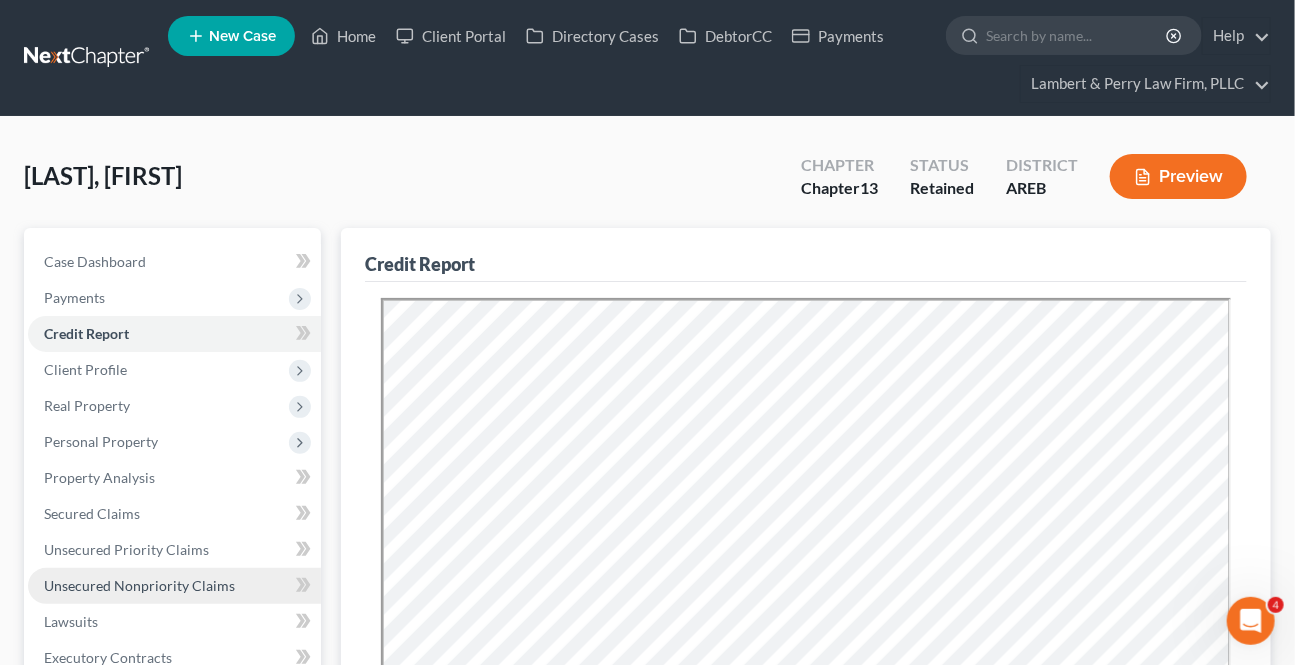 drag, startPoint x: 89, startPoint y: 586, endPoint x: 111, endPoint y: 582, distance: 22.36068 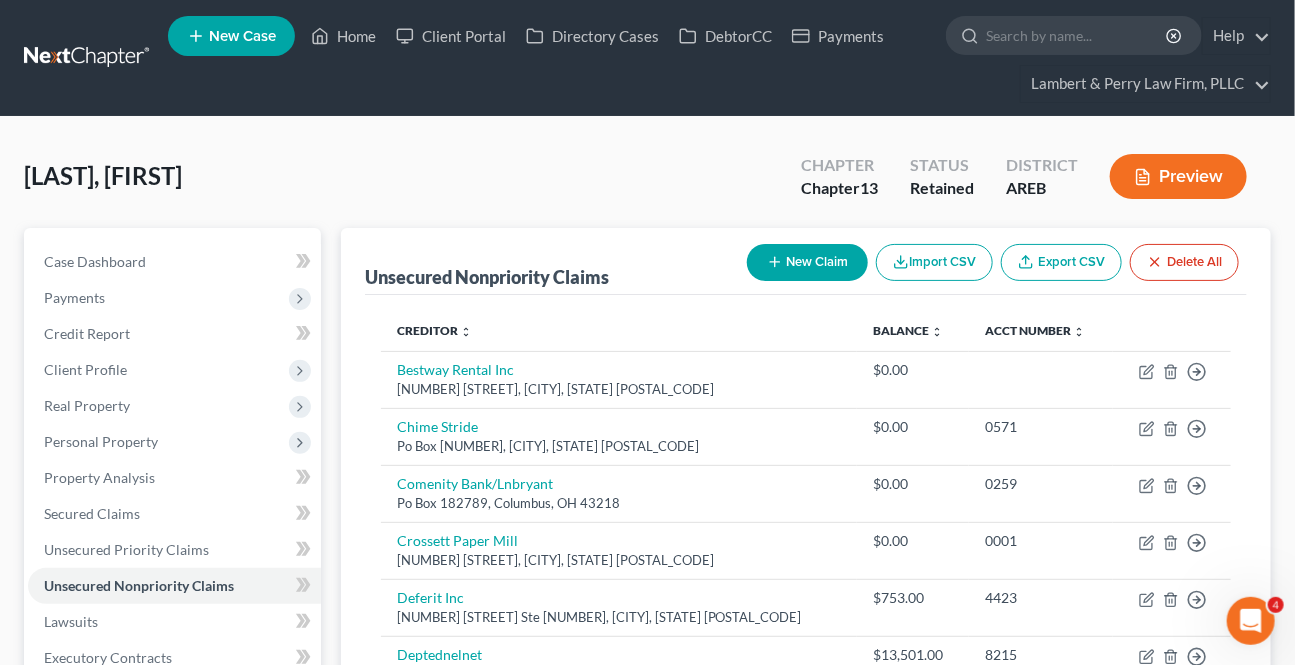 click on "New Claim" at bounding box center [807, 262] 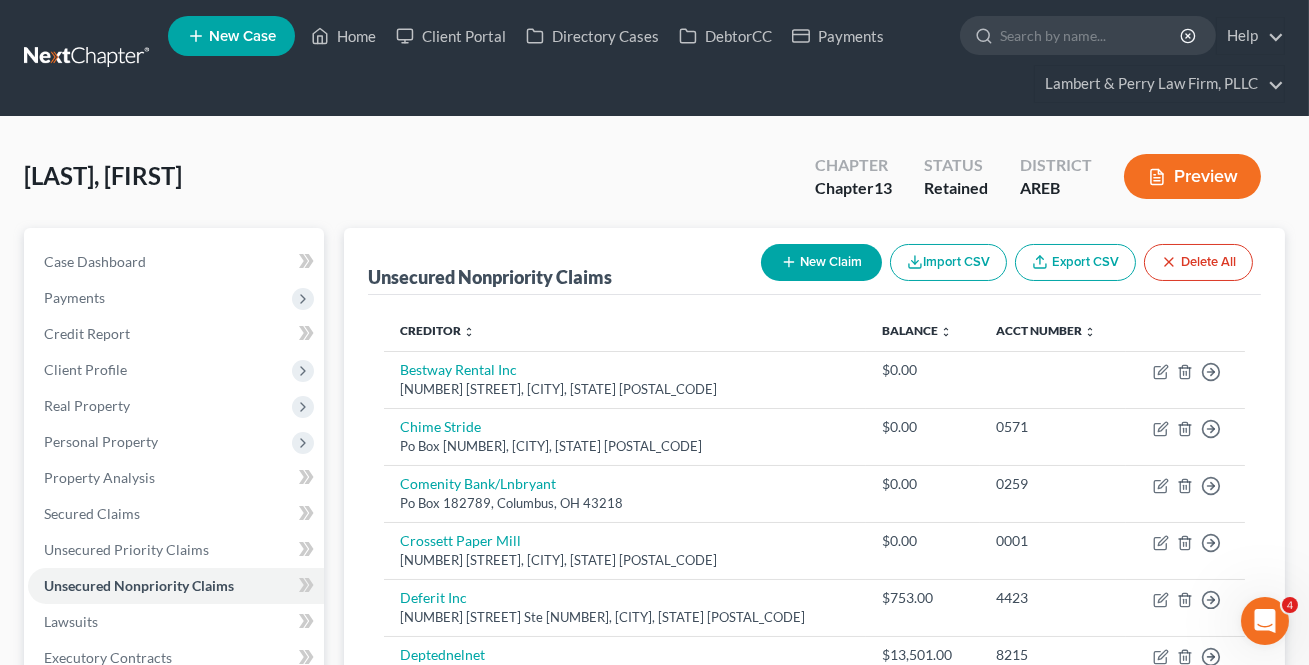 select on "0" 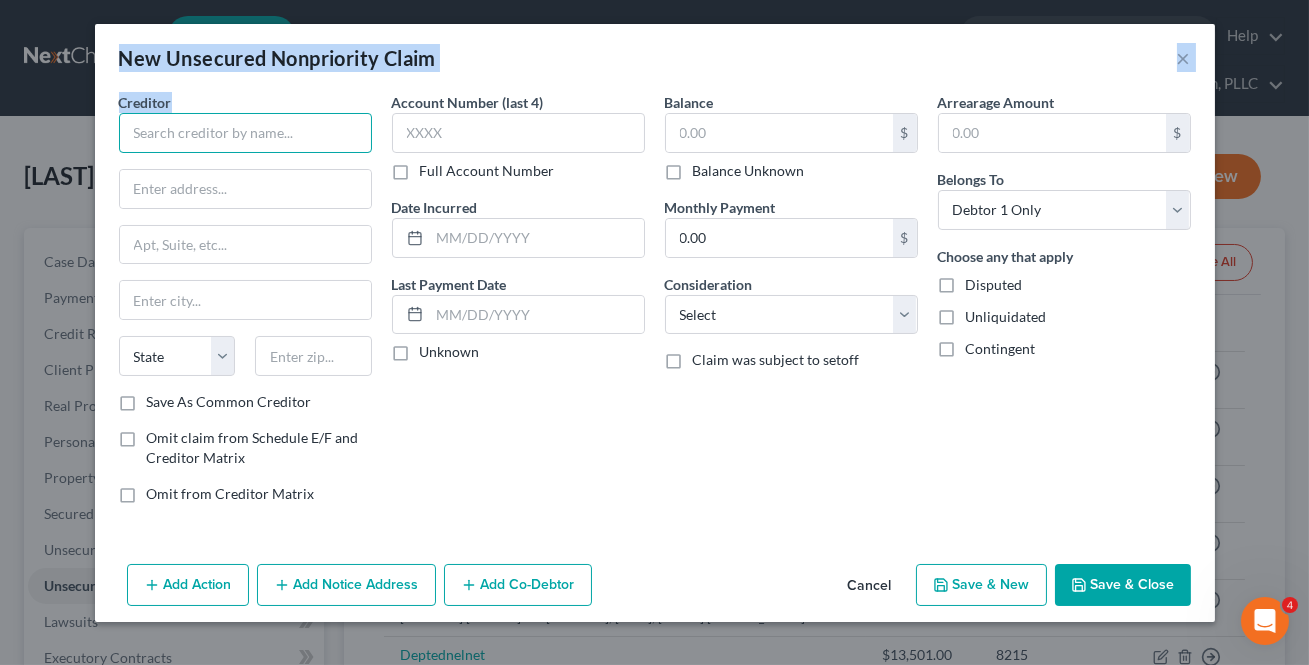 click at bounding box center (245, 133) 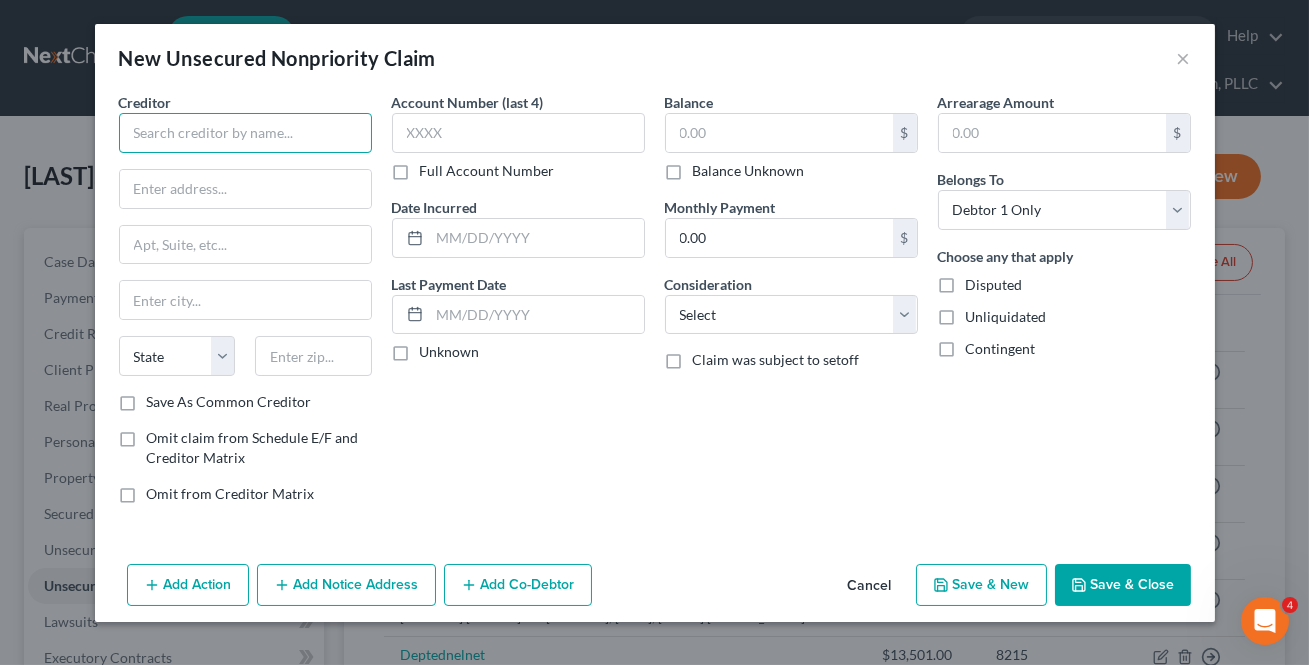 click at bounding box center [245, 133] 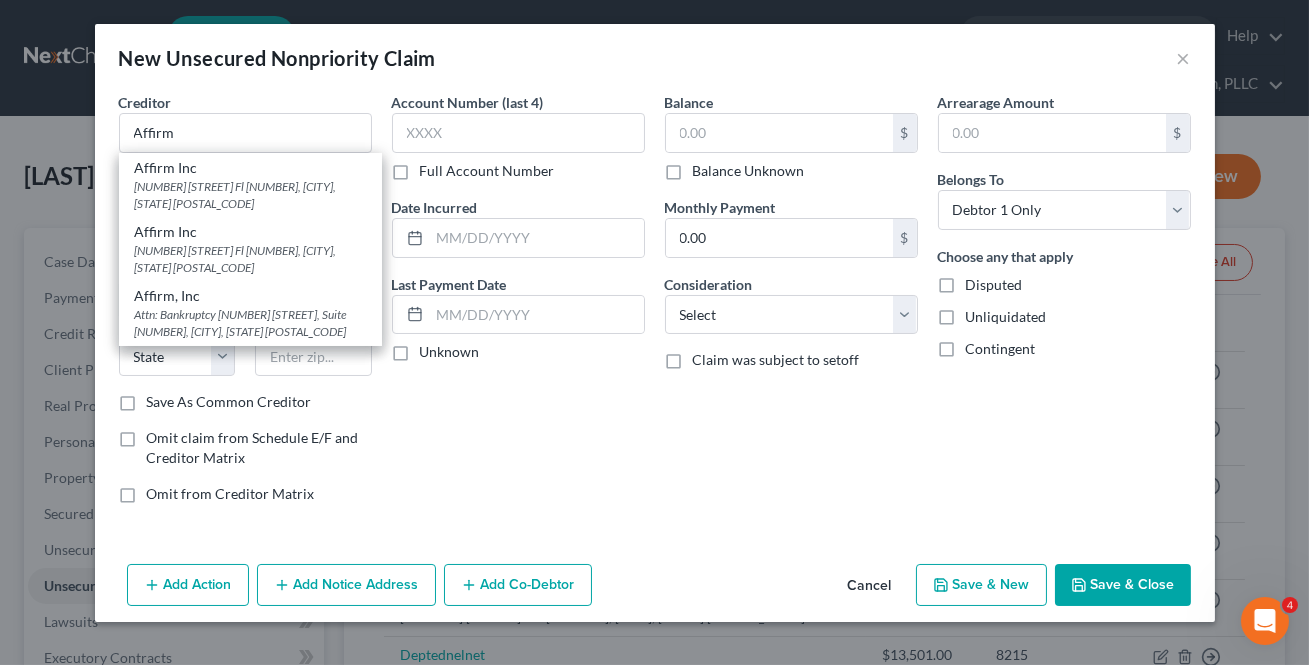 click on "Attn: Bankruptcy [NUMBER] [STREET], Suite [NUMBER], [CITY], [STATE] [POSTAL_CODE]" at bounding box center [250, 323] 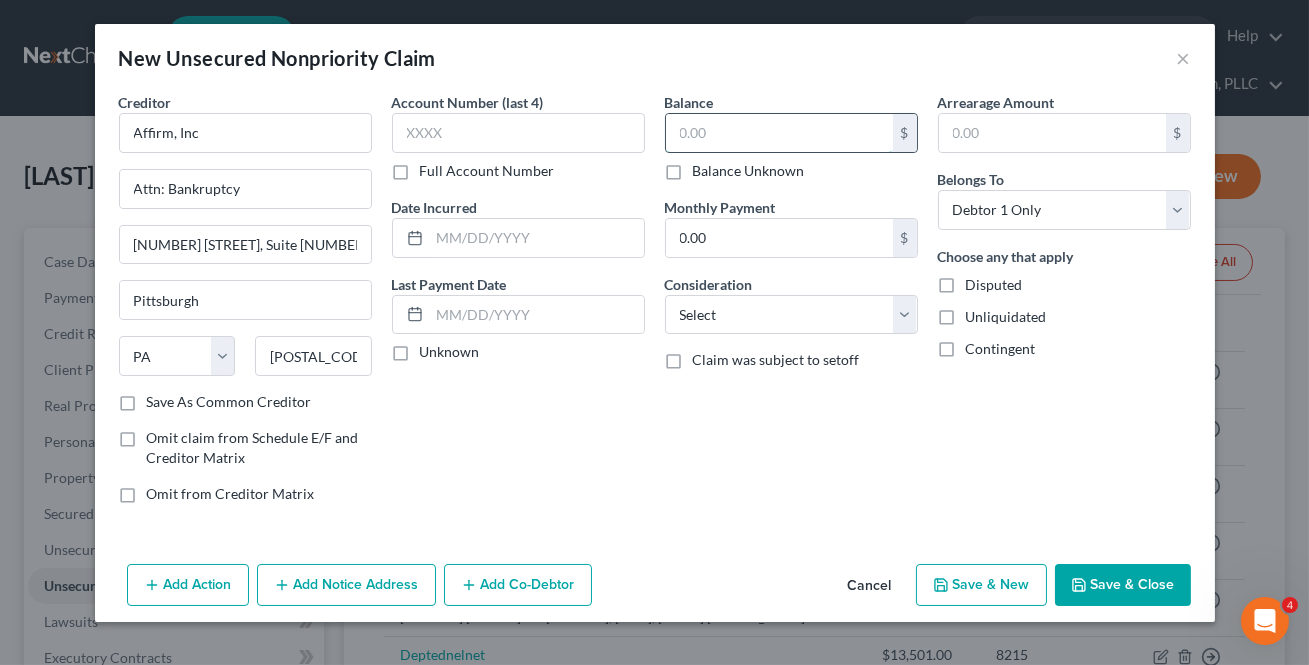 click at bounding box center (779, 133) 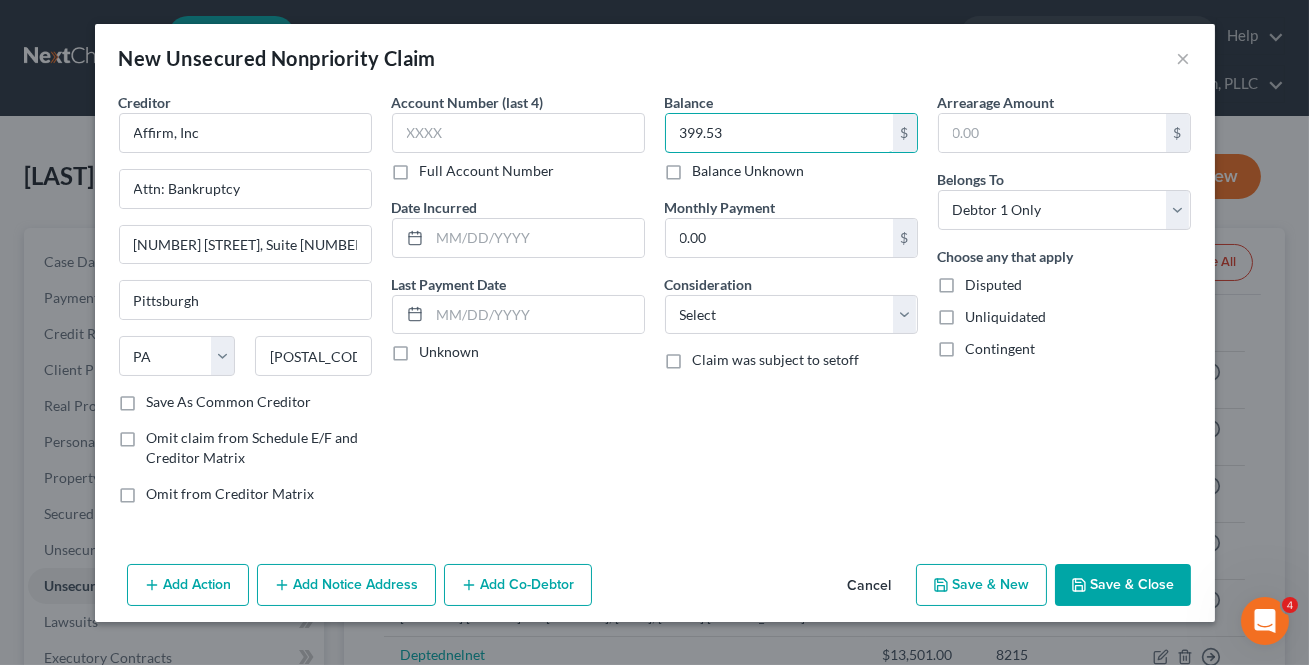 type on "399.53" 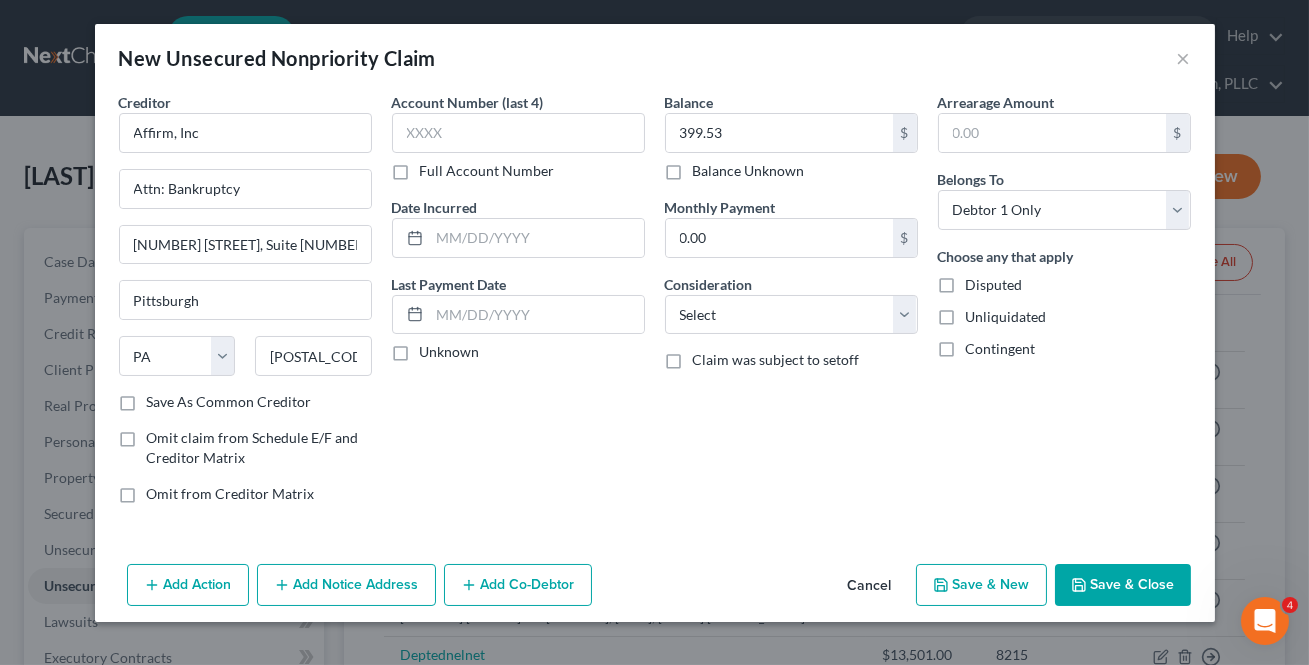 drag, startPoint x: 1074, startPoint y: 592, endPoint x: 1050, endPoint y: 629, distance: 44.102154 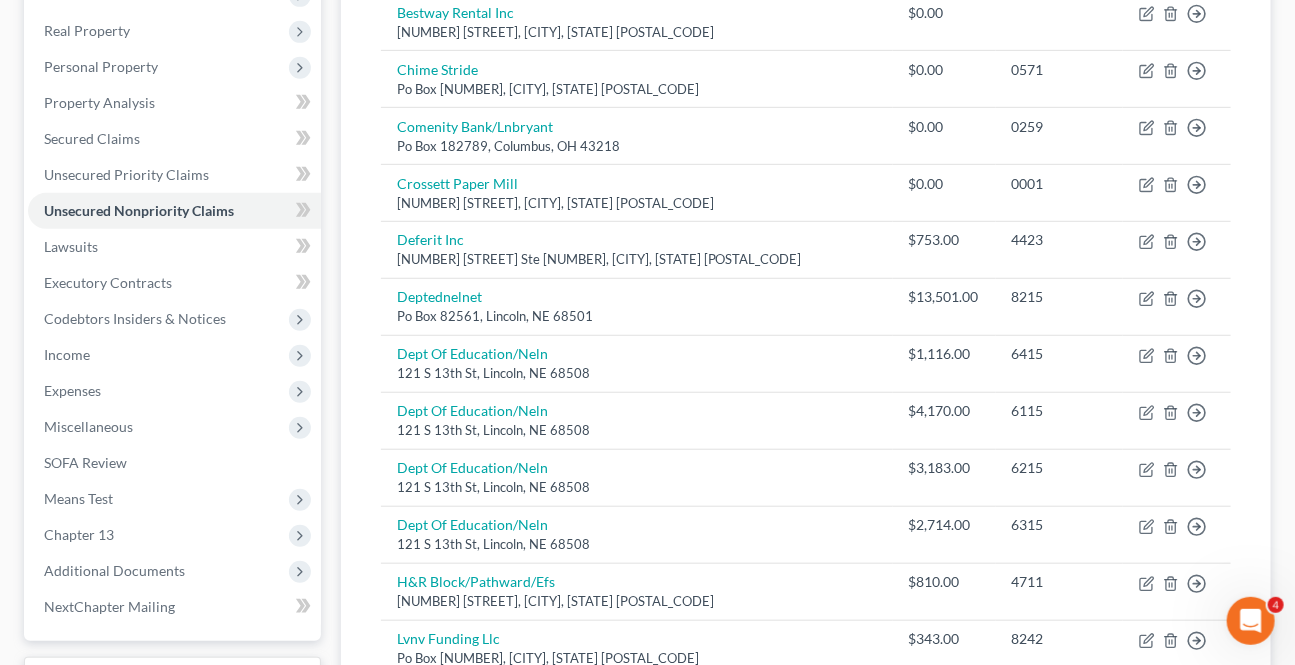 scroll, scrollTop: 84, scrollLeft: 0, axis: vertical 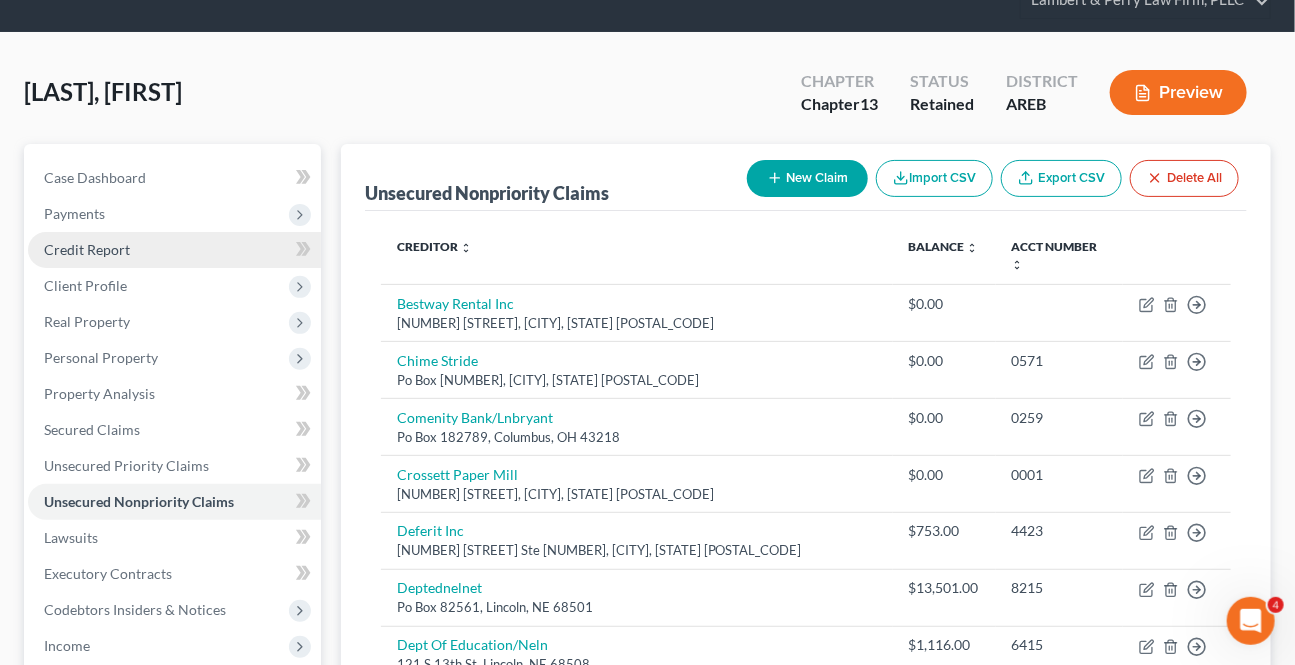 click on "Credit Report" at bounding box center [174, 250] 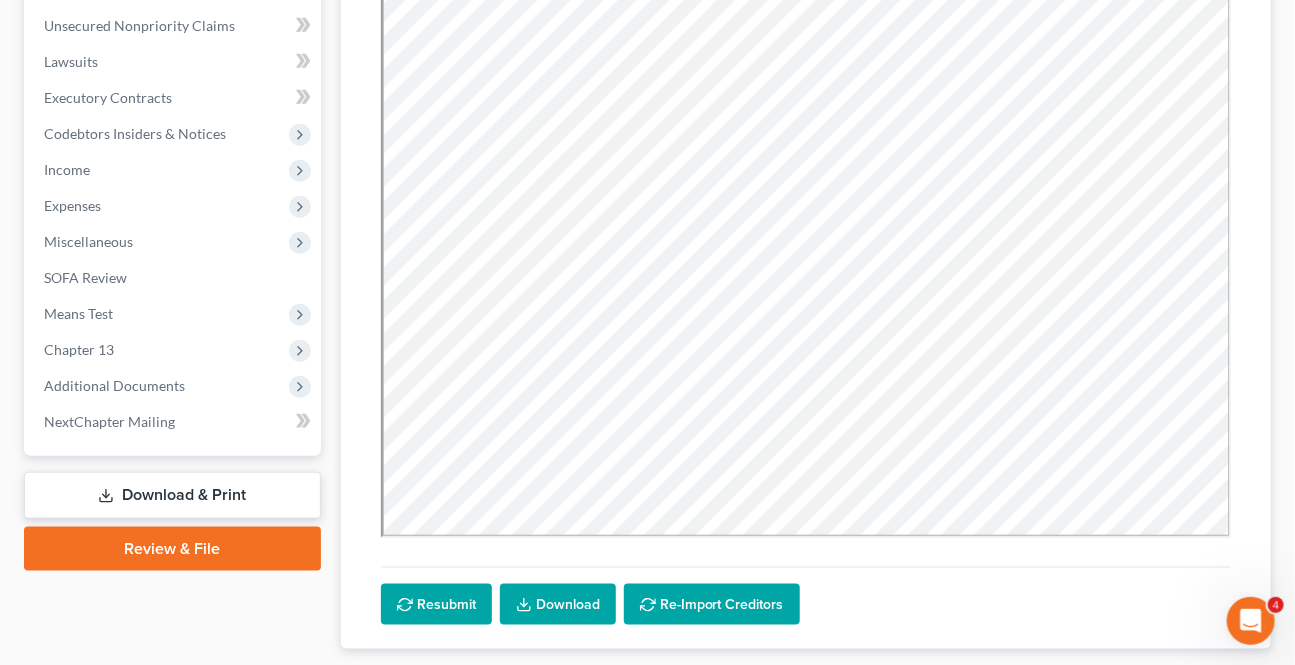 scroll, scrollTop: 319, scrollLeft: 0, axis: vertical 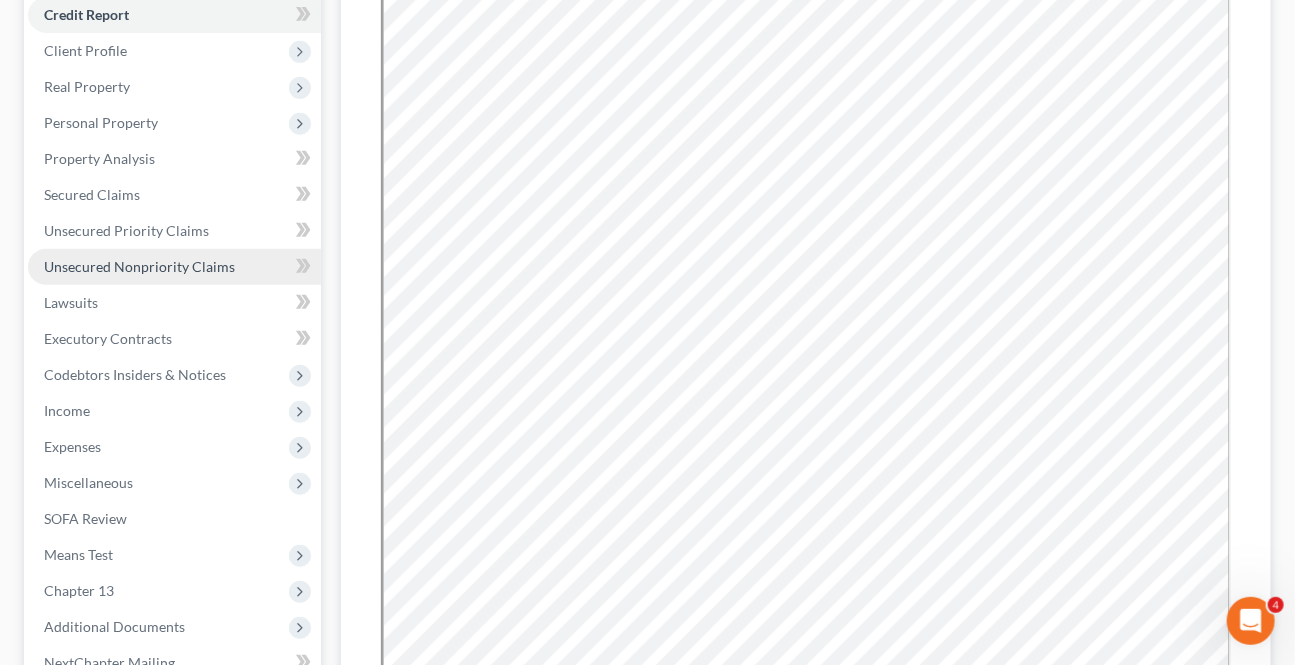 click on "Unsecured Nonpriority Claims" at bounding box center (139, 266) 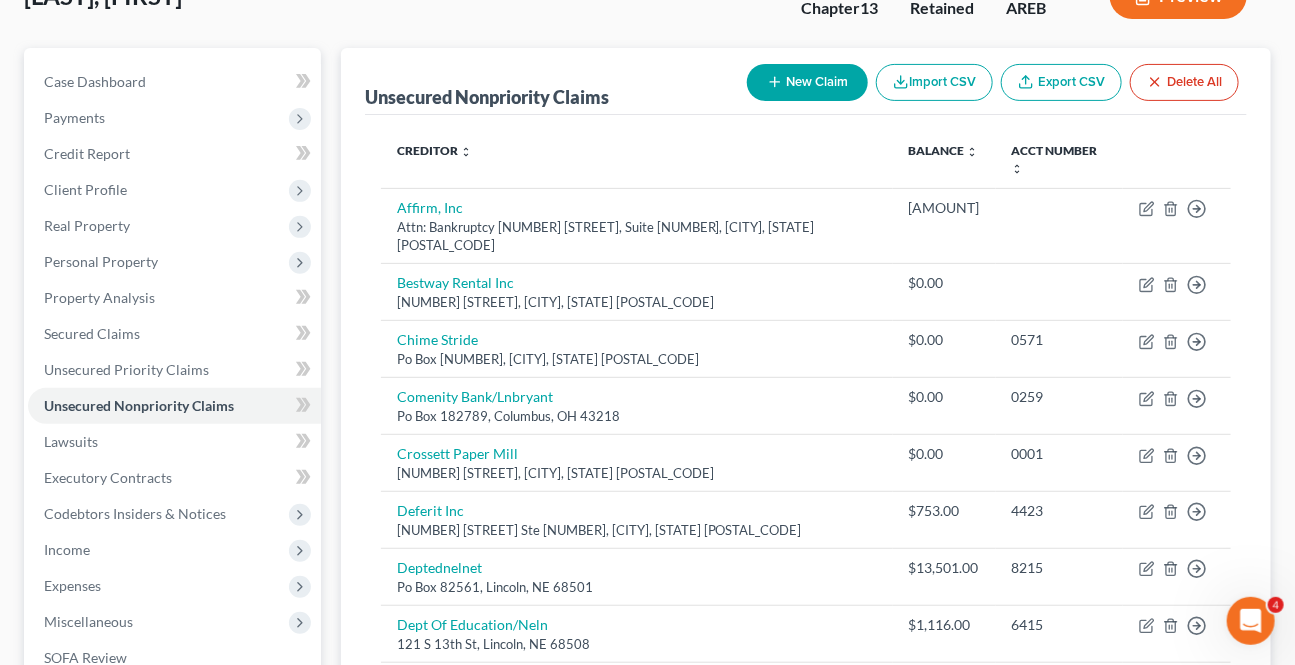 scroll, scrollTop: 181, scrollLeft: 0, axis: vertical 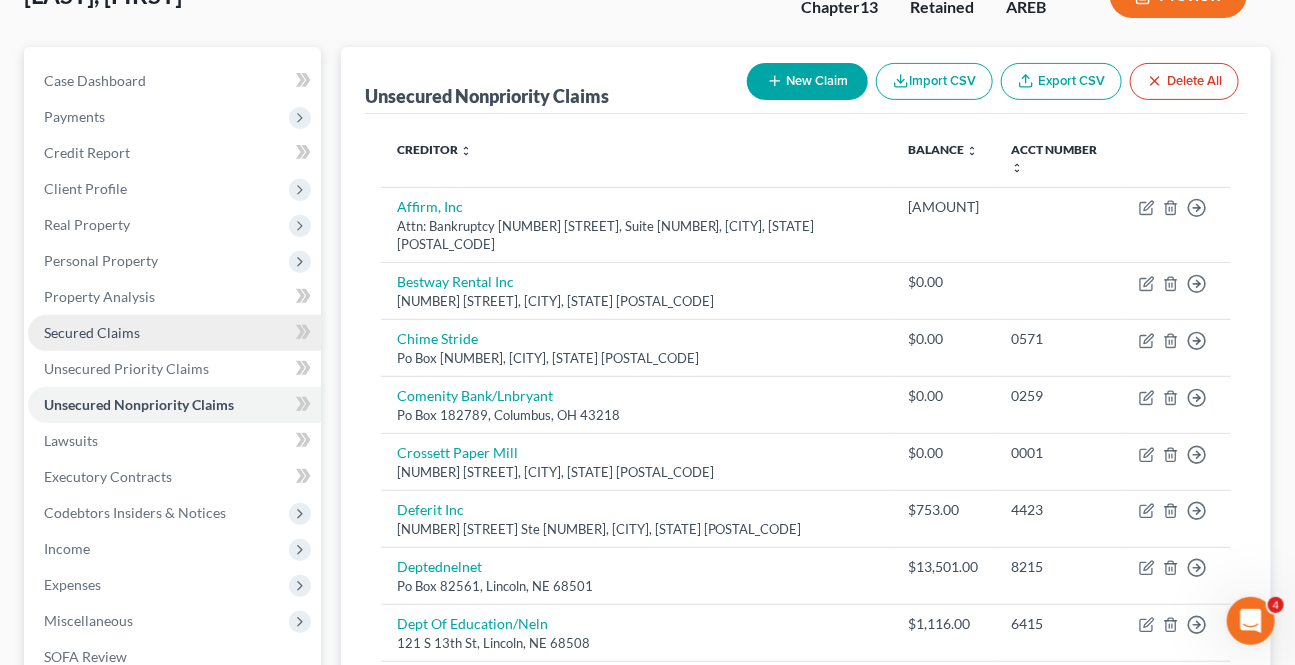 click on "Secured Claims" at bounding box center [92, 332] 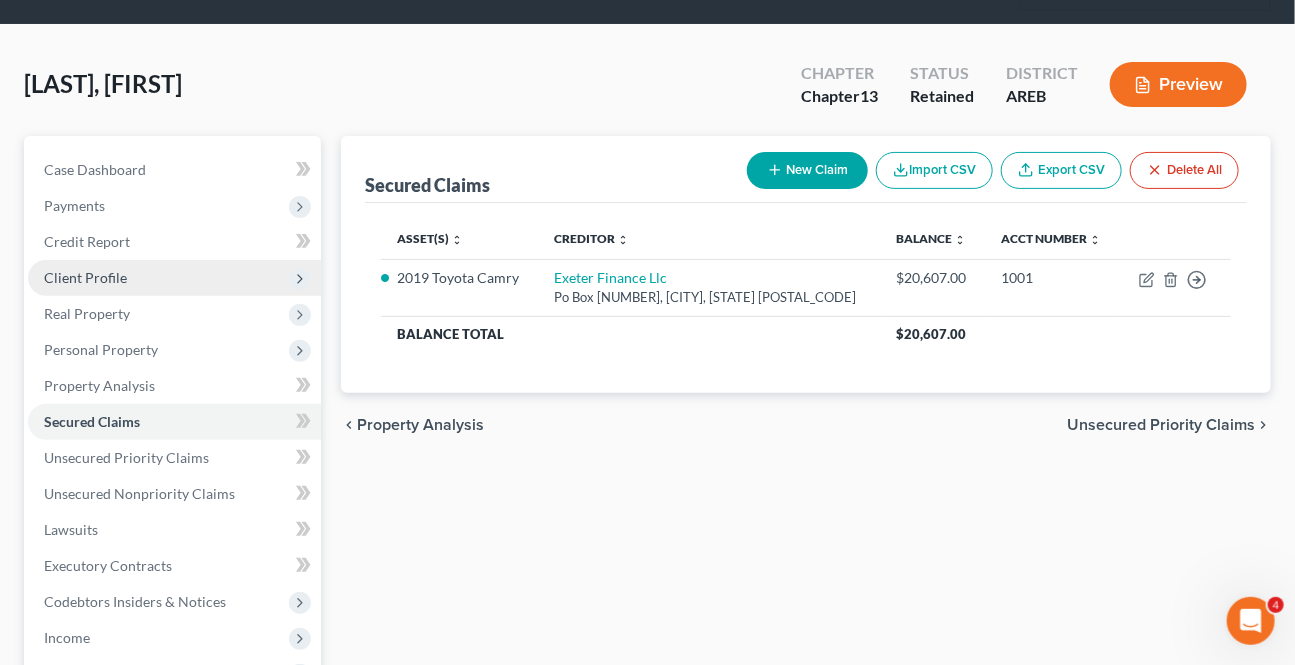 scroll, scrollTop: 0, scrollLeft: 0, axis: both 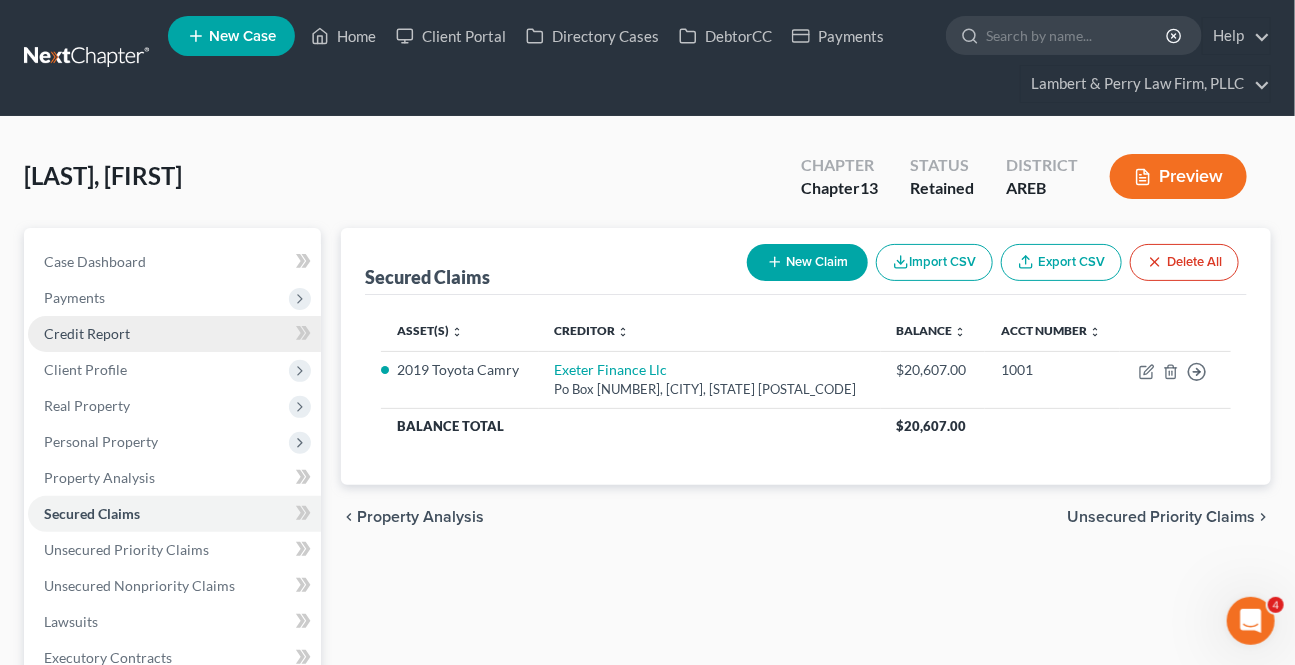 click on "Credit Report" at bounding box center [174, 334] 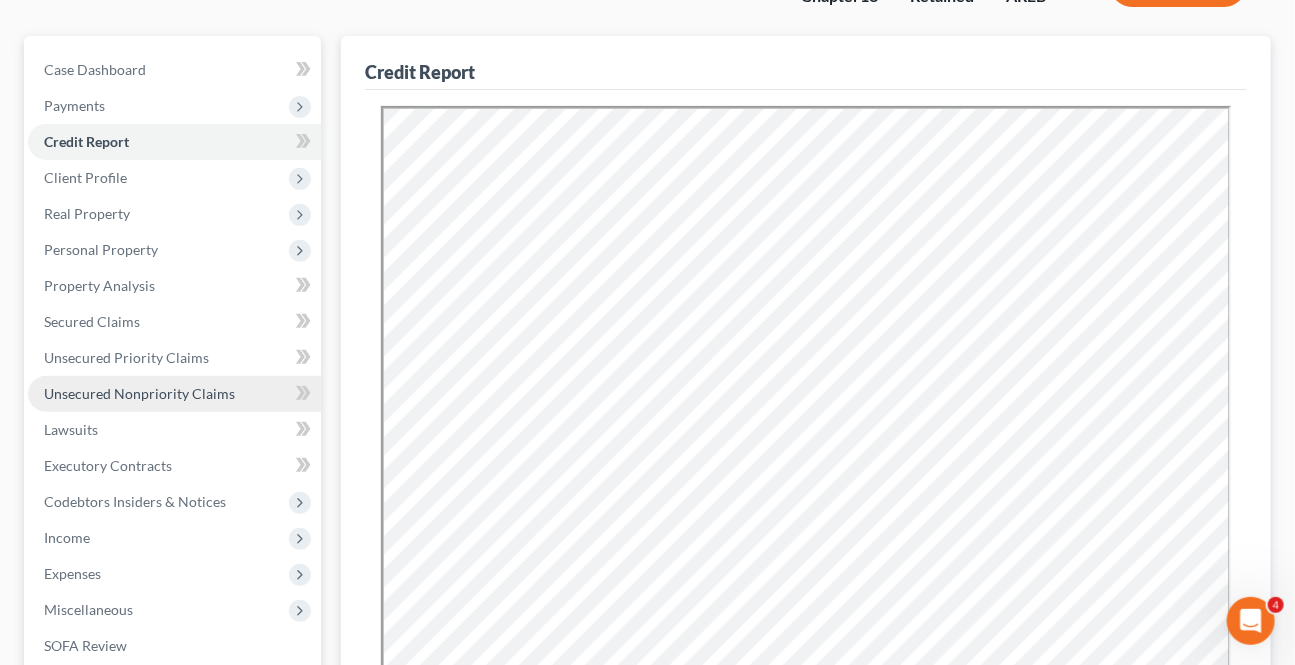 scroll, scrollTop: 181, scrollLeft: 0, axis: vertical 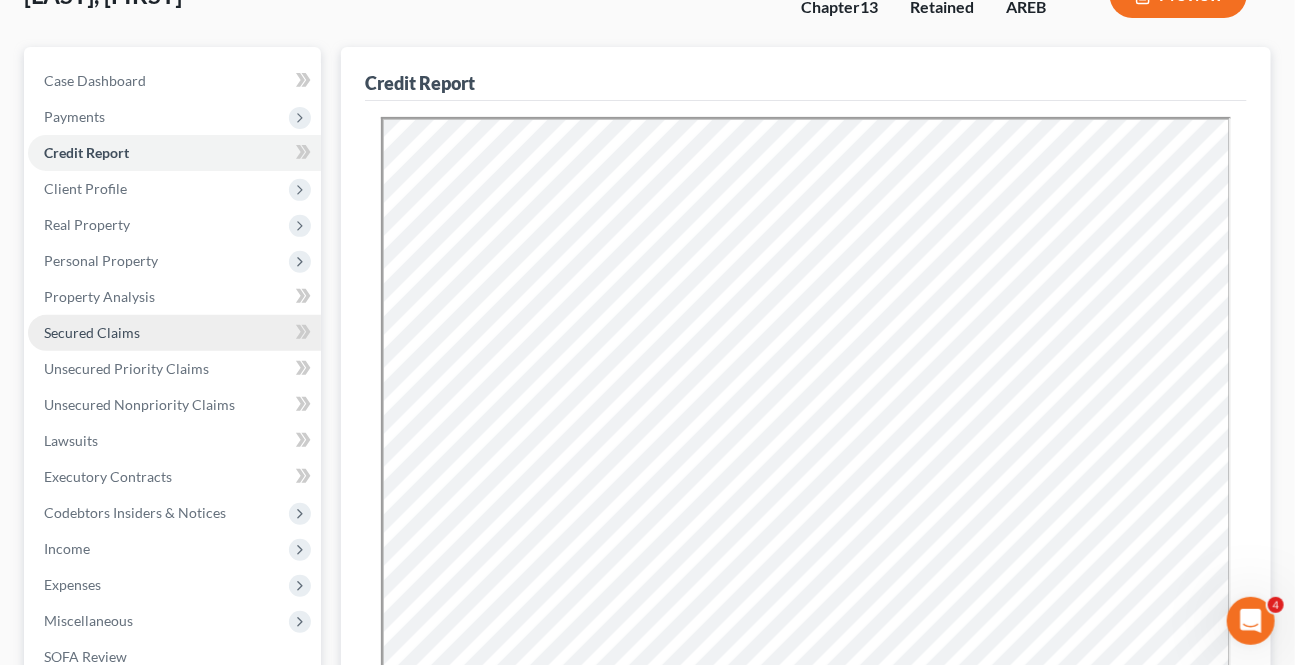 click on "Secured Claims" at bounding box center [92, 332] 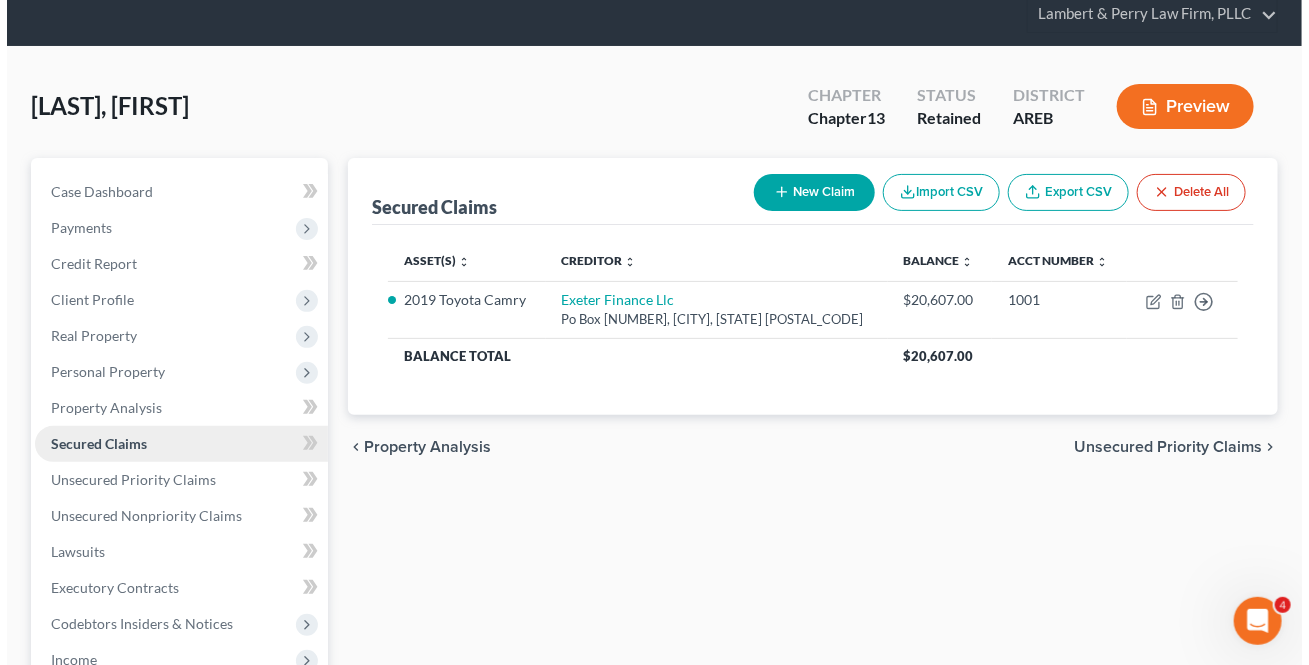 scroll, scrollTop: 0, scrollLeft: 0, axis: both 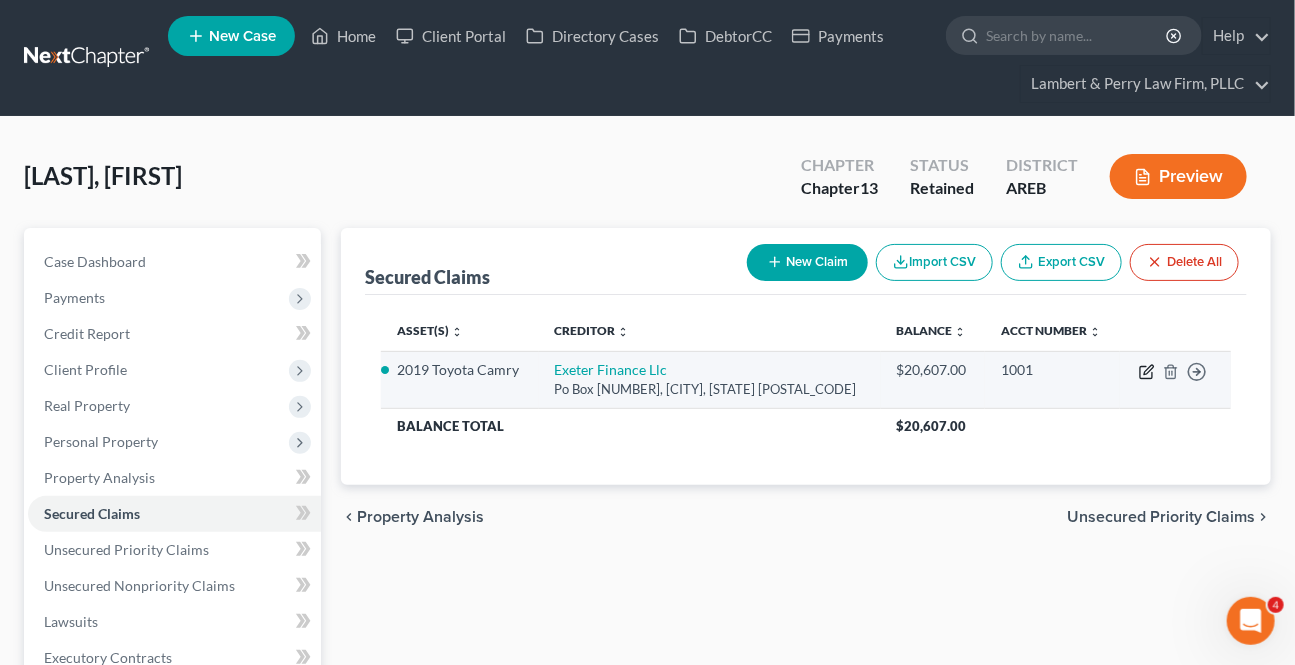 click 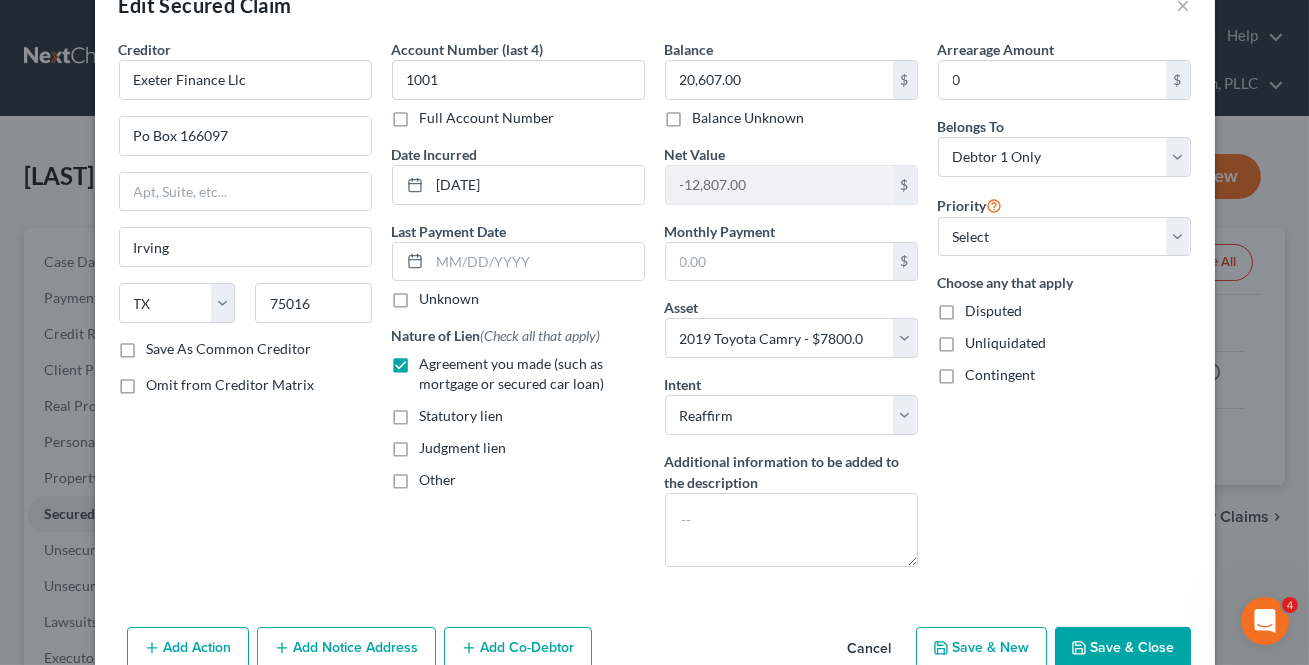 scroll, scrollTop: 111, scrollLeft: 0, axis: vertical 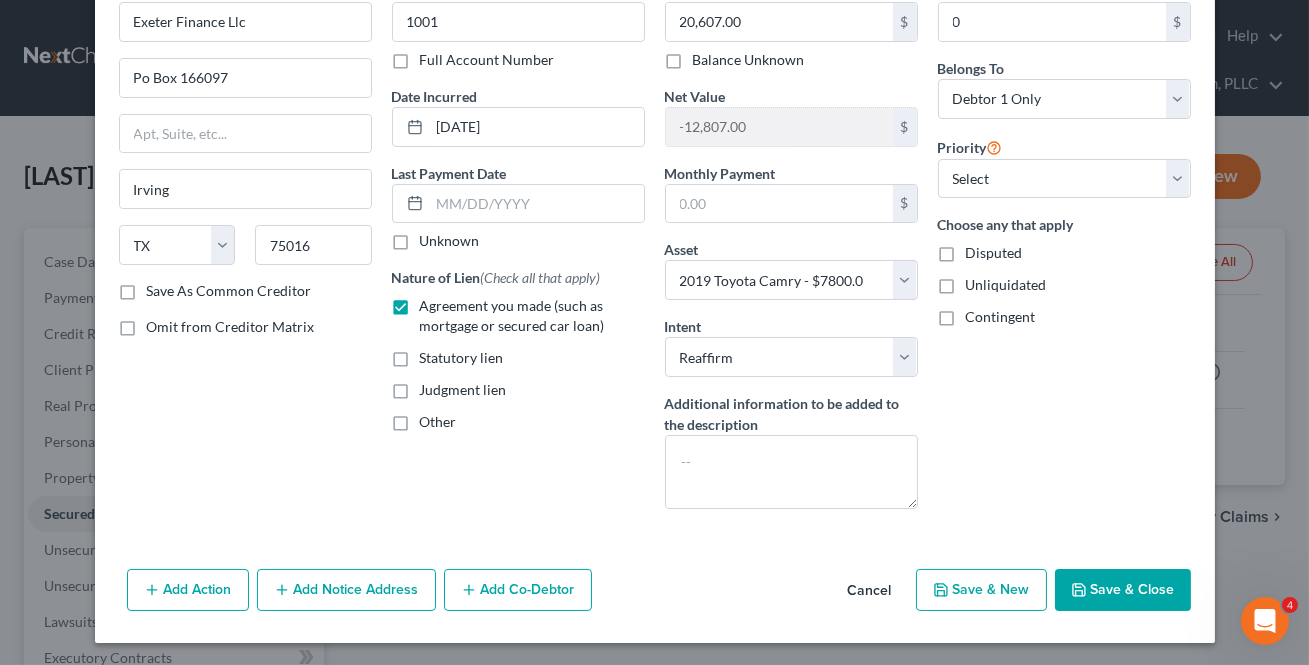 click on "Add Co-Debtor" at bounding box center [518, 590] 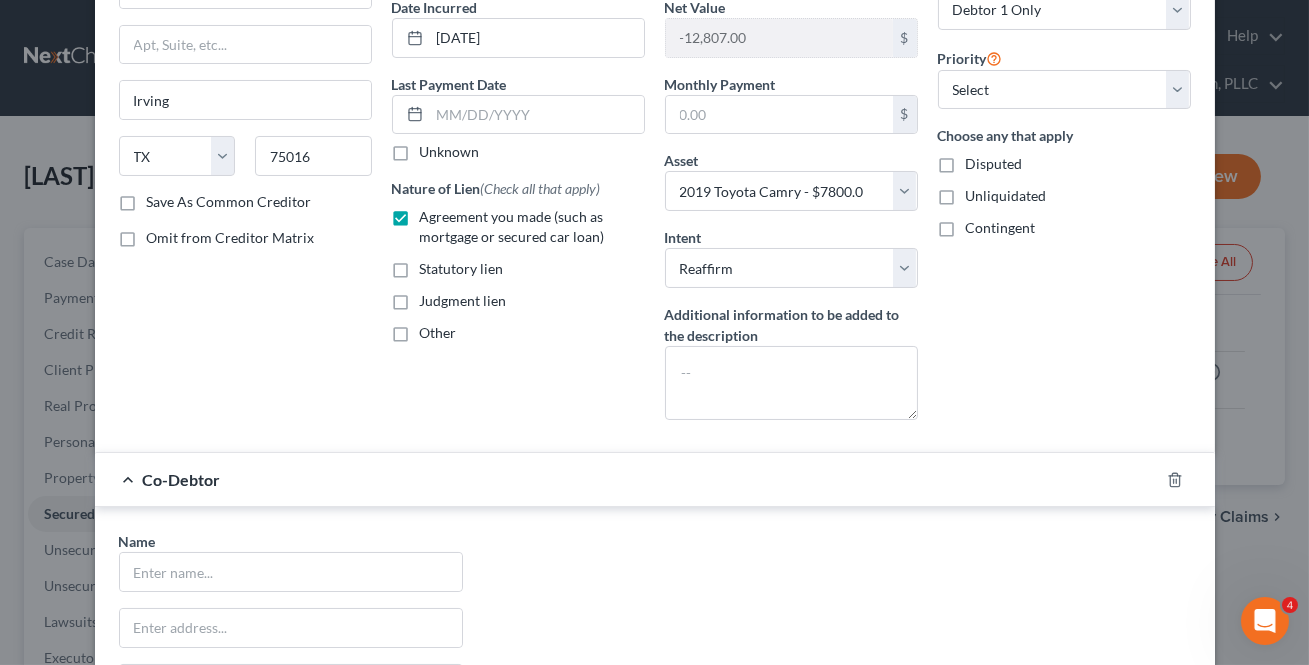 scroll, scrollTop: 384, scrollLeft: 0, axis: vertical 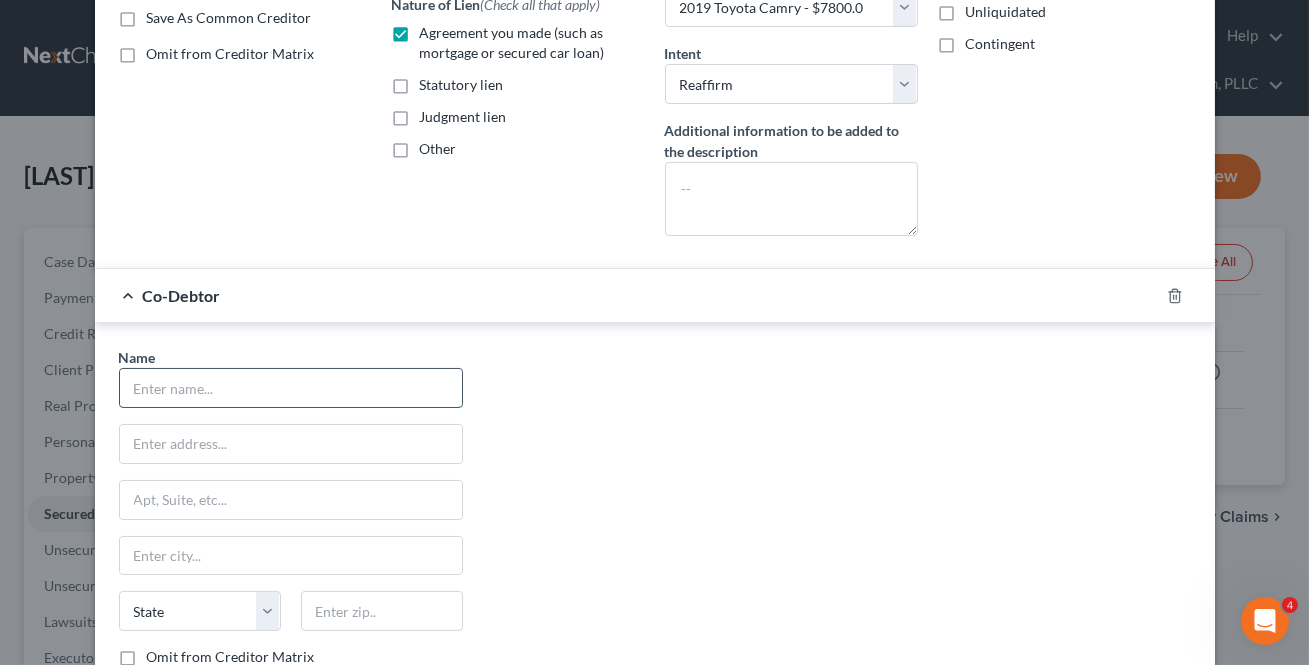 click at bounding box center [291, 388] 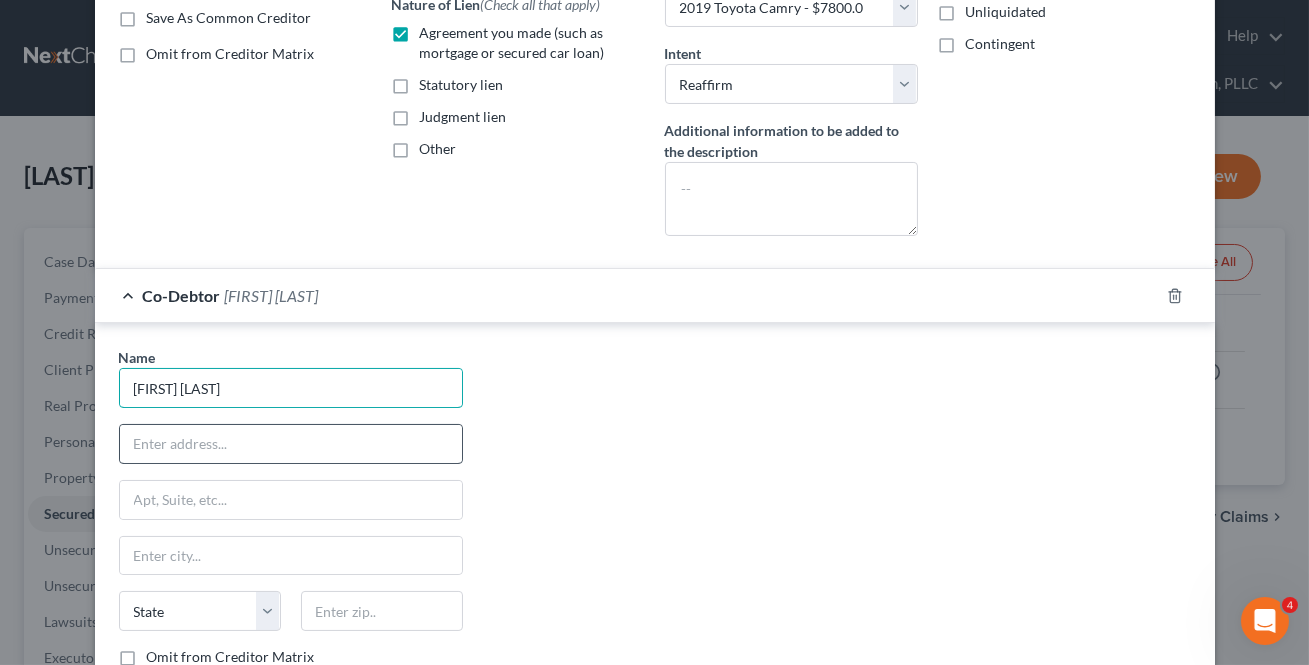 type on "[FIRST] [LAST]" 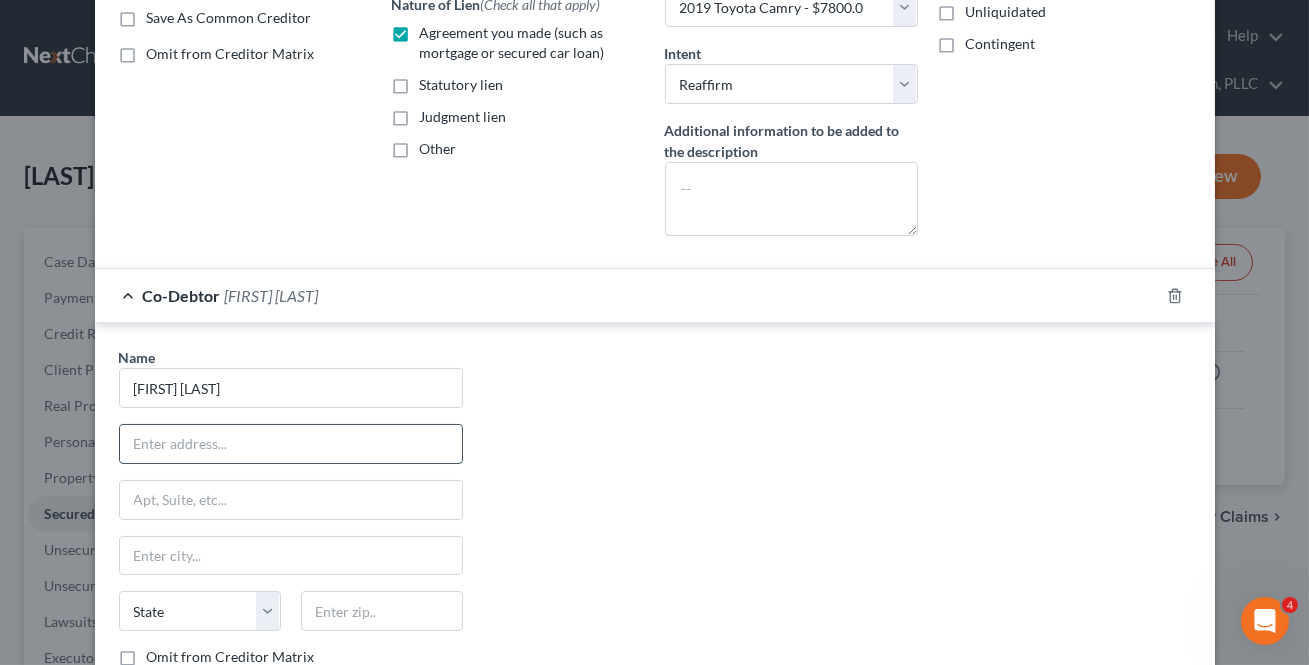 click at bounding box center (291, 444) 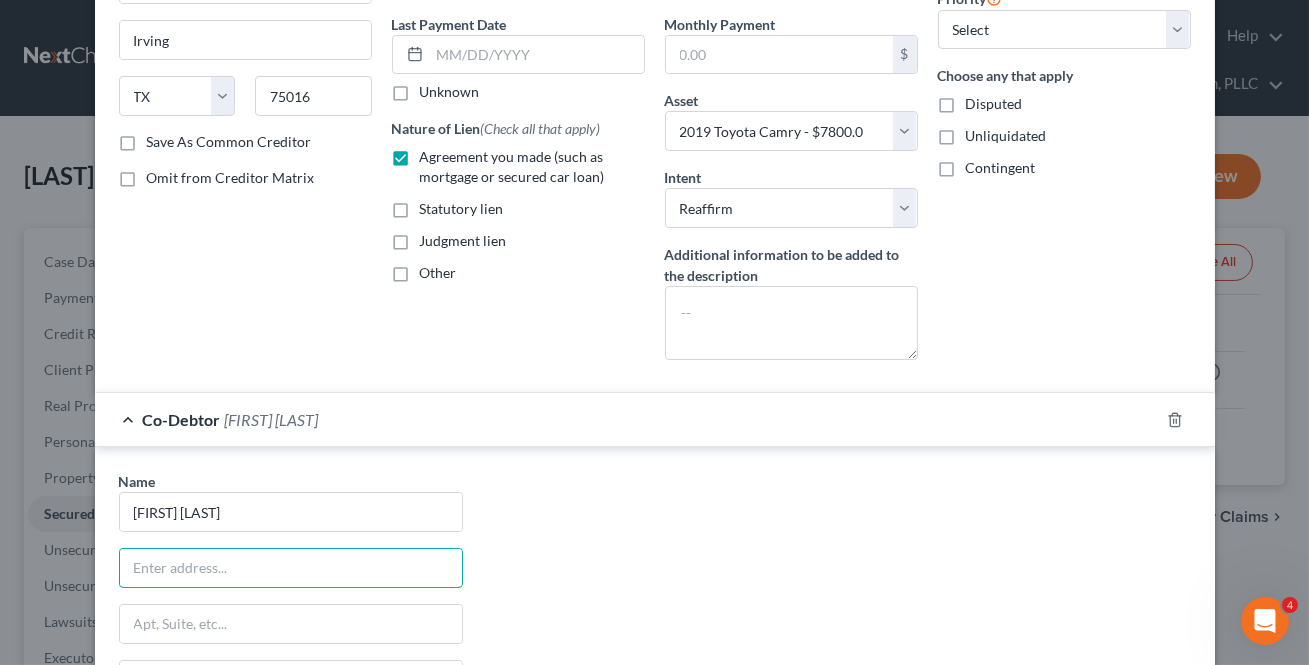 scroll, scrollTop: 293, scrollLeft: 0, axis: vertical 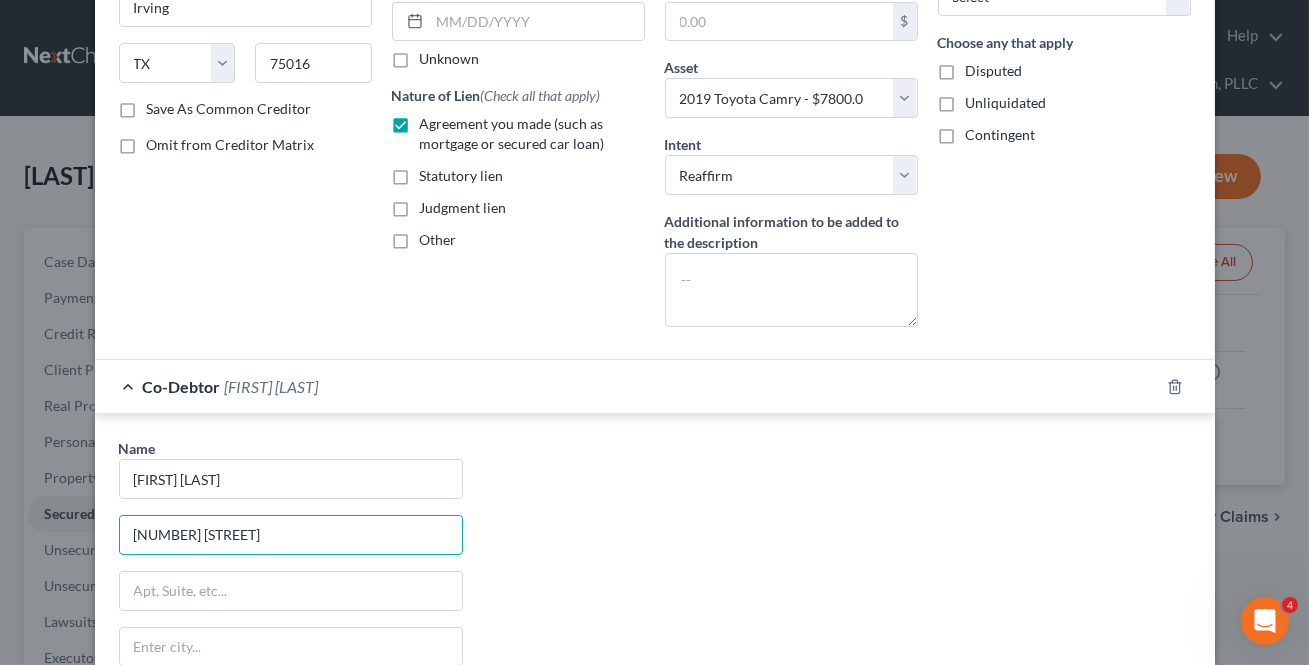 type on "[NUMBER] [STREET]" 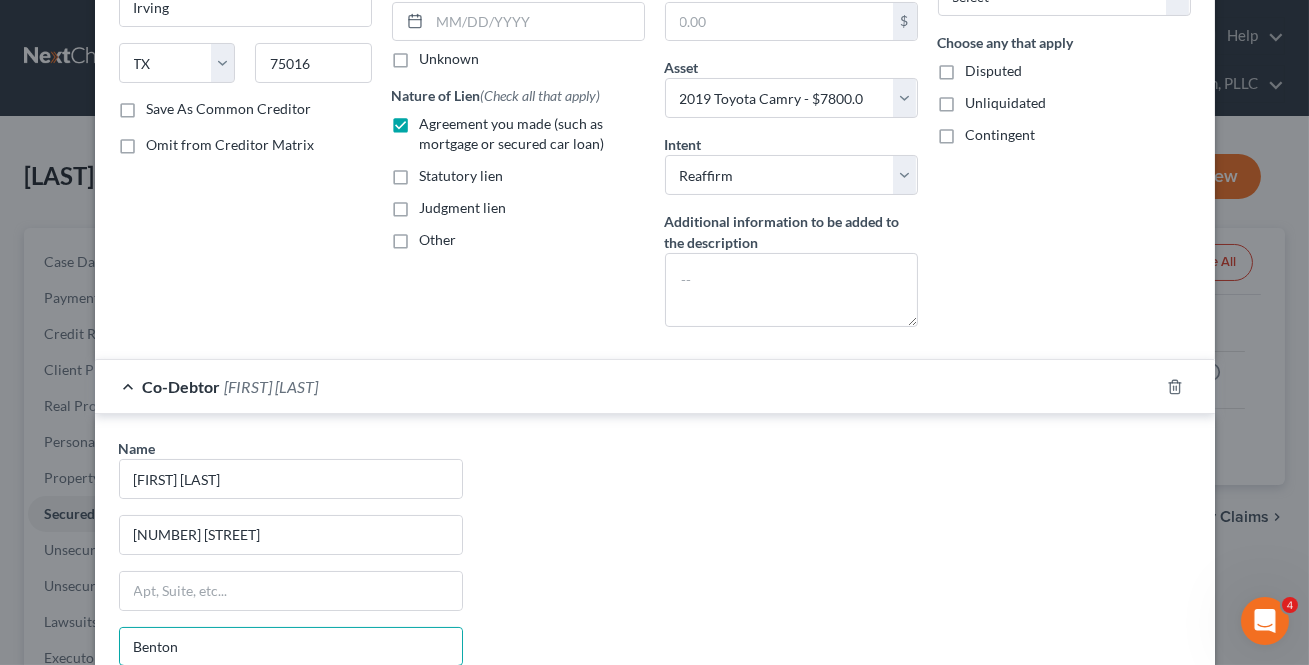 type on "Benton" 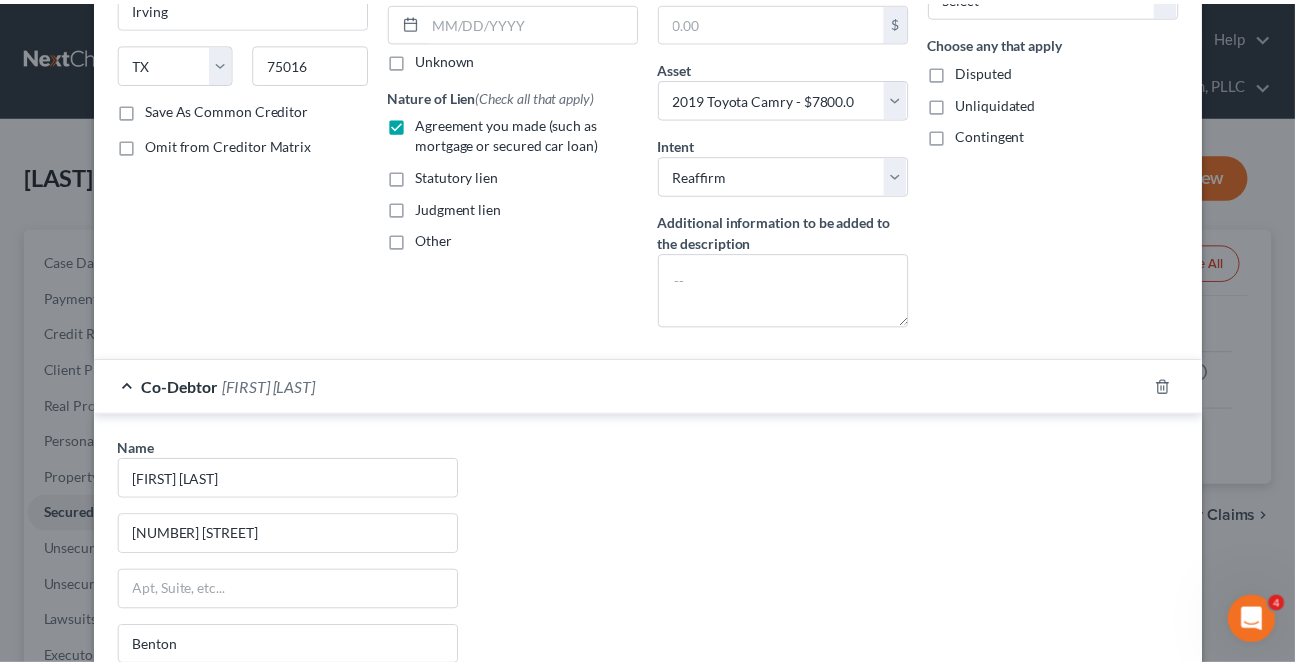 scroll, scrollTop: 578, scrollLeft: 0, axis: vertical 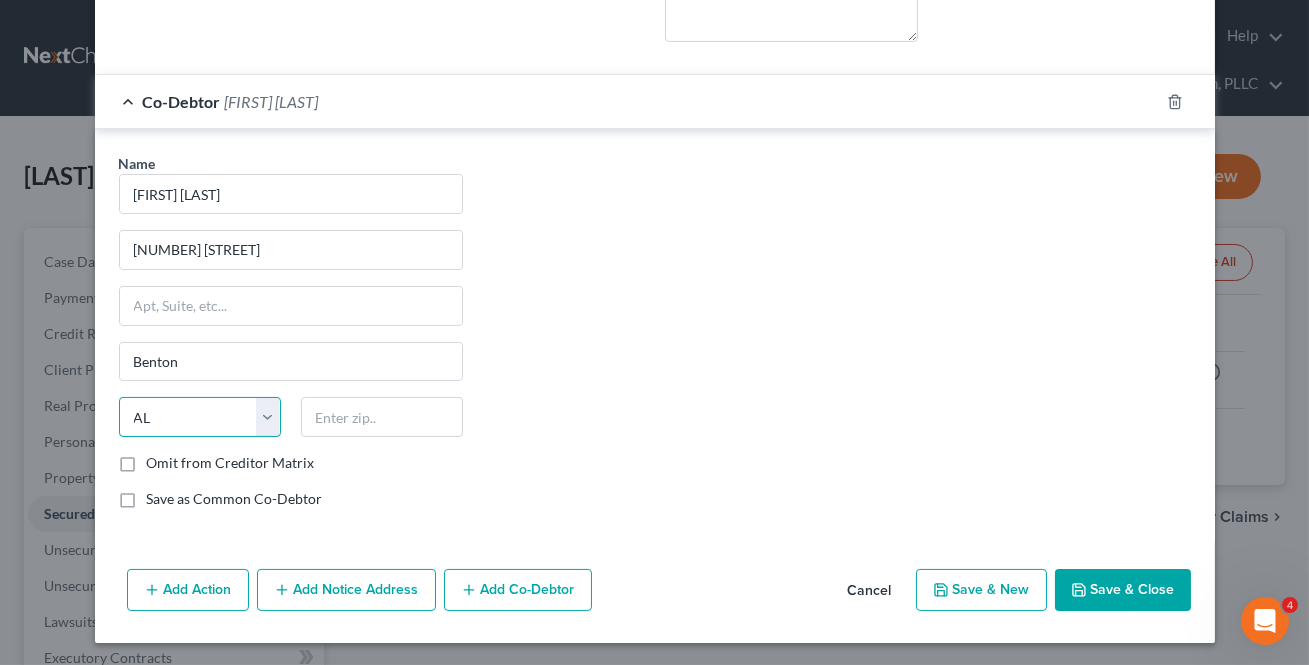select on "2" 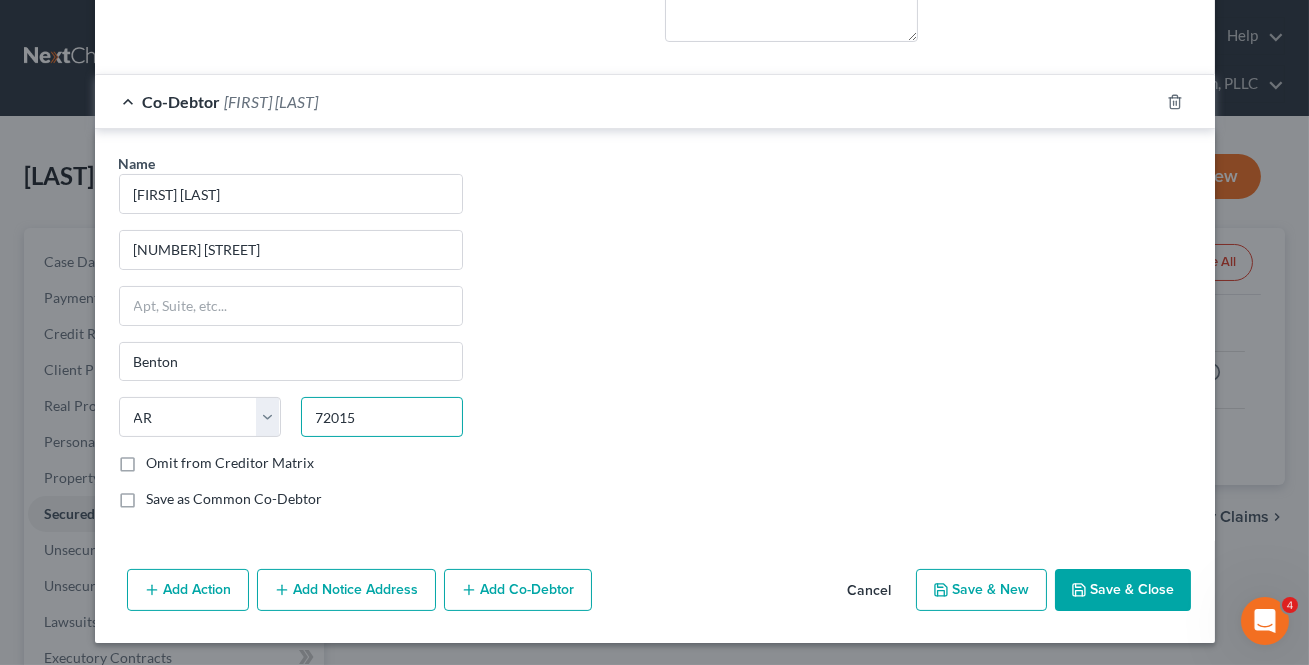 type on "72015" 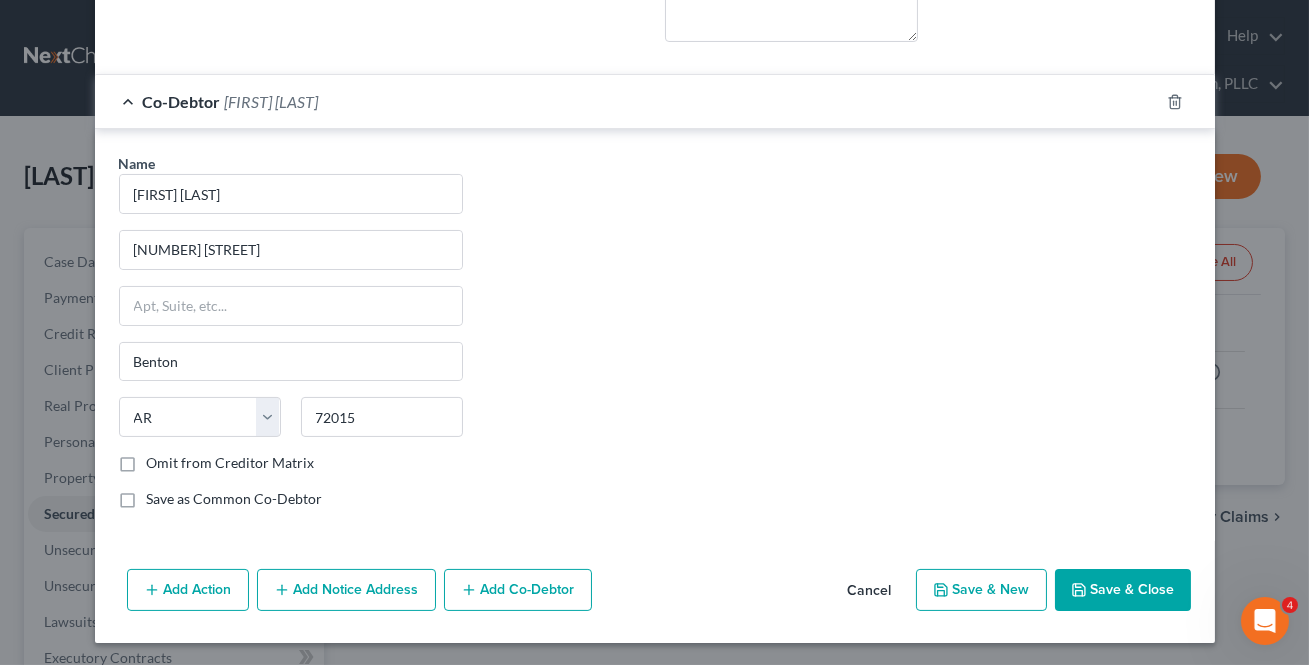 click on "Name
*
[FIRST] [LAST] [NUMBER] [STREET] [CITY] State AL AK AR AZ CA CO CT DE DC FL GA GU HI ID IL IN IA KS KY LA ME MD MA MI MN MS MO MT NC ND NE NV NH NJ NM NY OH OK OR PA PR RI SC SD TN TX UT VI VA VT WA WV WI WY 72015 Omit from Creditor Matrix Save as Common Co-Debtor" at bounding box center (655, 339) 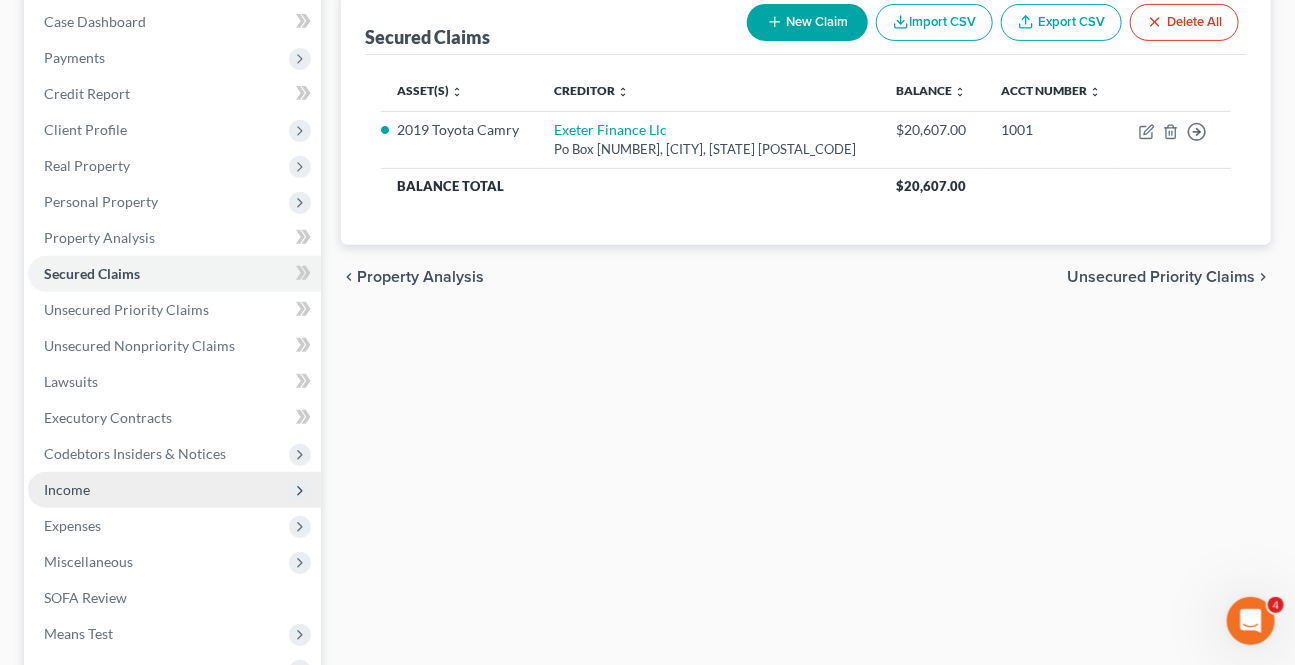 scroll, scrollTop: 272, scrollLeft: 0, axis: vertical 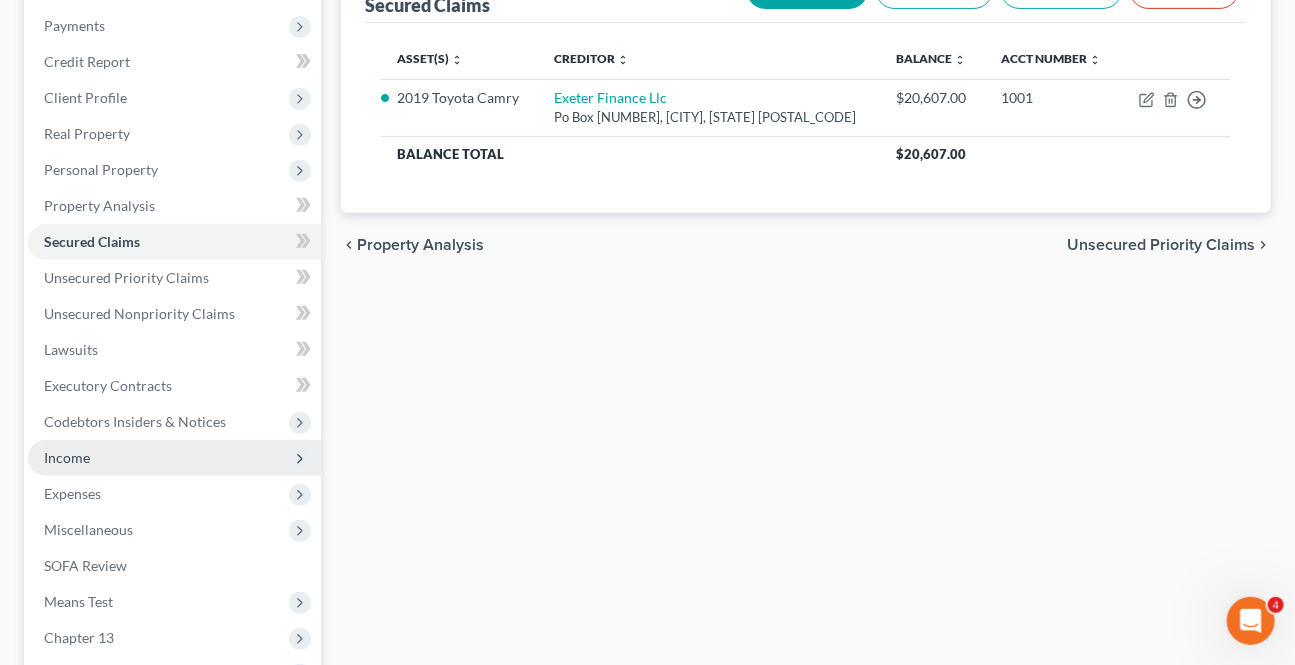 click on "Income" at bounding box center (174, 458) 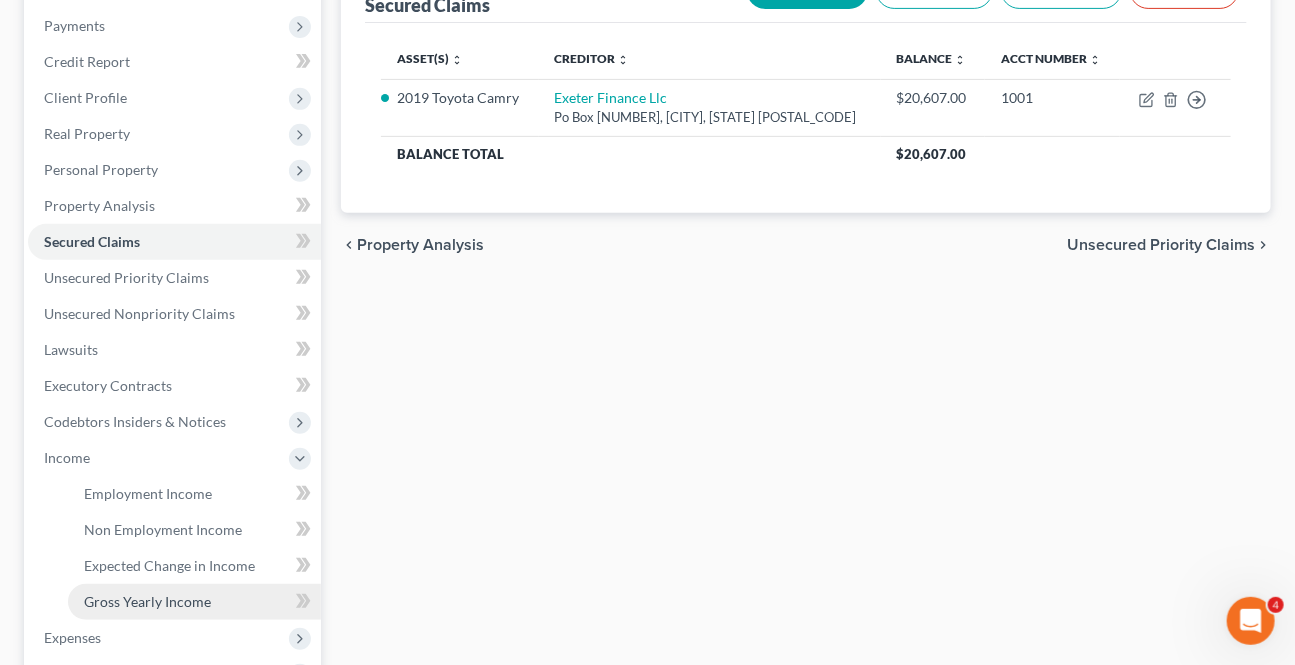 click on "Gross Yearly Income" at bounding box center [147, 601] 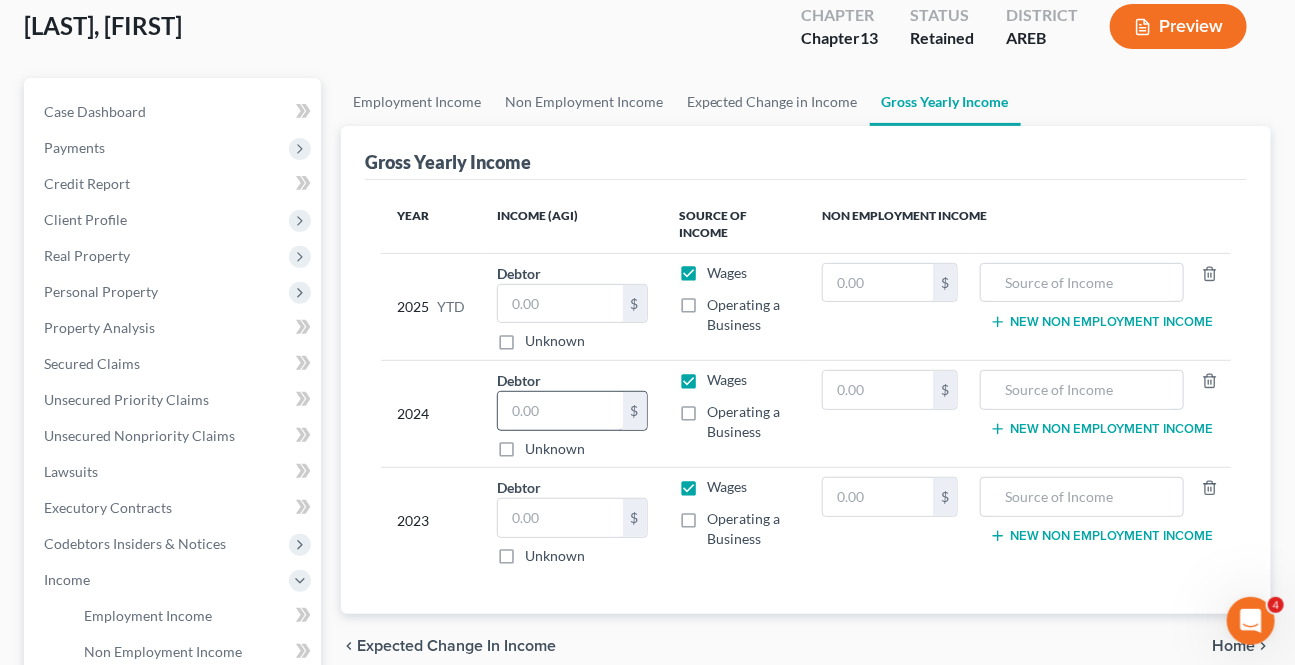 scroll, scrollTop: 181, scrollLeft: 0, axis: vertical 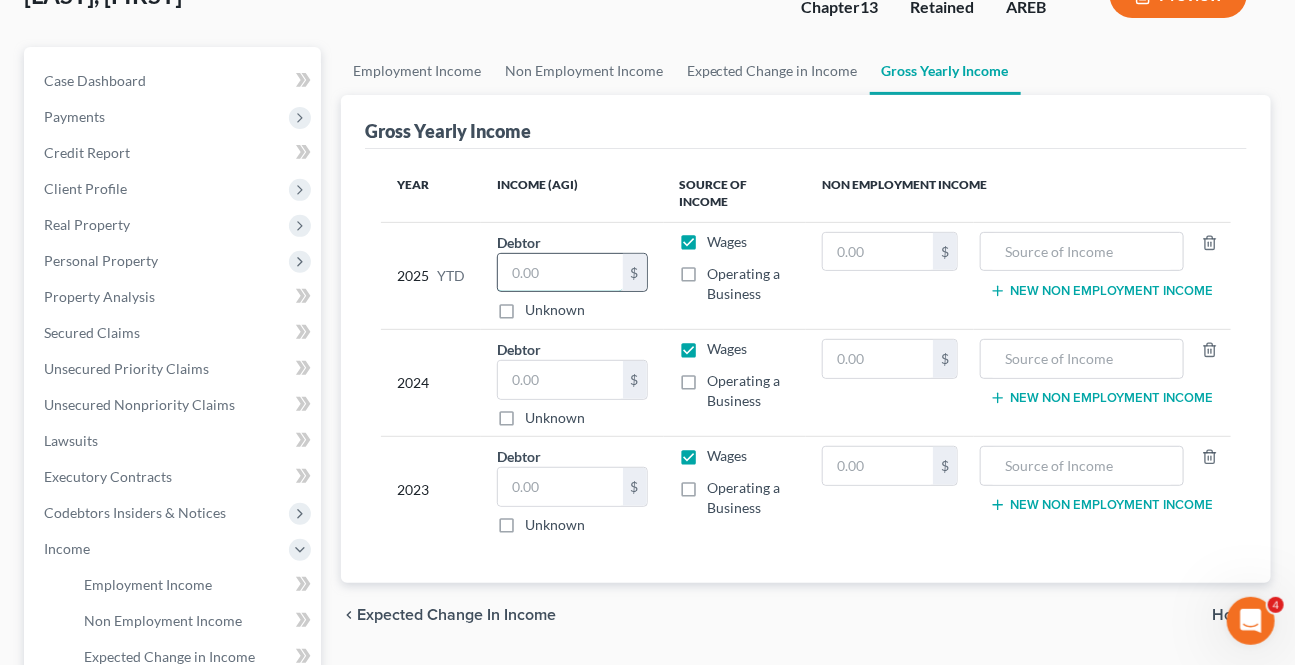 click at bounding box center [560, 273] 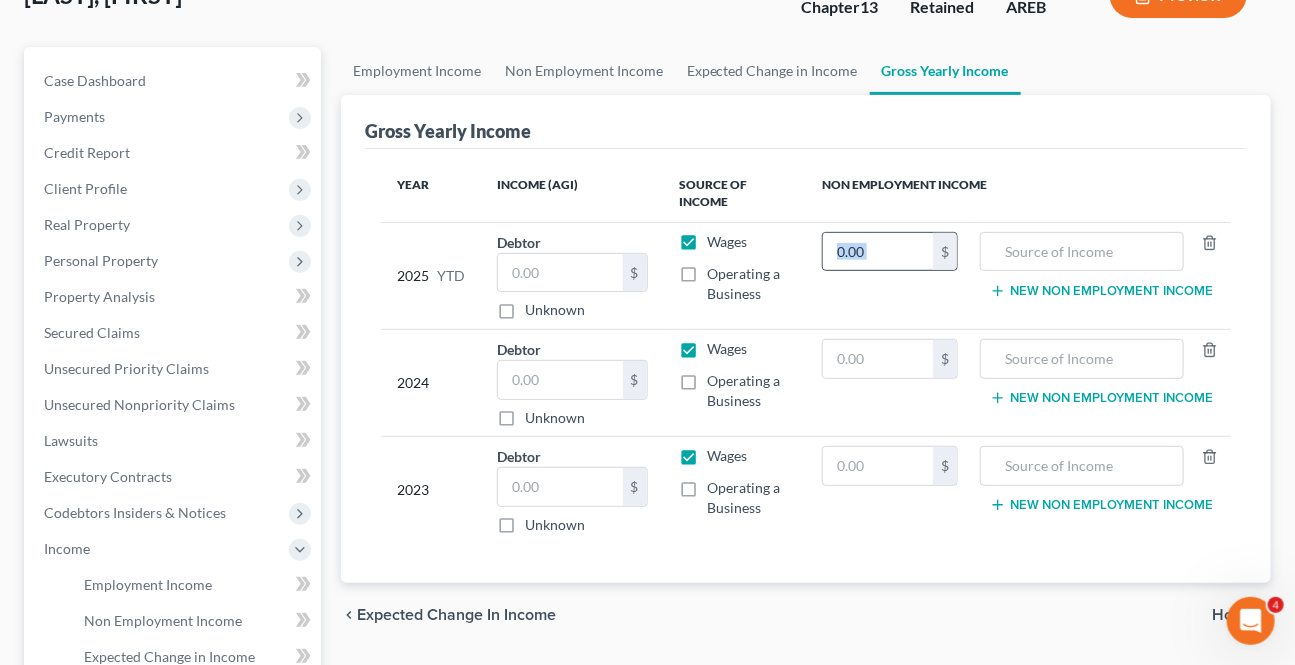 click on "$" at bounding box center [890, 252] 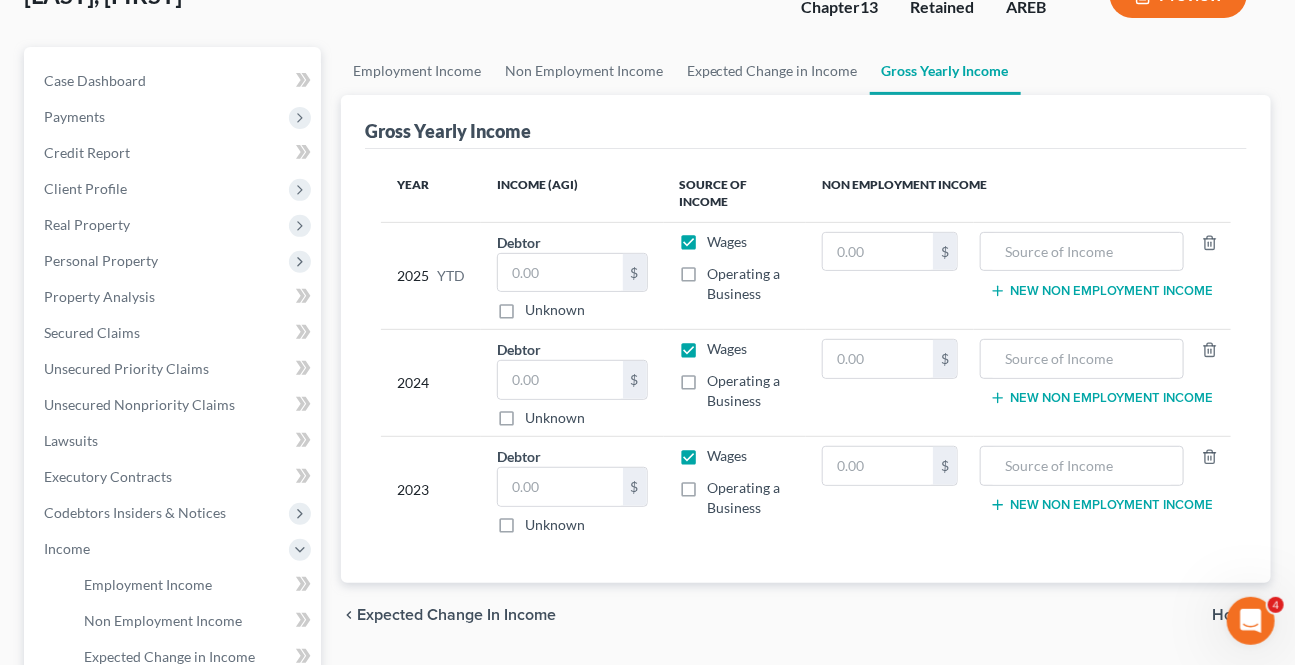 click on "Non Employment Income" at bounding box center [1018, 194] 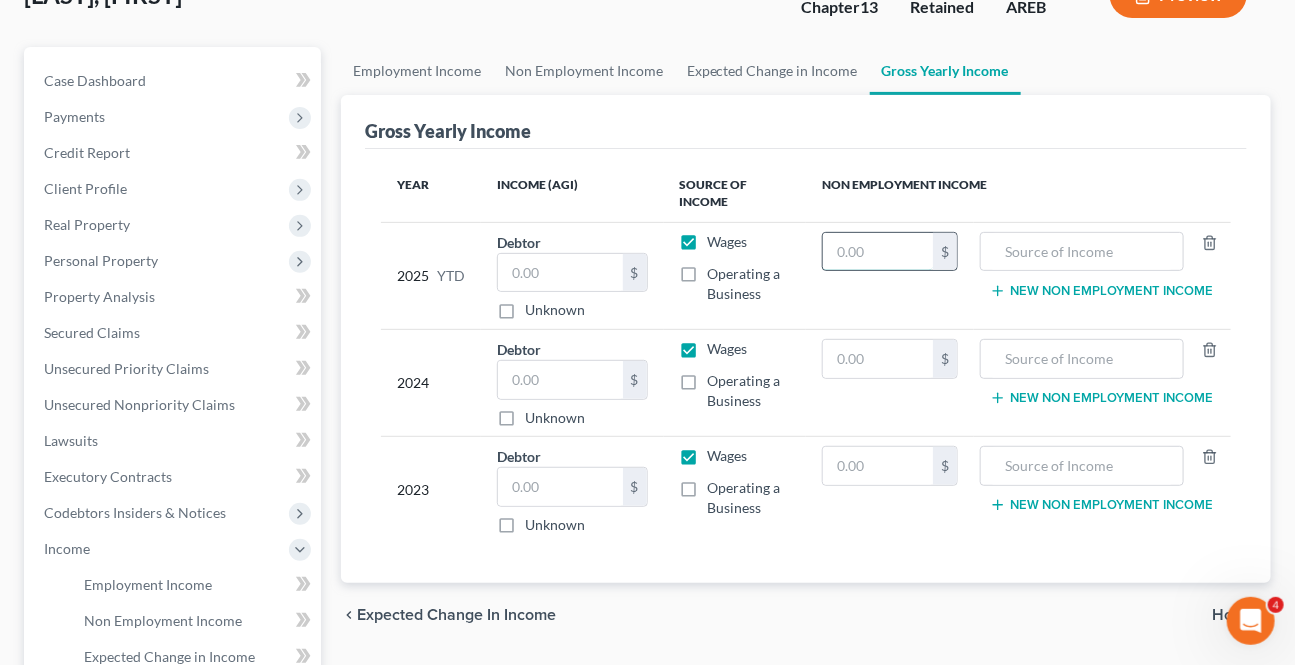 click at bounding box center (878, 252) 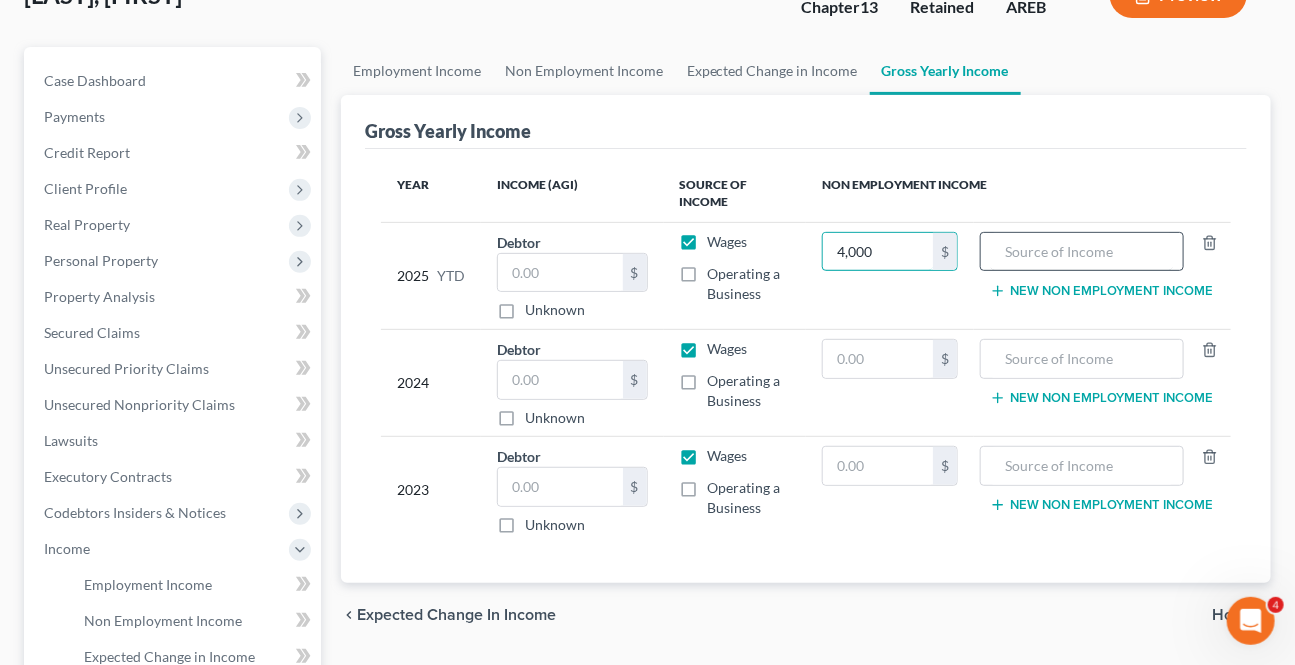 type on "4,000" 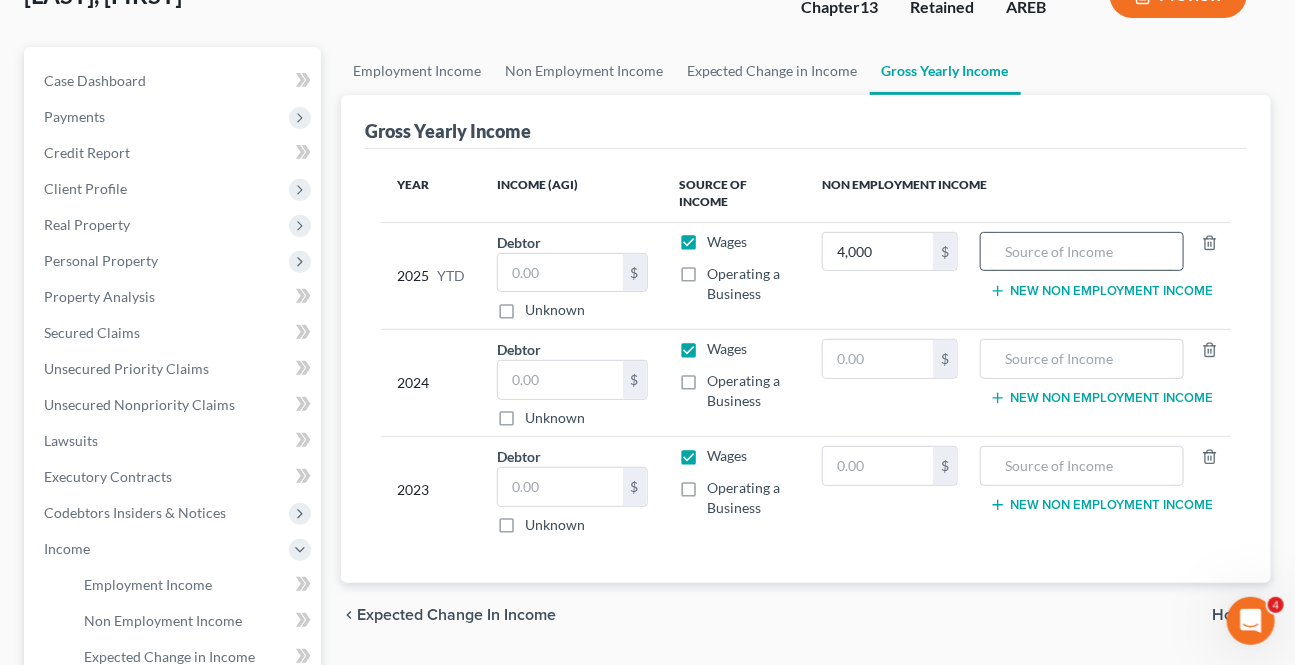 drag, startPoint x: 1108, startPoint y: 262, endPoint x: 1143, endPoint y: 243, distance: 39.824615 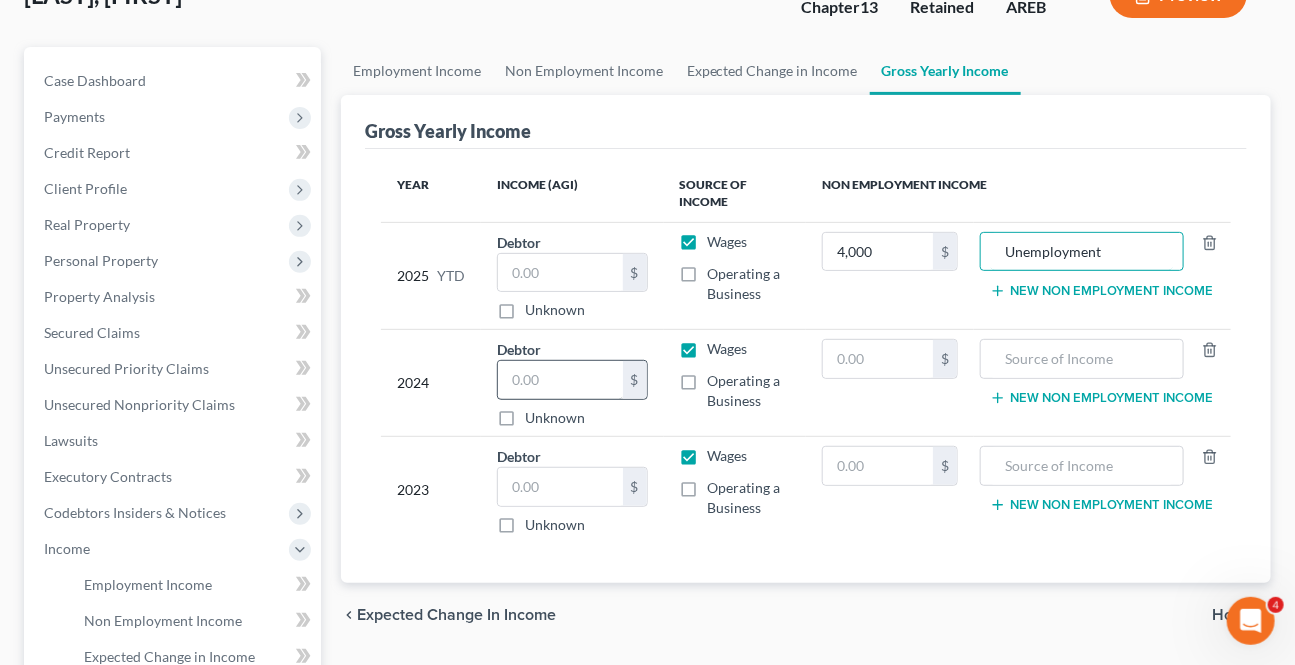type on "Unemployment" 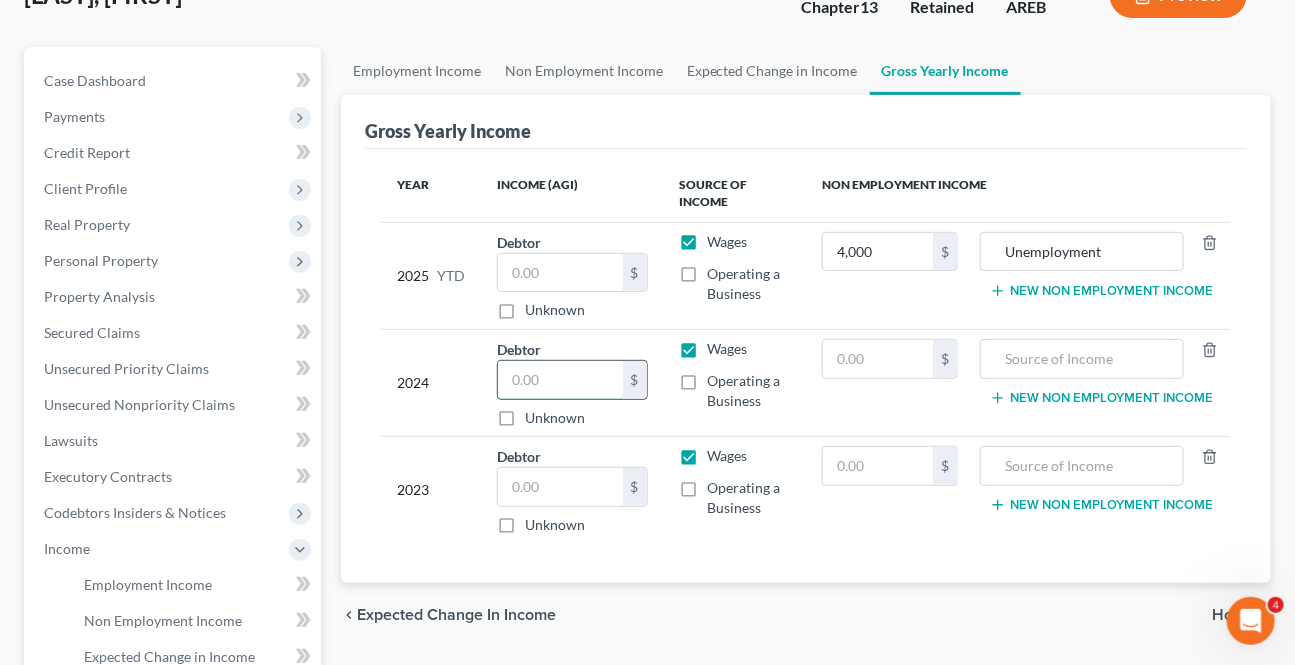 drag, startPoint x: 577, startPoint y: 364, endPoint x: 581, endPoint y: 380, distance: 16.492422 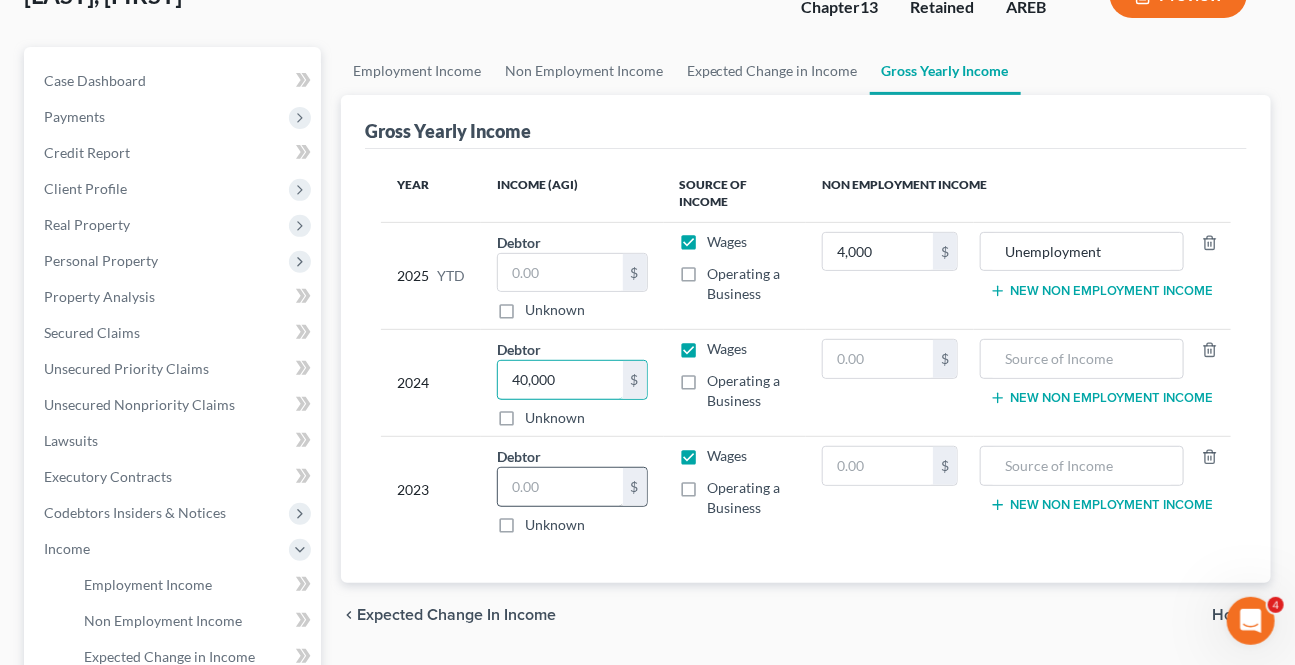 type on "40,000" 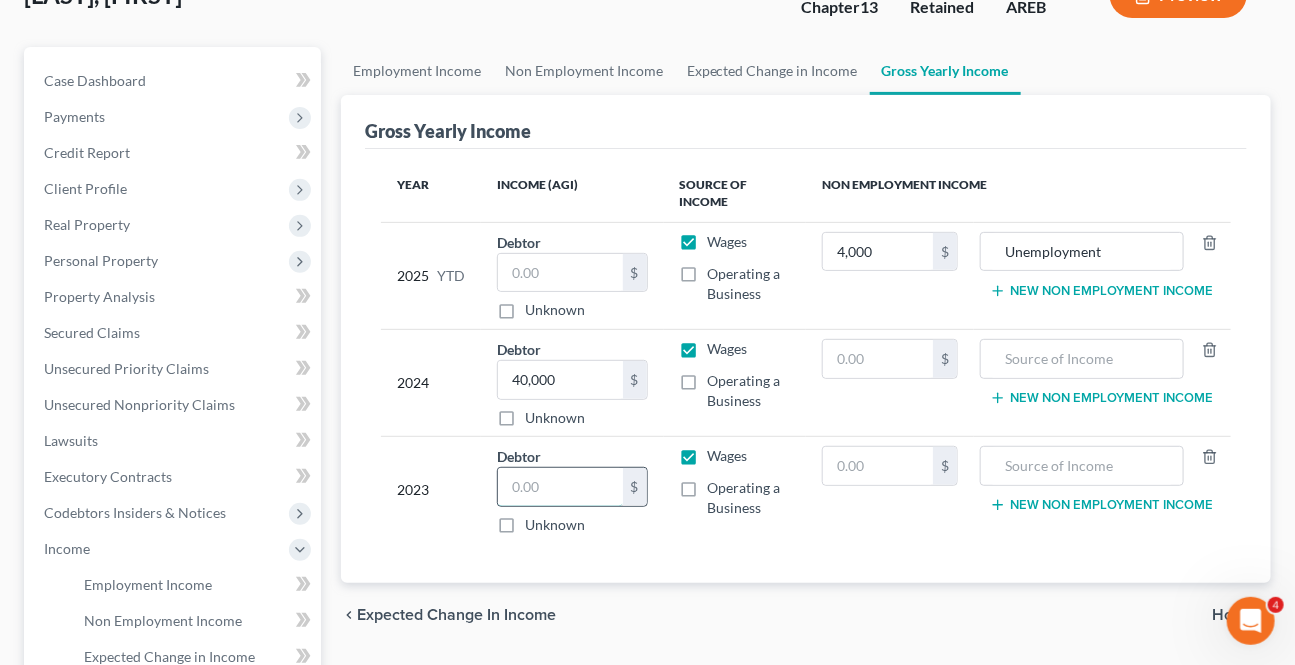 click at bounding box center (560, 487) 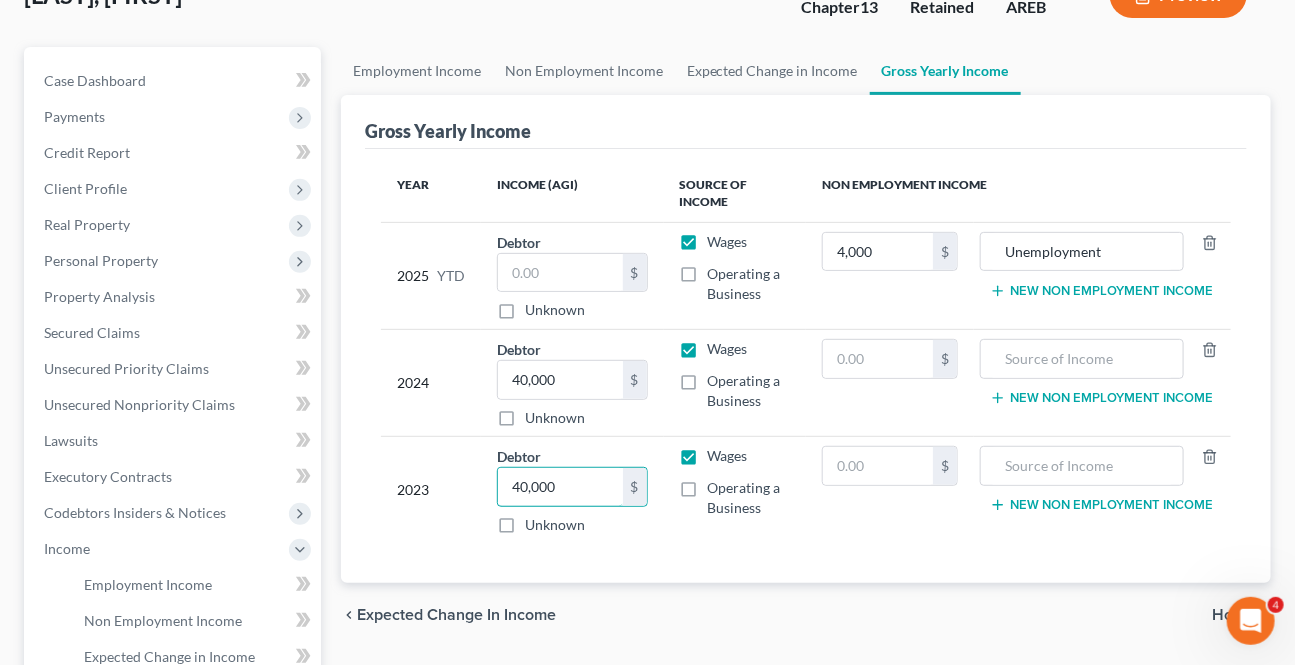 type on "40,000" 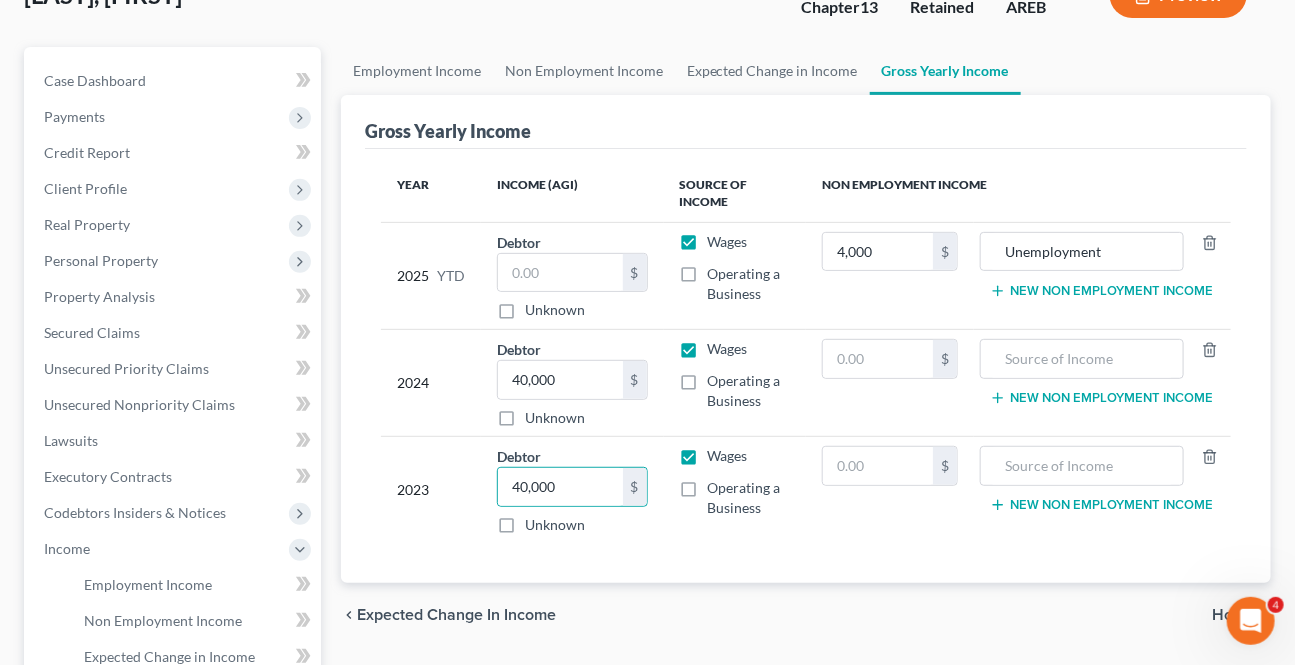 drag, startPoint x: 614, startPoint y: 549, endPoint x: 638, endPoint y: 560, distance: 26.400757 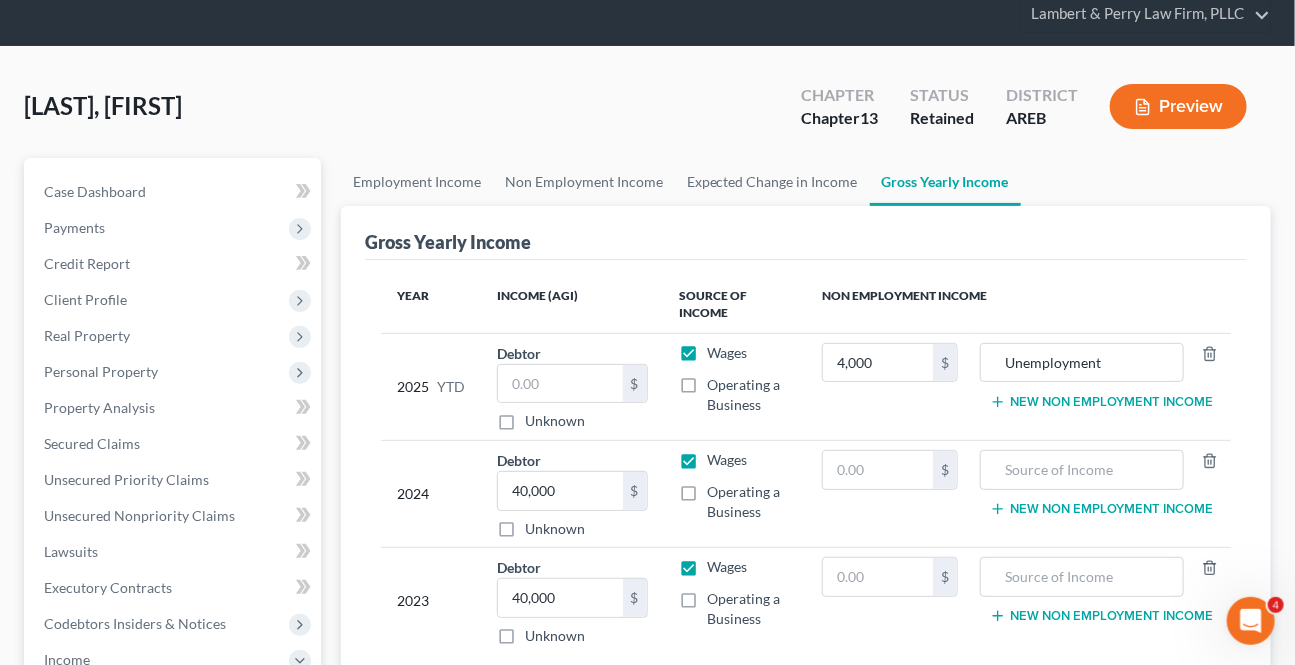 scroll, scrollTop: 181, scrollLeft: 0, axis: vertical 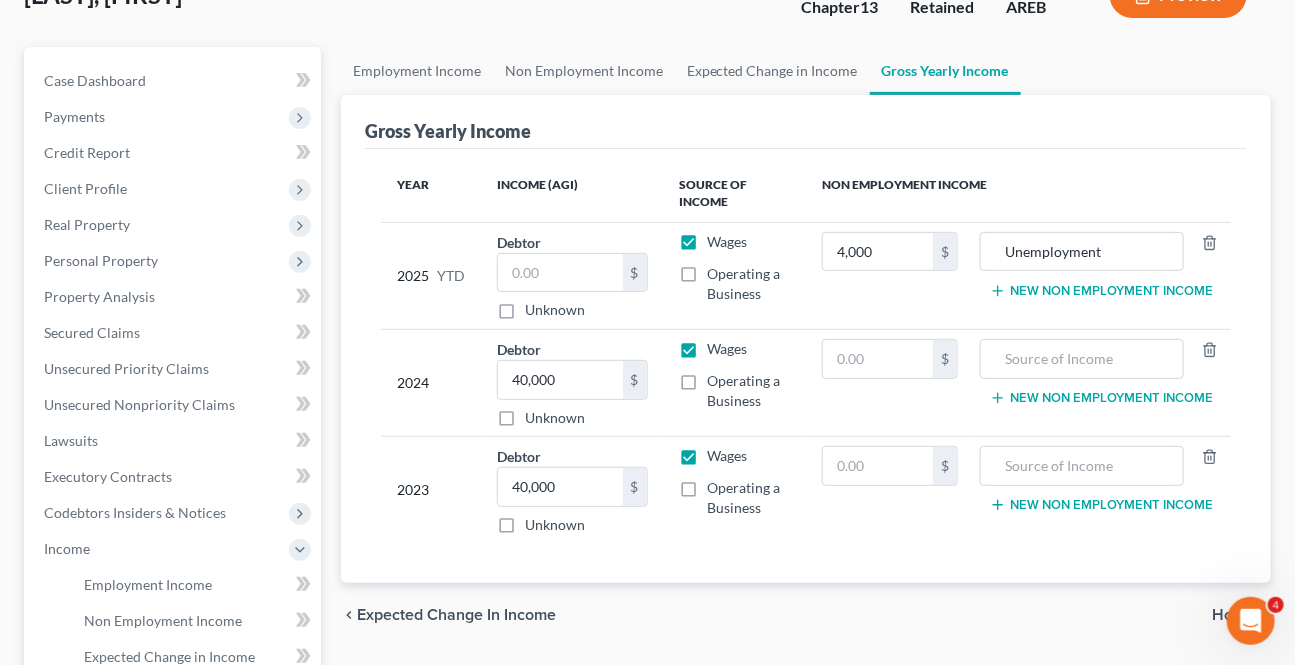 click on "Home" at bounding box center [1233, 615] 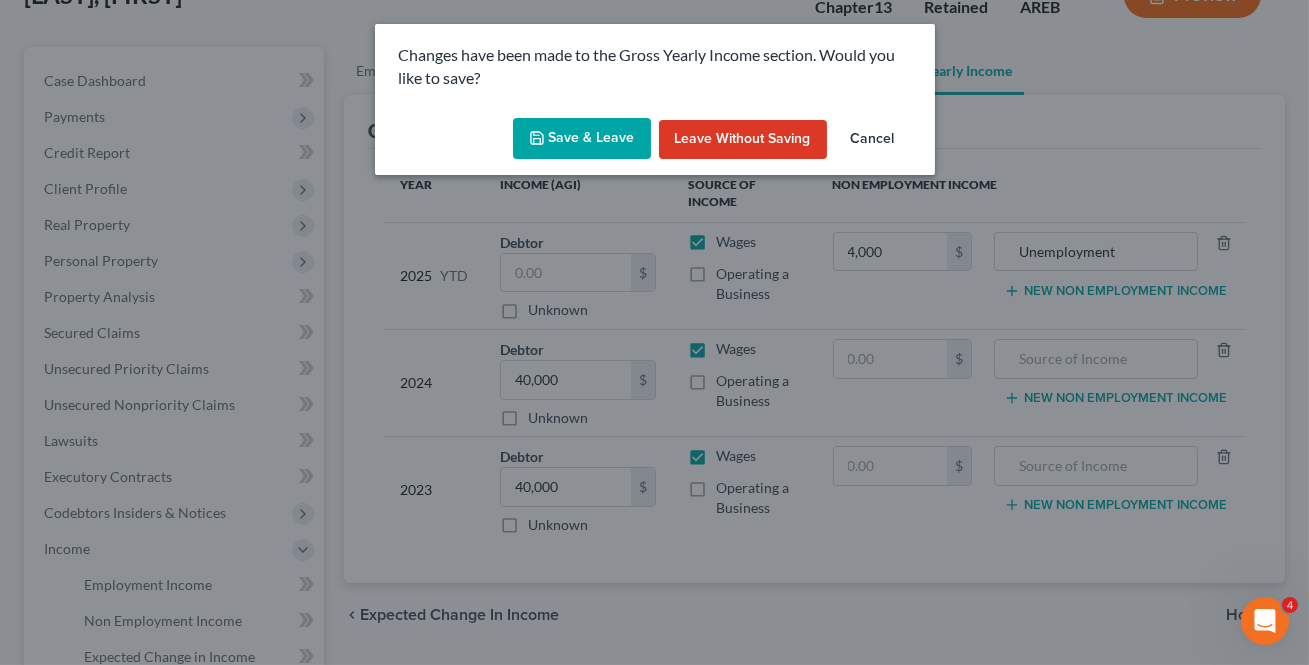 click on "Save & Leave" at bounding box center (582, 139) 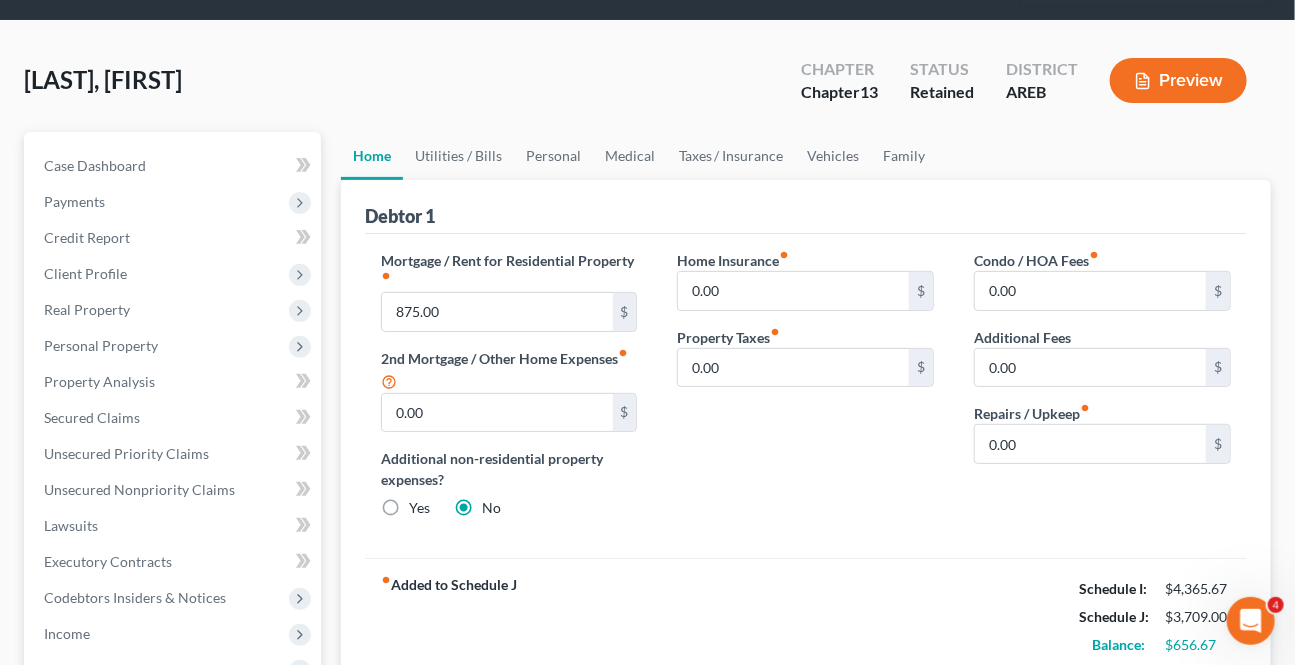 scroll, scrollTop: 545, scrollLeft: 0, axis: vertical 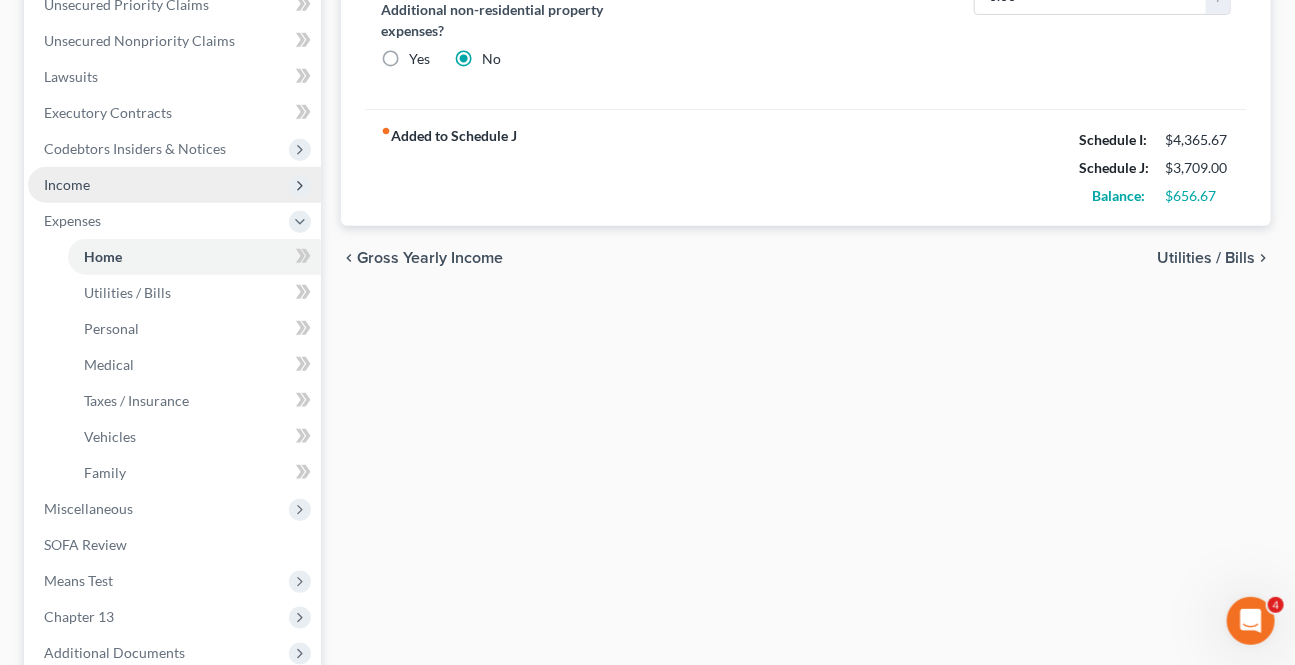 click on "Income" at bounding box center [67, 184] 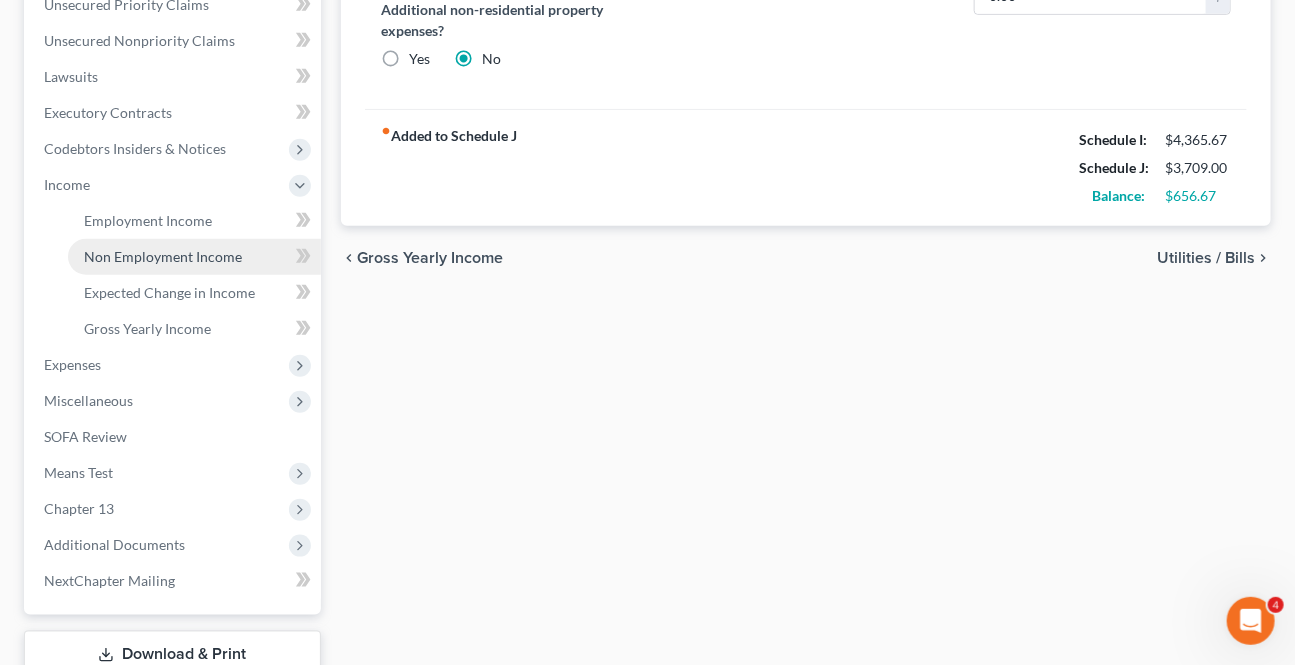 click on "Non Employment Income" at bounding box center (163, 256) 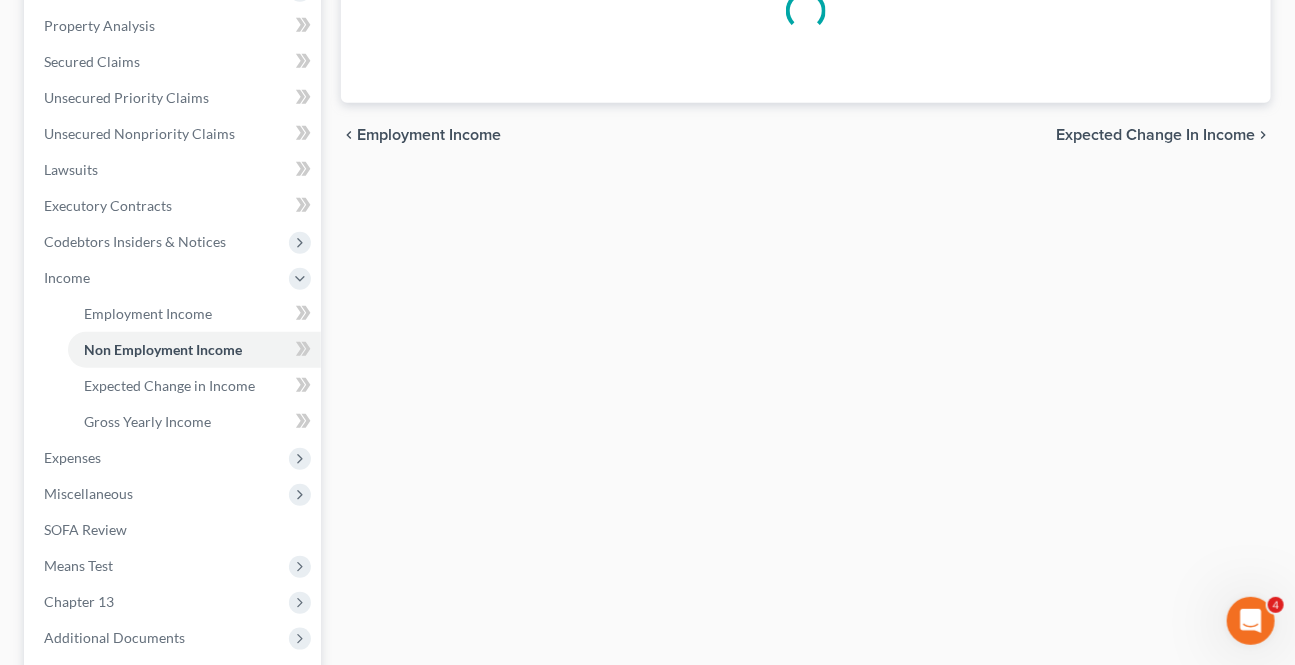scroll, scrollTop: 0, scrollLeft: 0, axis: both 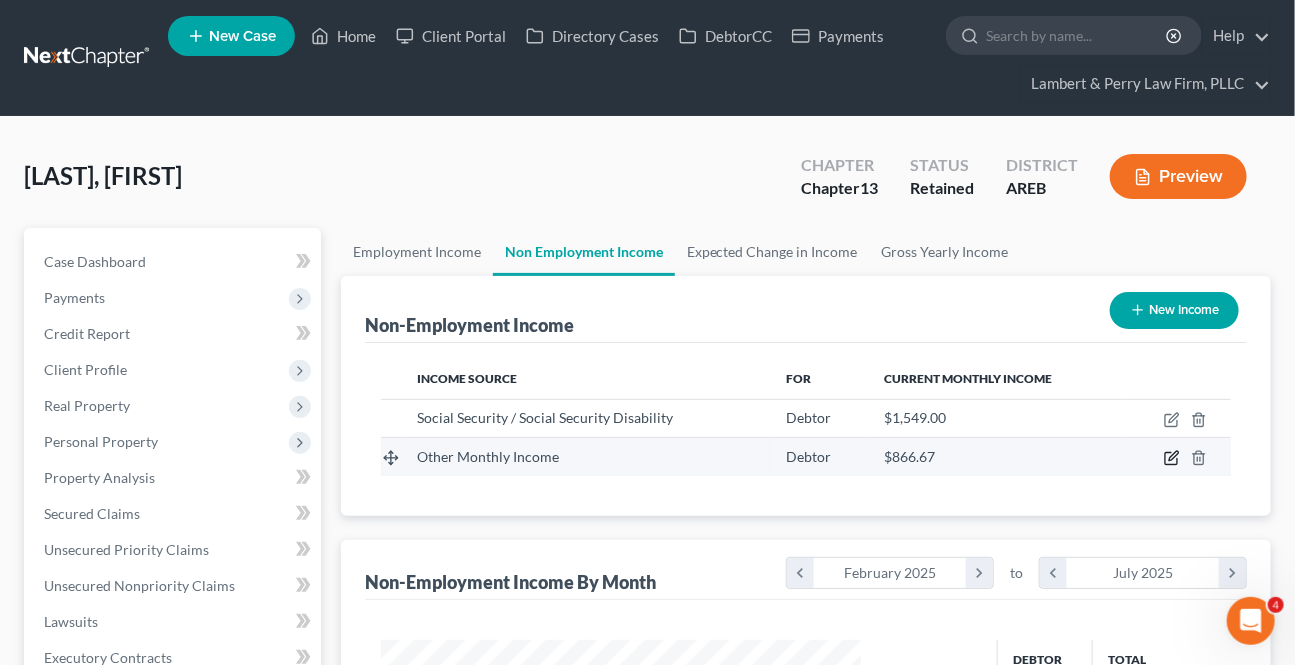 click 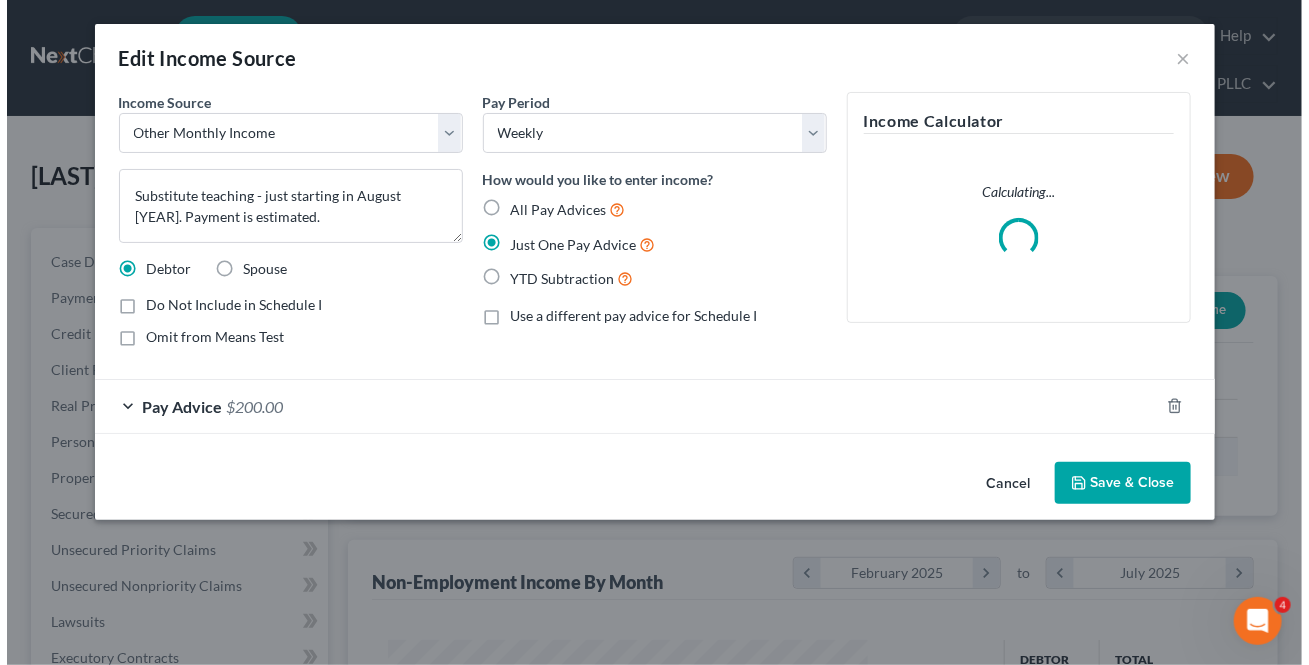 scroll, scrollTop: 999642, scrollLeft: 999474, axis: both 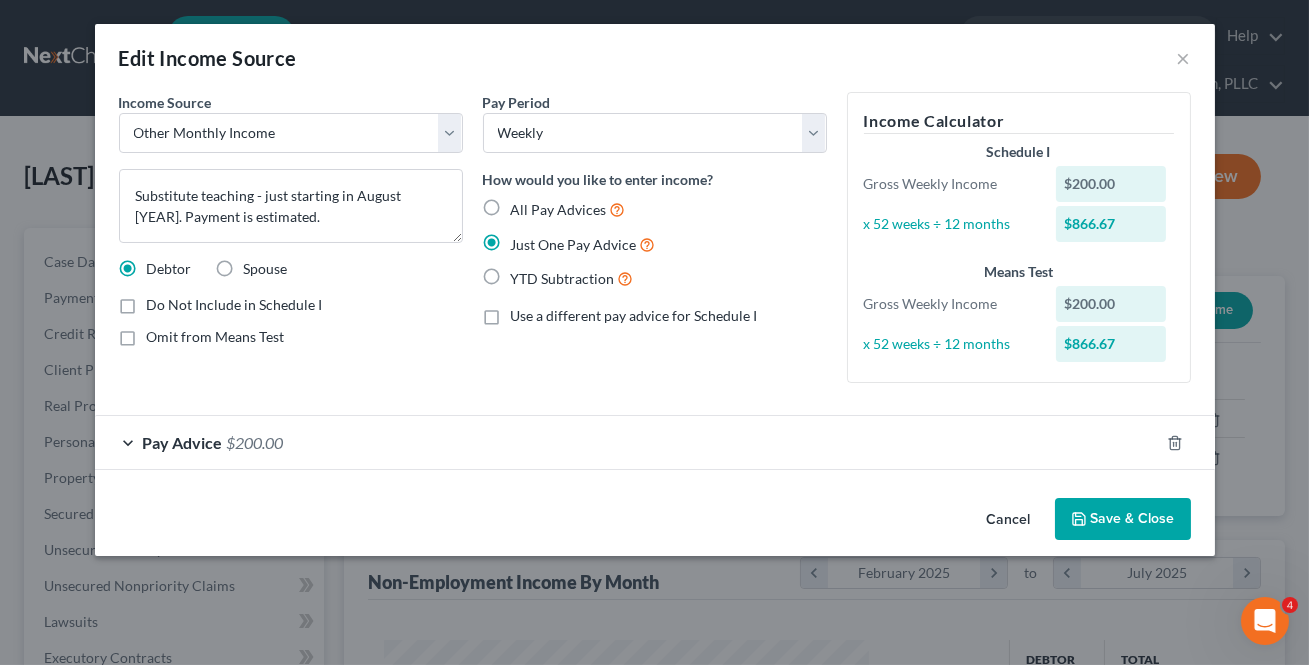 click on "Income Source
*
Select Unemployment Disability (from employer) Pension Retirement Social Security / Social Security Disability Other Government Assistance Interests, Dividends or Royalties Child / Family Support Contributions to Household Property / Rental Business, Professional or Farm Alimony / Maintenance Payments Military Disability Benefits Other Monthly Income Substitute teaching - just starting in August [YEAR]. Payment is estimated. Debtor Spouse Do Not Include in Schedule I Omit from Means Test Pay Period Select Monthly Twice Monthly Every Other Week Weekly How would you like to enter income?
All Pay Advices
Just One Pay Advice
YTD Subtraction
Use a different pay advice for Schedule I Income Calculator
Schedule I Gross Weekly Income [AMOUNT] x 52 weeks ÷ 12 months [AMOUNT] Means Test Gross Weekly Income [AMOUNT] x 52 weeks ÷ 12 months [AMOUNT]
Pay Advice [AMOUNT]
$" at bounding box center [655, 291] 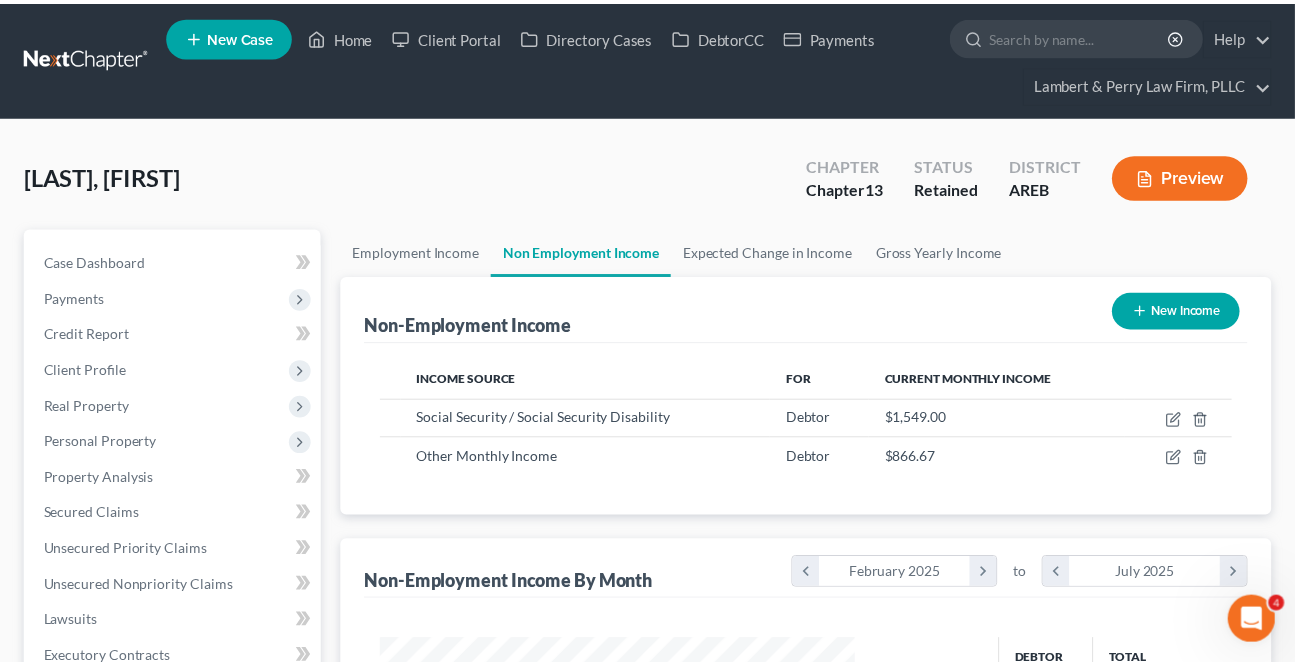 scroll, scrollTop: 358, scrollLeft: 520, axis: both 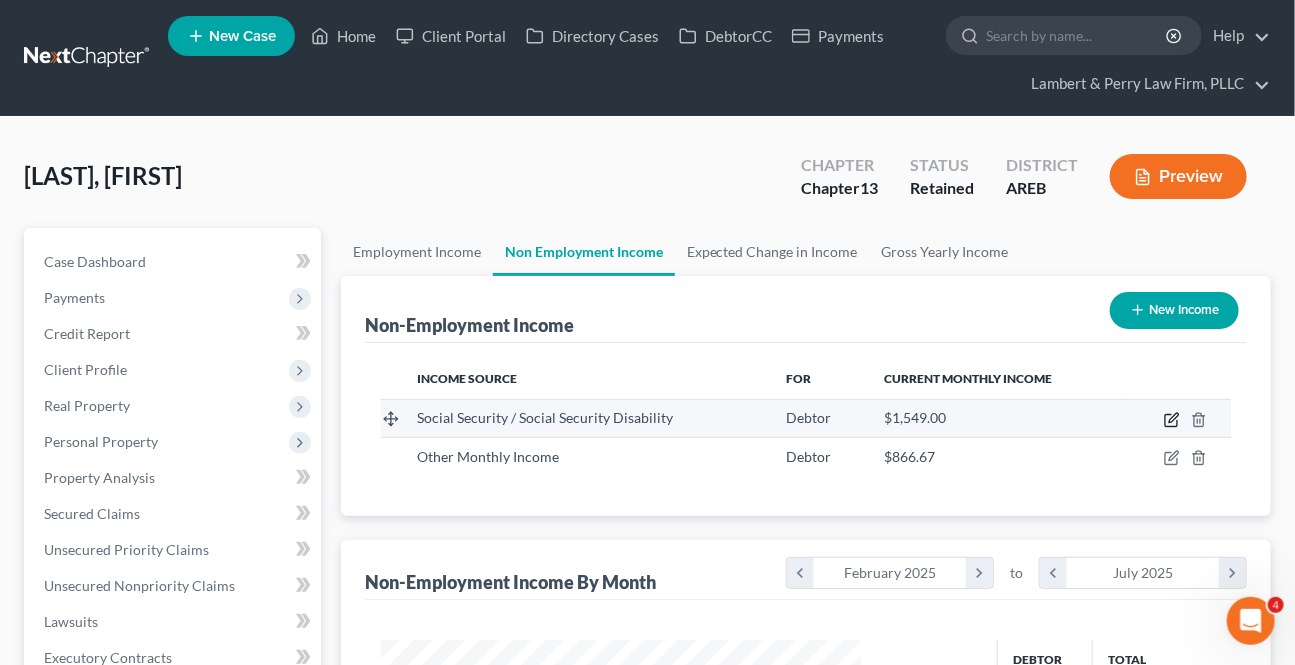 click 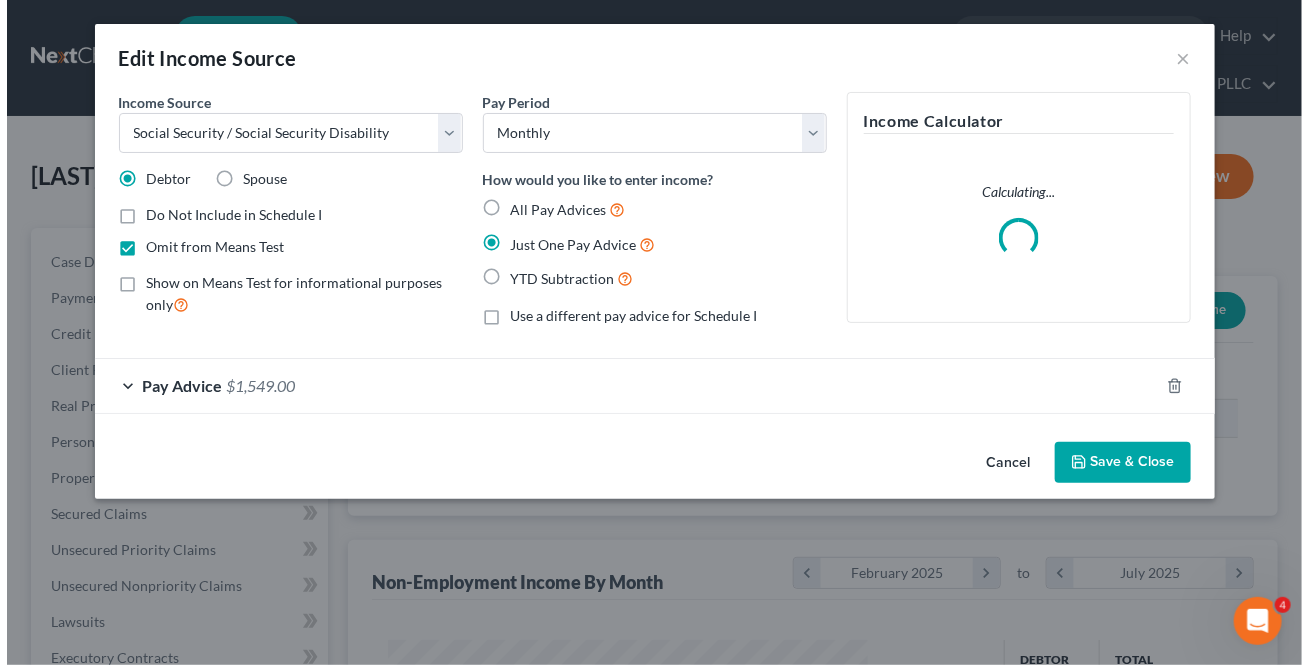scroll, scrollTop: 999642, scrollLeft: 999474, axis: both 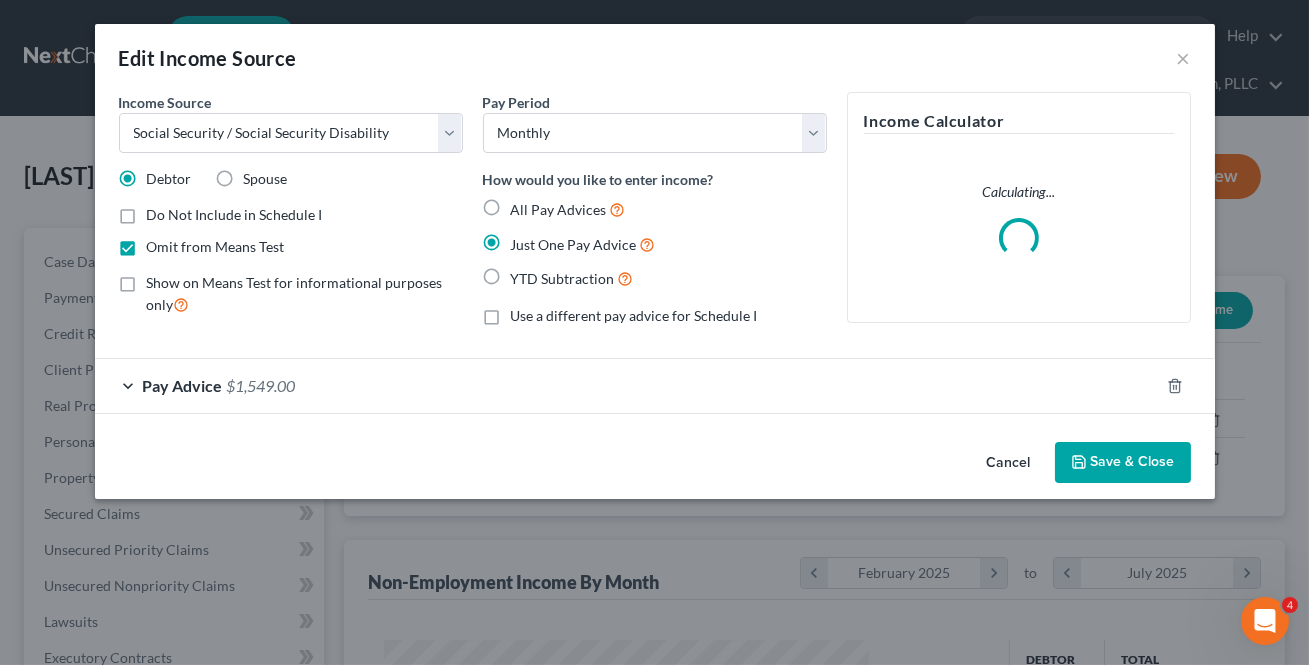 click on "Cancel" at bounding box center [1009, 464] 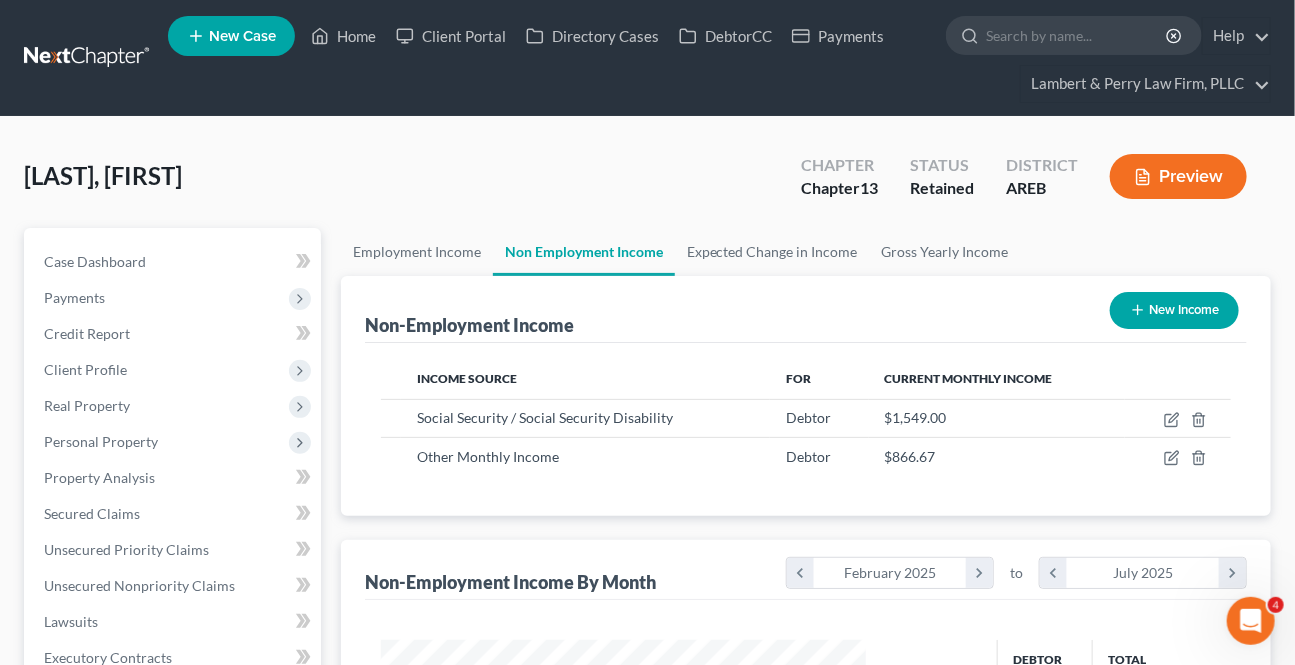 scroll, scrollTop: 358, scrollLeft: 520, axis: both 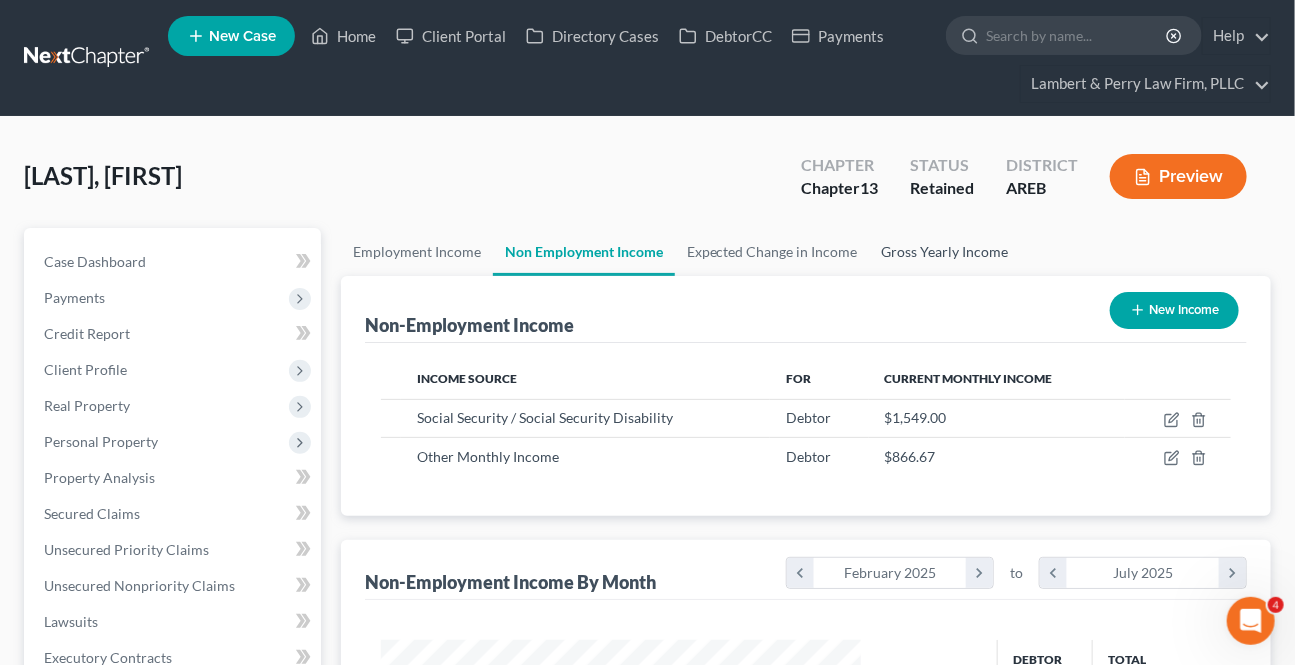click on "Gross Yearly Income" at bounding box center (945, 252) 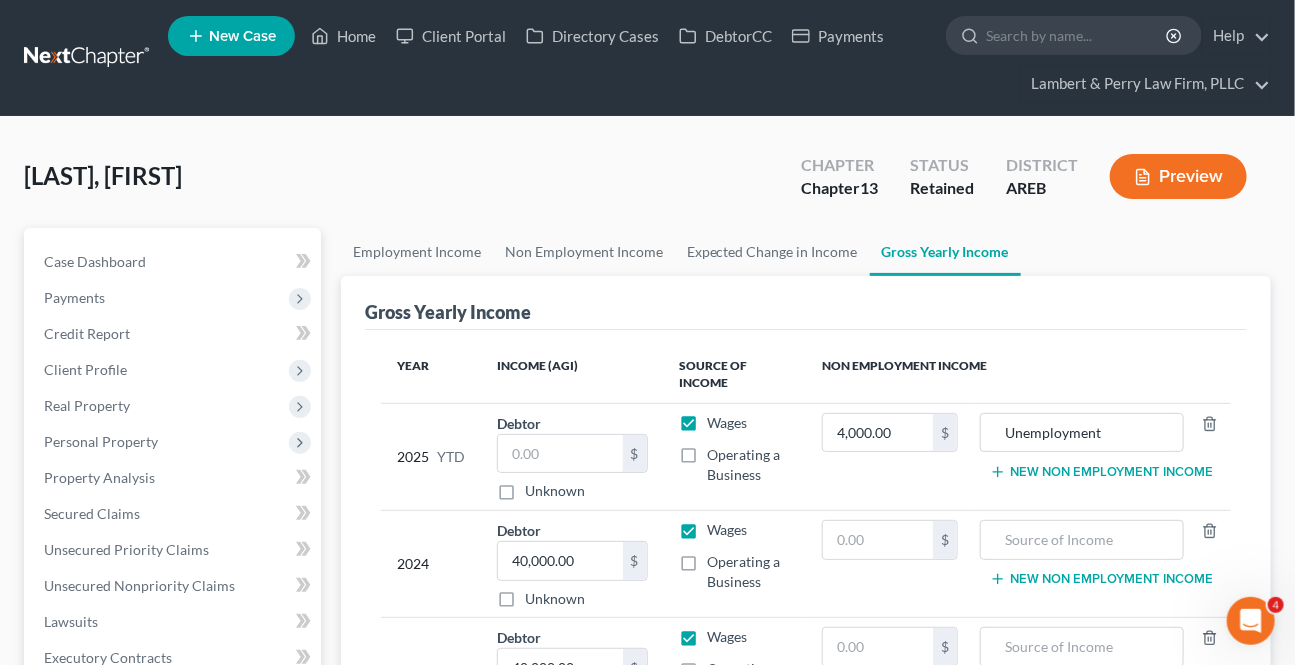 click on "New Non Employment Income" at bounding box center [1101, 472] 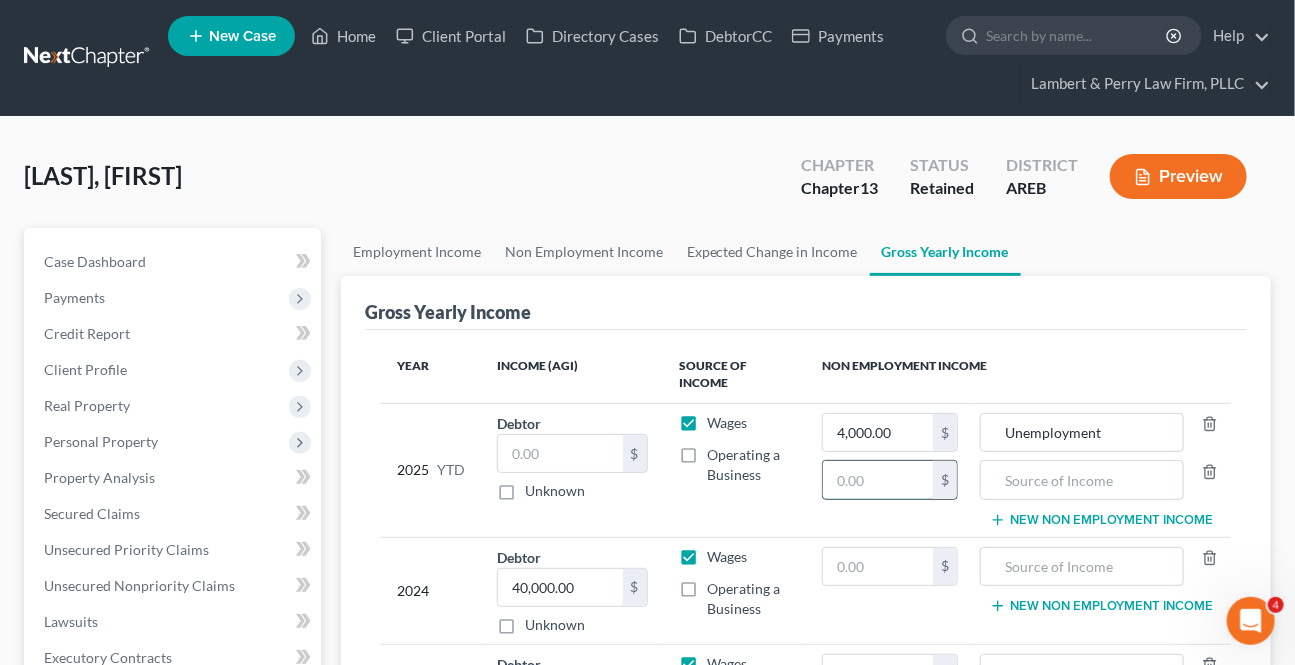 click at bounding box center [878, 480] 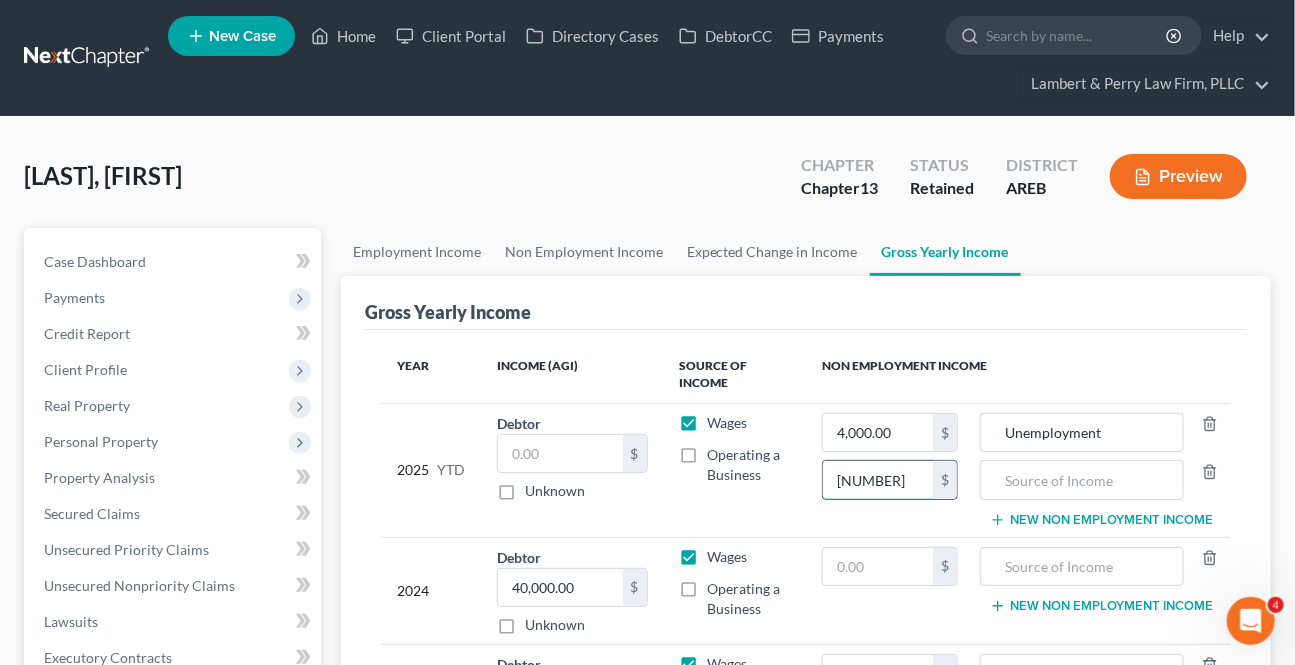 type on "[NUMBER]" 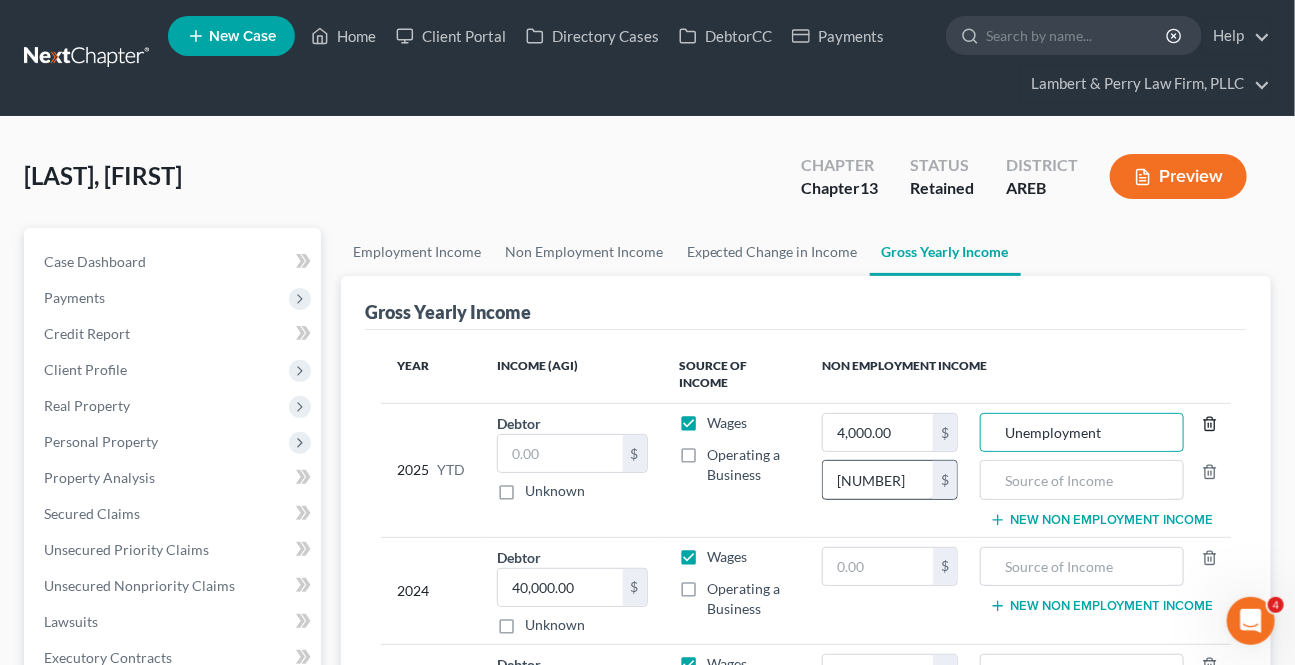 type 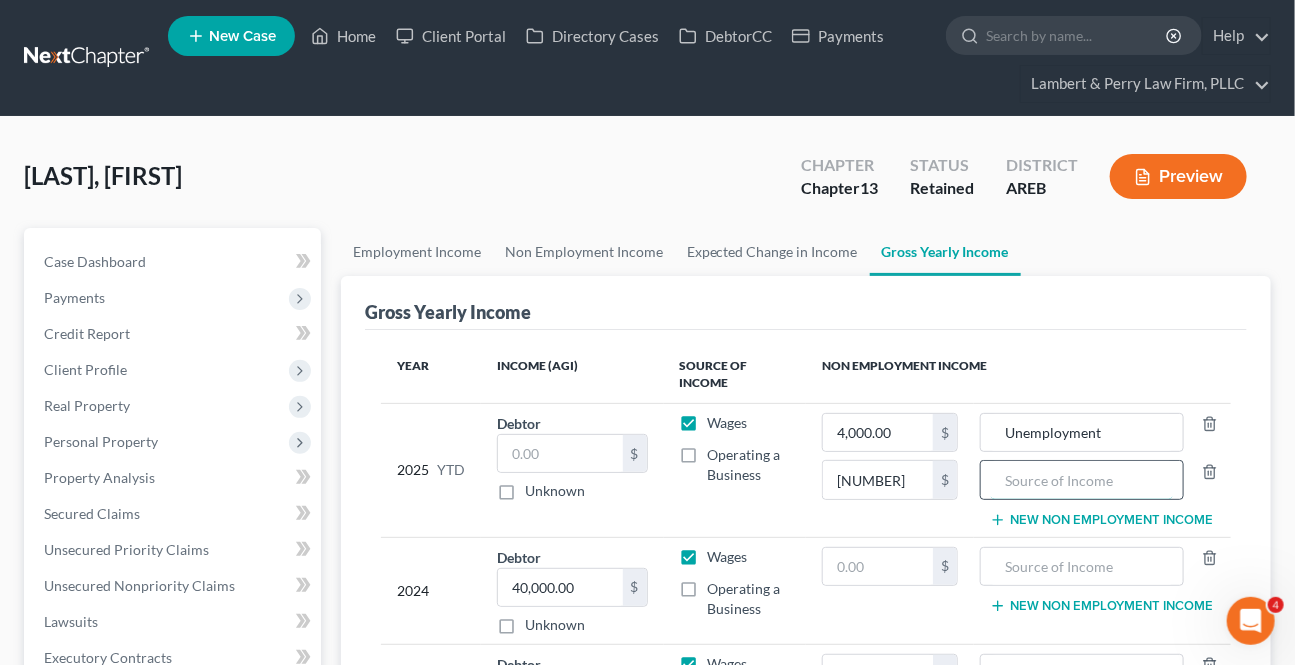 click at bounding box center (1082, 480) 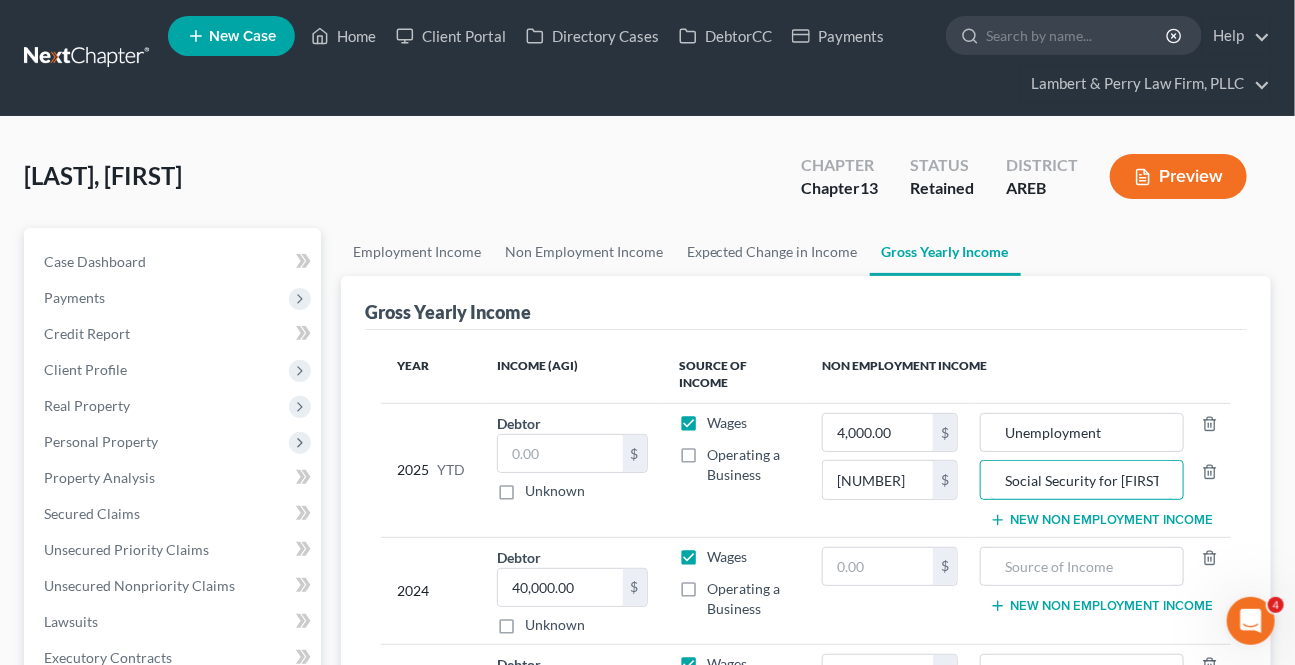 type on "Social Security for [FIRST]" 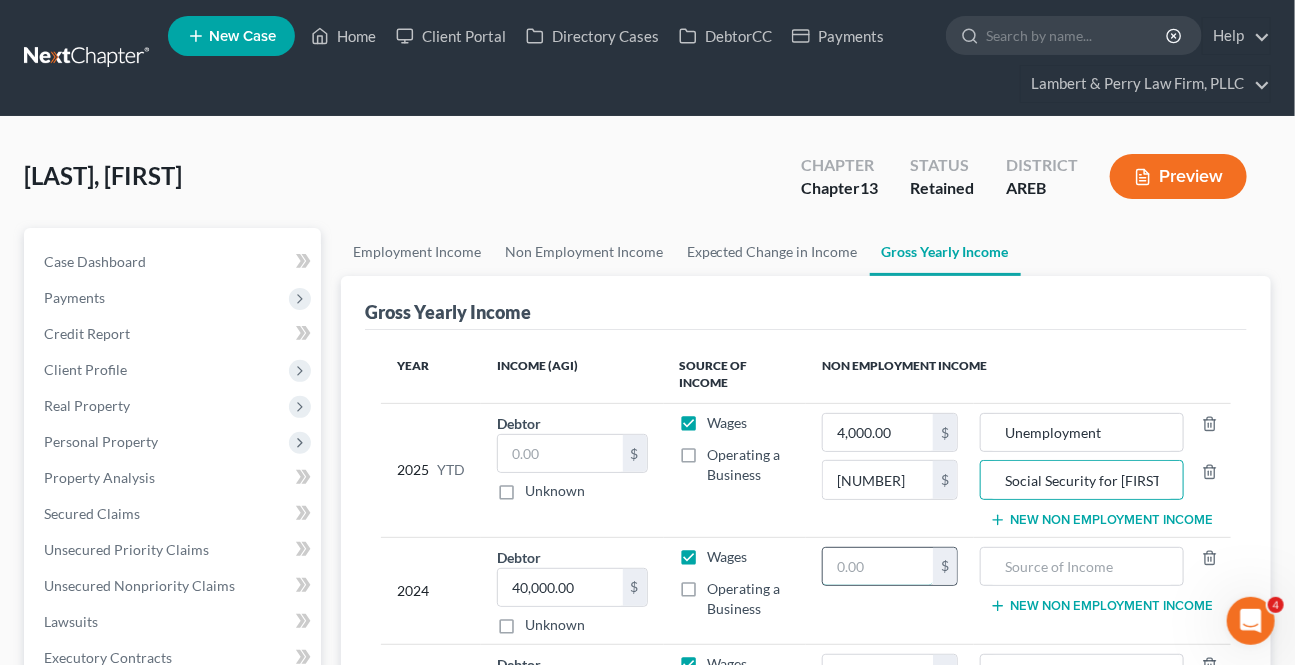 click at bounding box center (878, 567) 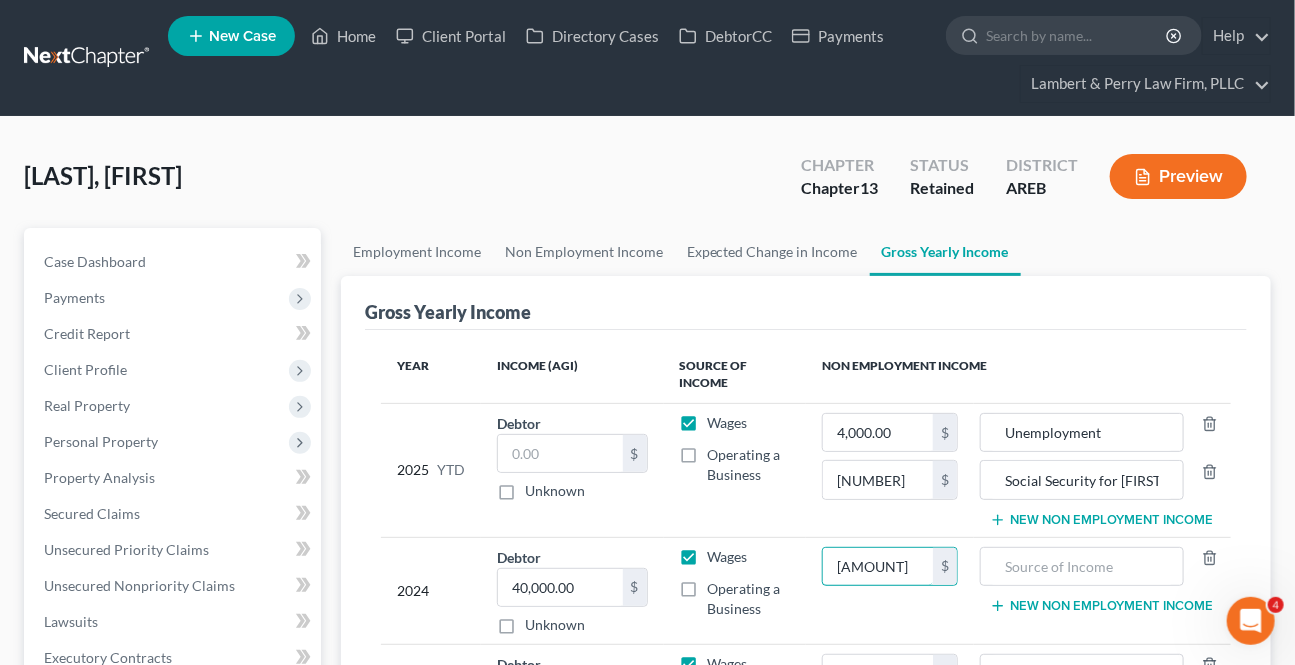 drag, startPoint x: 901, startPoint y: 577, endPoint x: 705, endPoint y: 553, distance: 197.46393 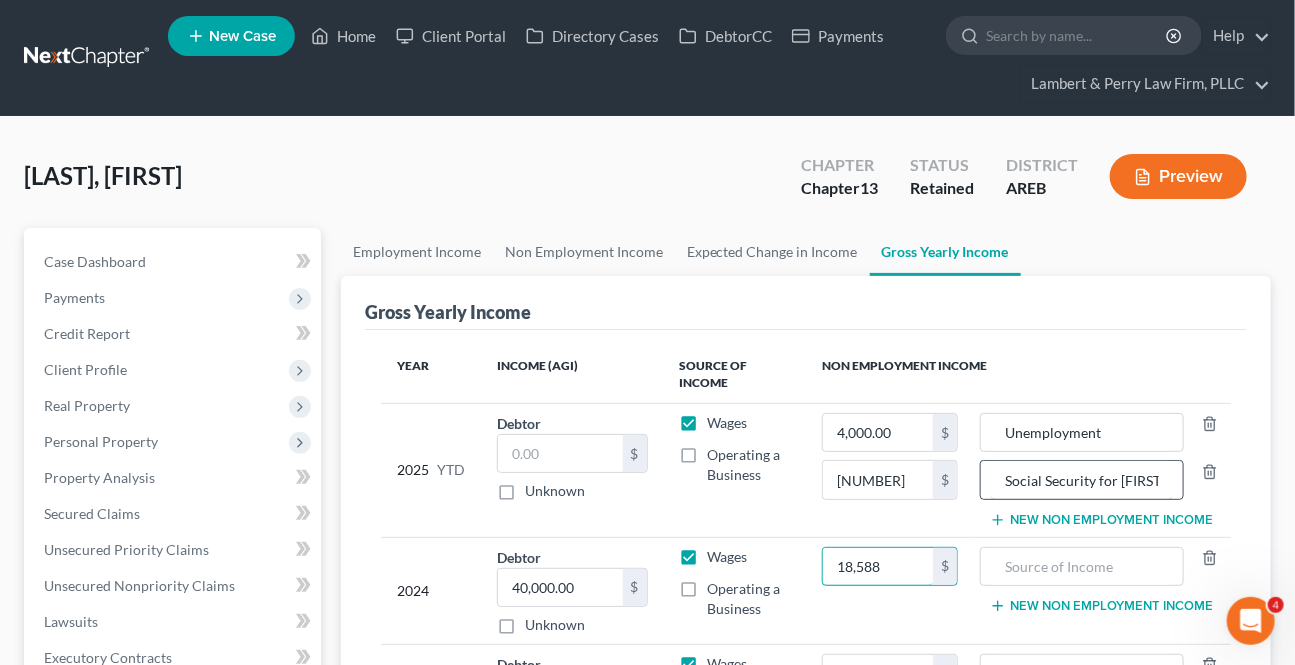 type on "18,588" 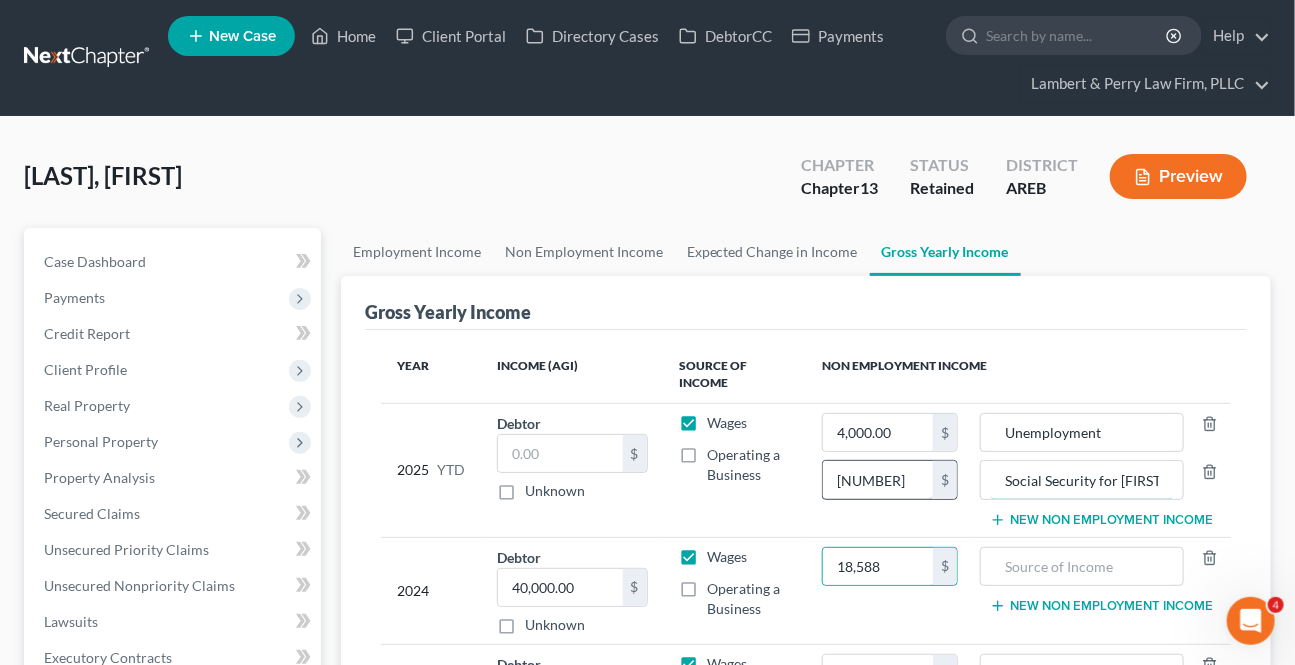 drag, startPoint x: 1150, startPoint y: 481, endPoint x: 823, endPoint y: 469, distance: 327.22012 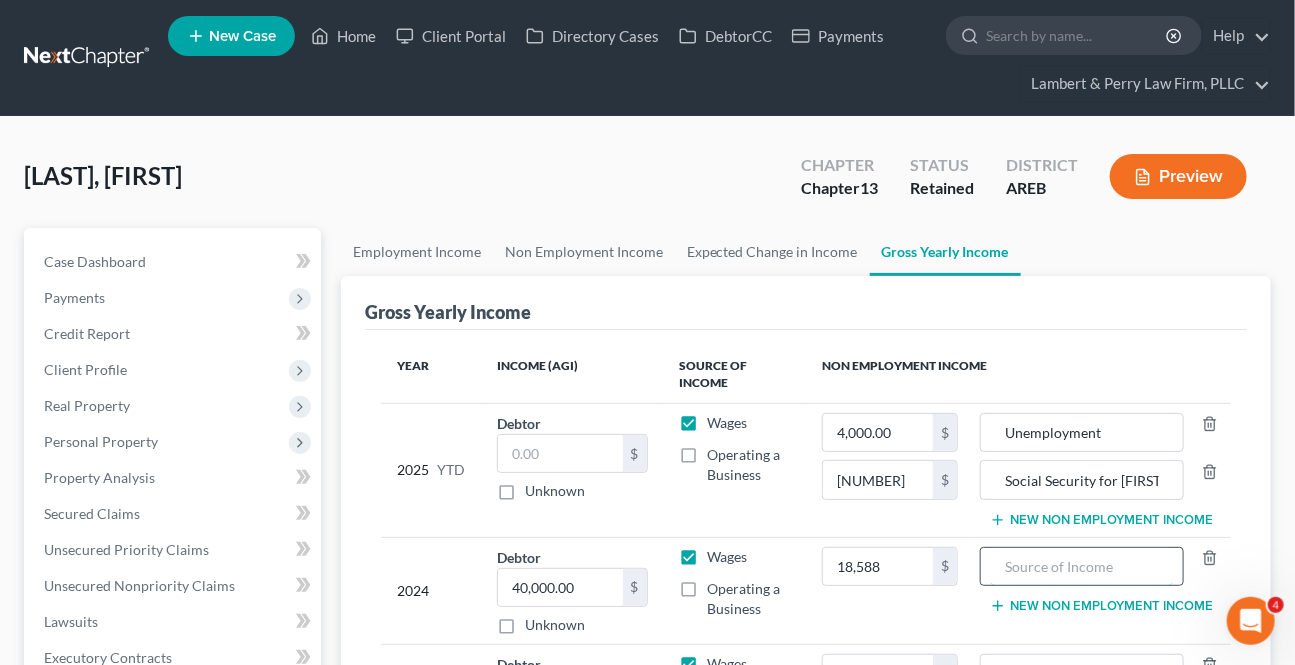 click at bounding box center [1082, 567] 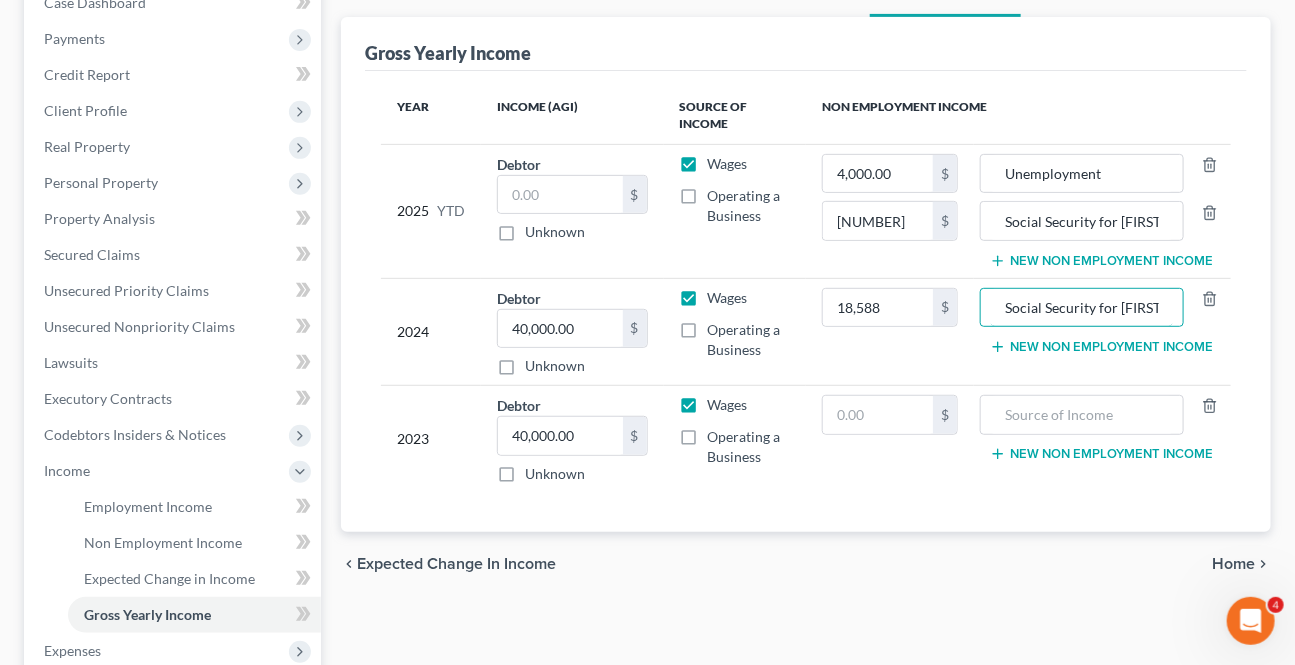 scroll, scrollTop: 272, scrollLeft: 0, axis: vertical 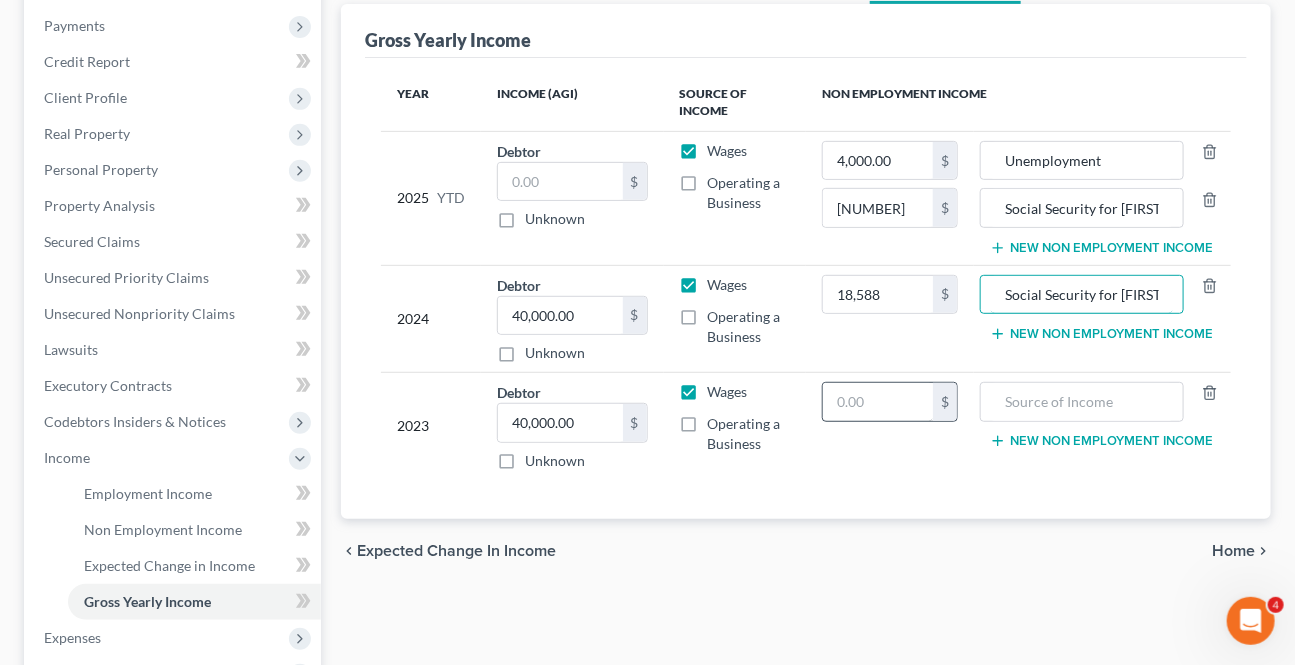 type on "Social Security for [FIRST]" 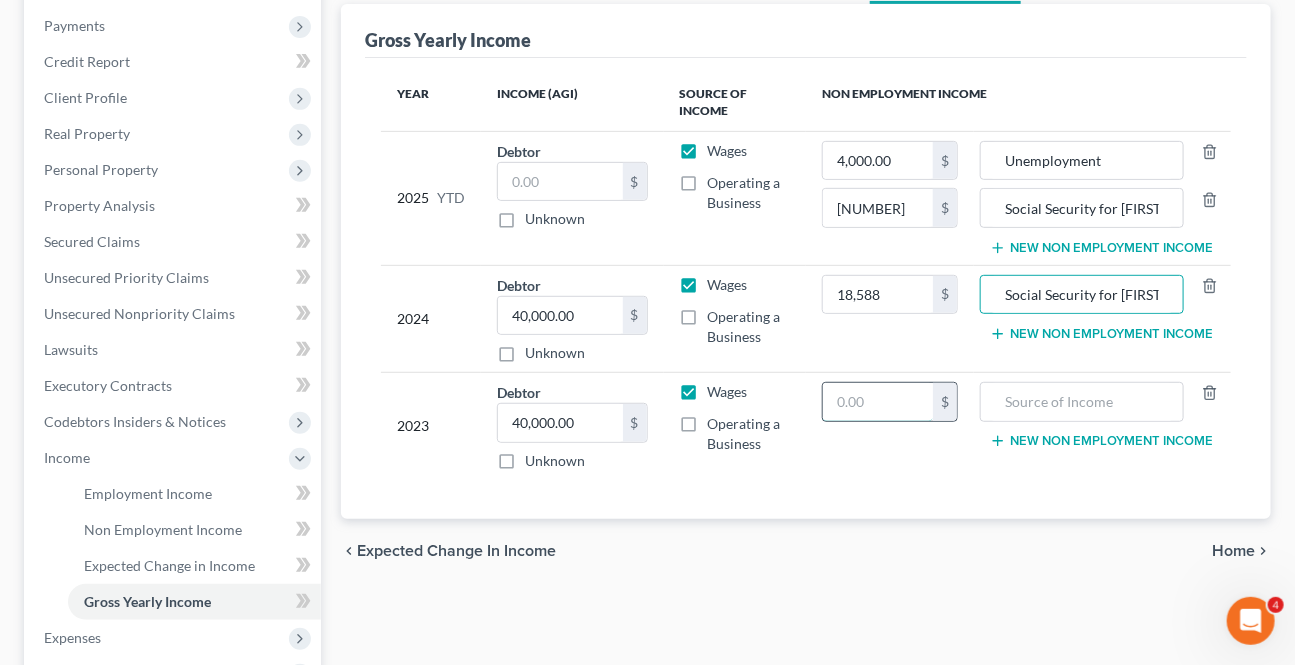 click at bounding box center (878, 402) 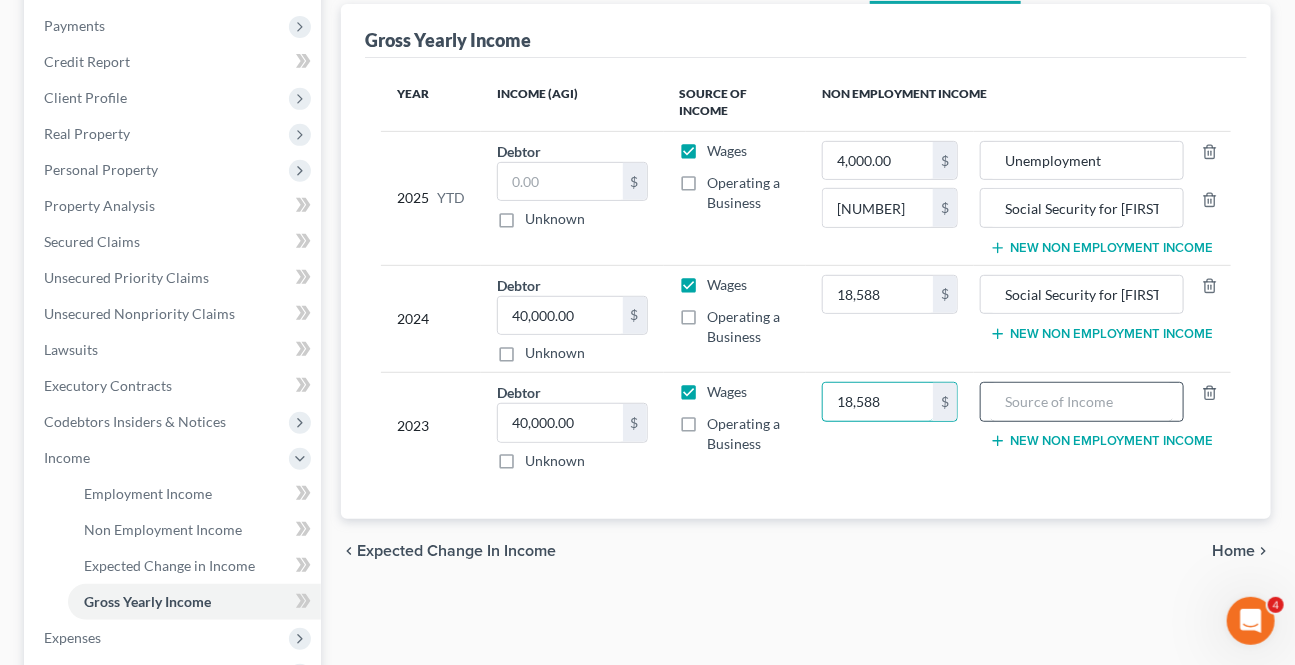 type on "18,588" 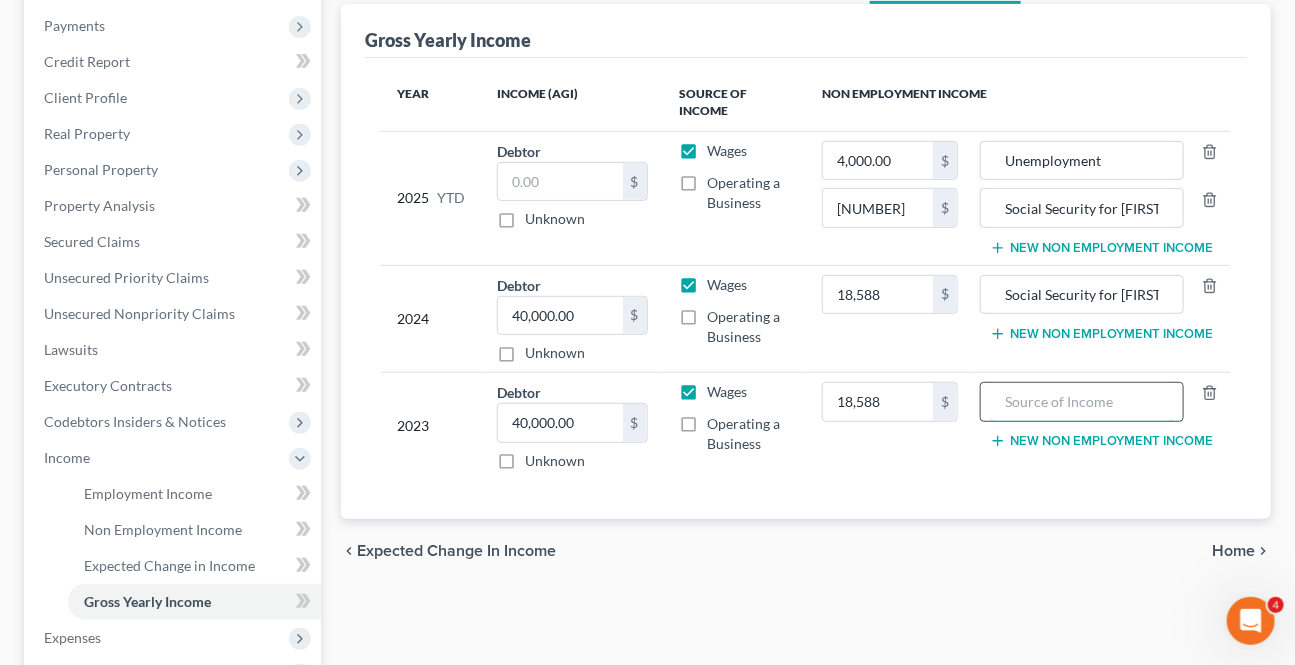 click at bounding box center [1082, 402] 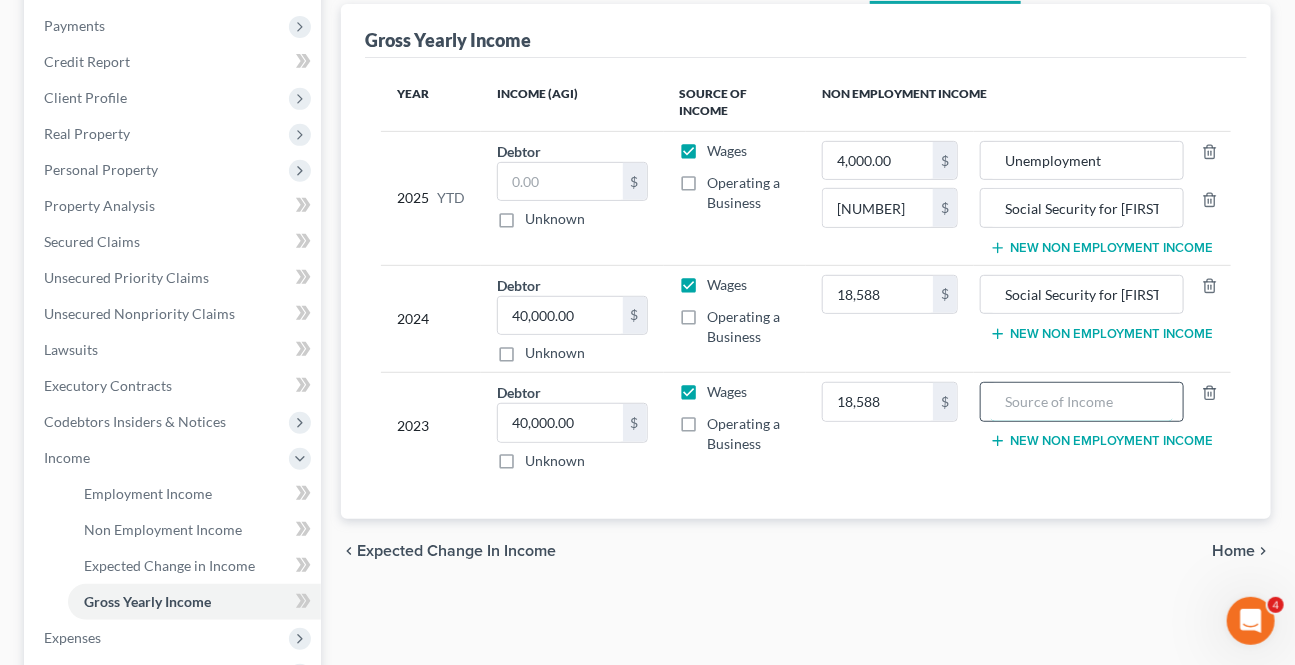 paste on "Social Security for [FIRST]" 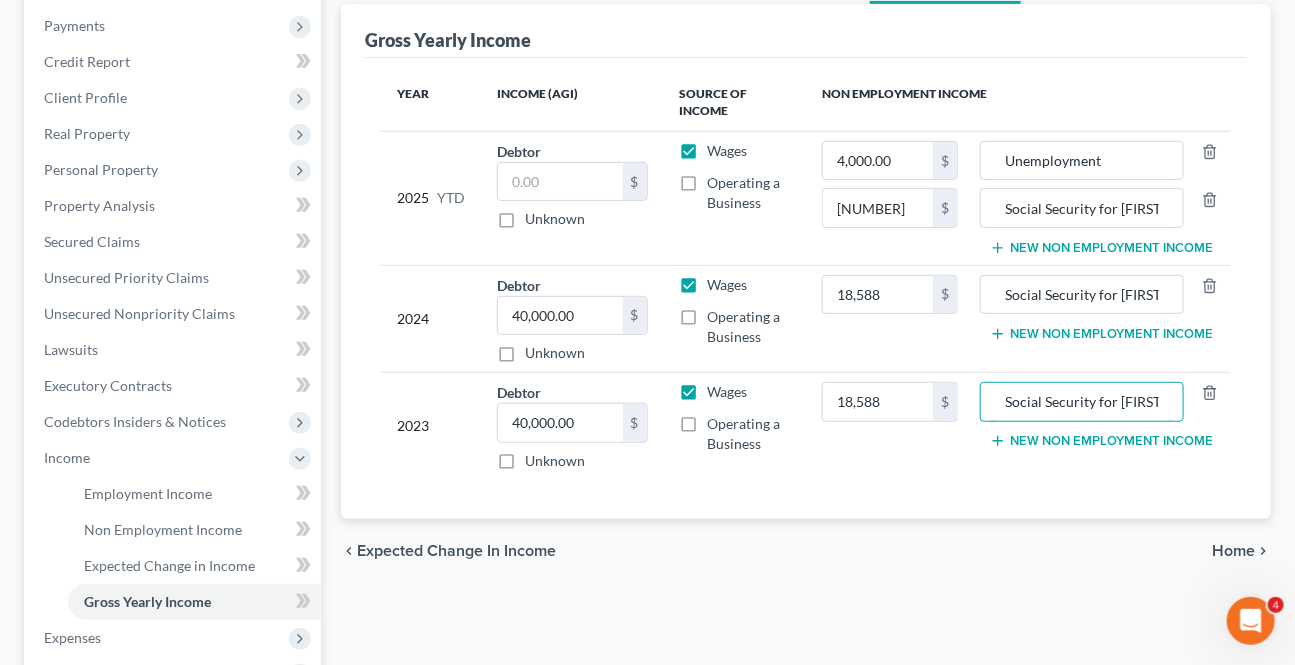 type on "Social Security for [FIRST]" 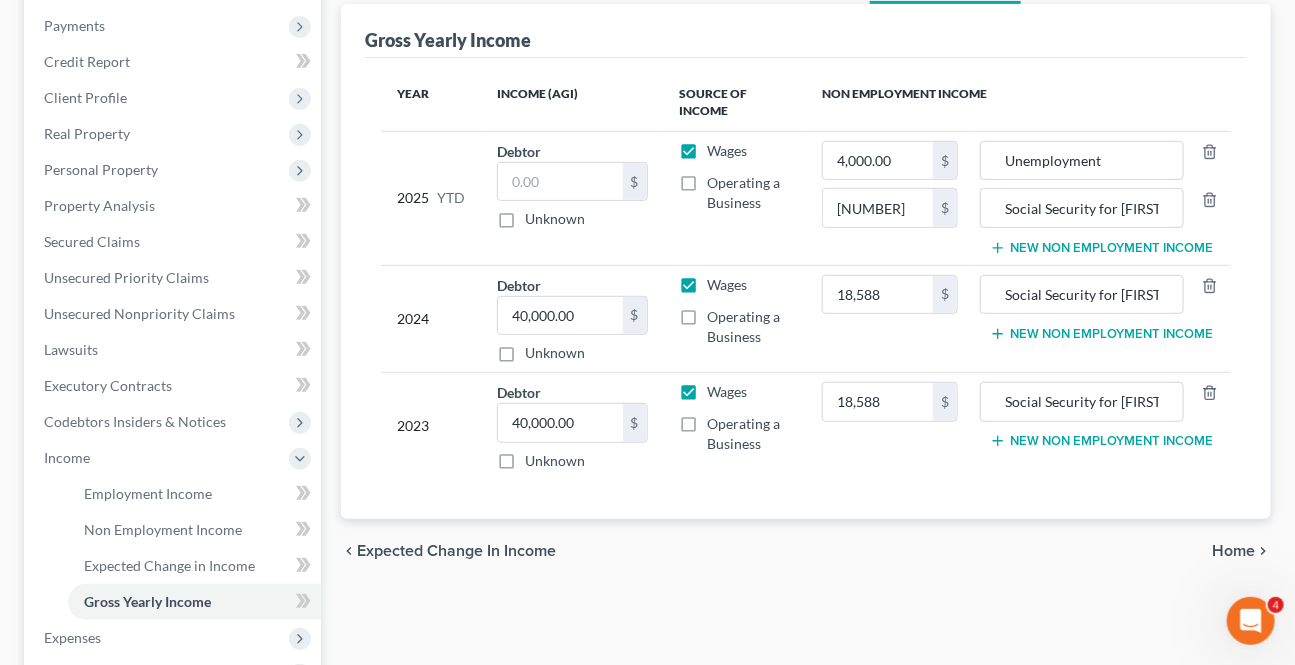 click on "Home" at bounding box center (1233, 551) 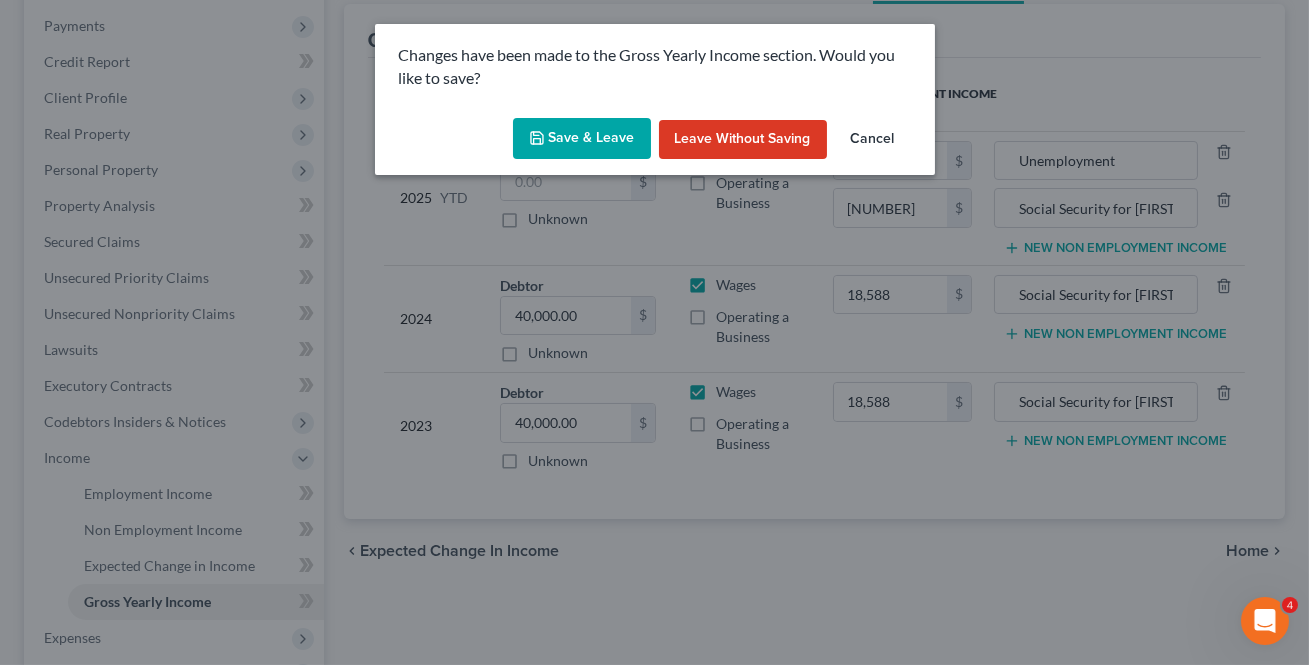 drag, startPoint x: 554, startPoint y: 110, endPoint x: 562, endPoint y: 122, distance: 14.422205 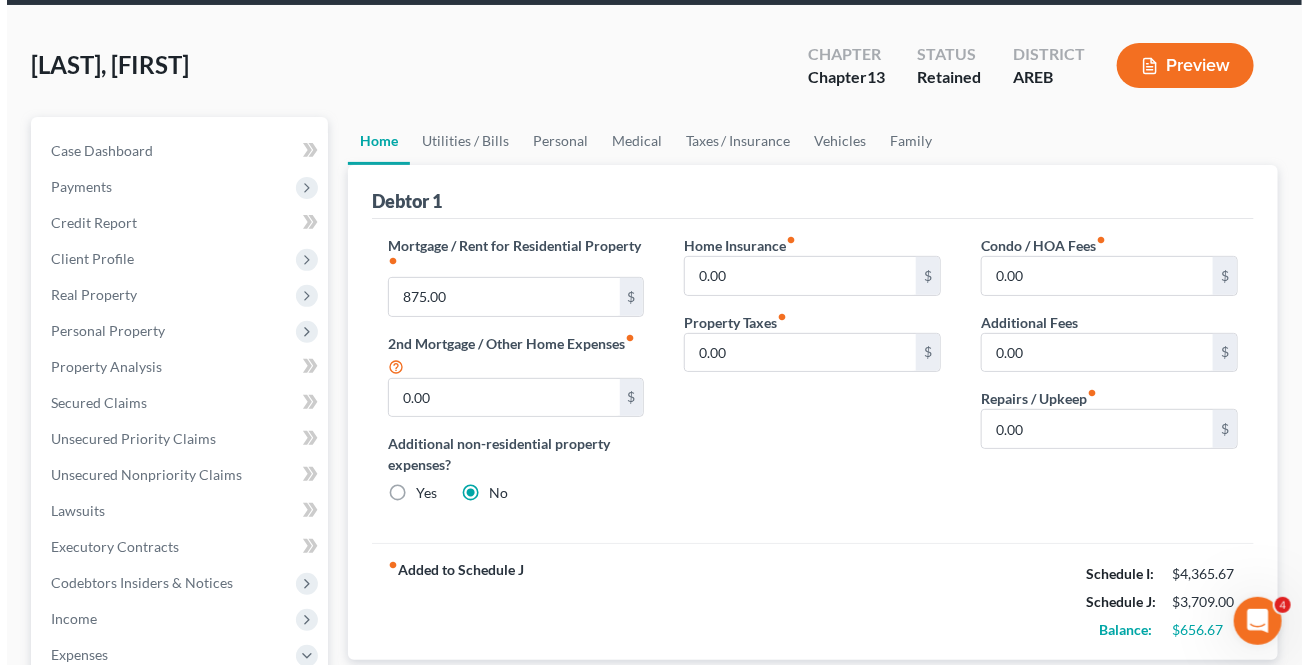 scroll, scrollTop: 181, scrollLeft: 0, axis: vertical 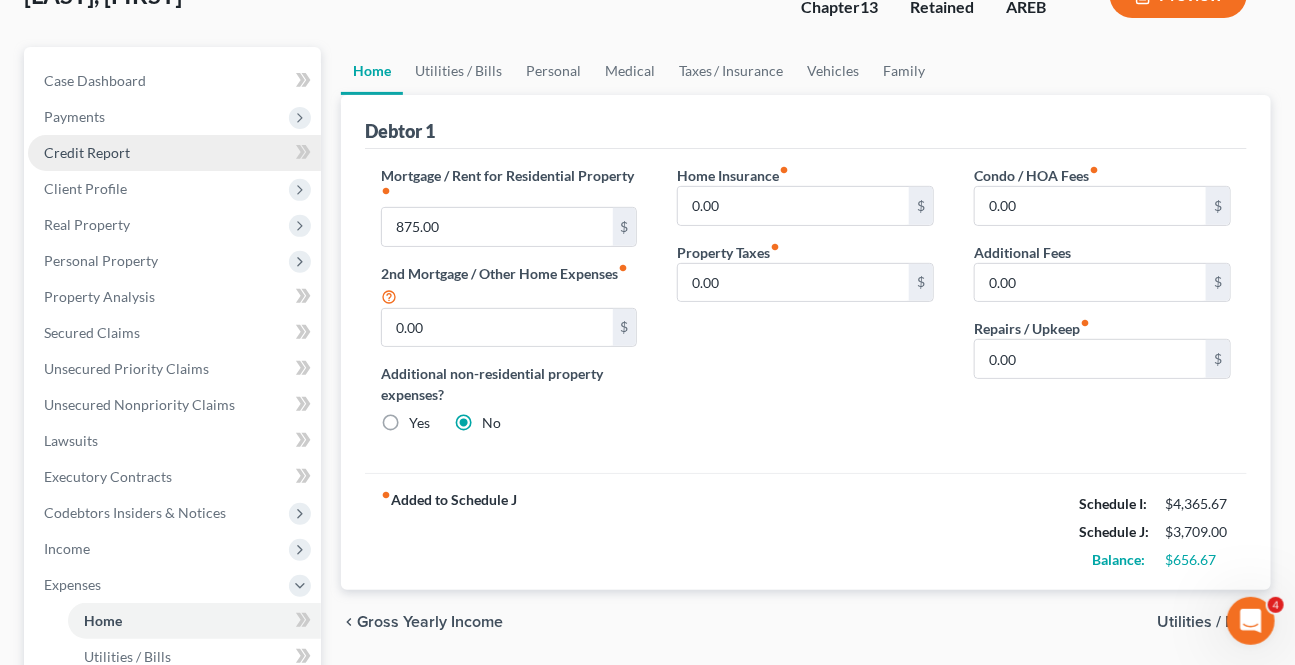 click on "Credit Report" at bounding box center [174, 153] 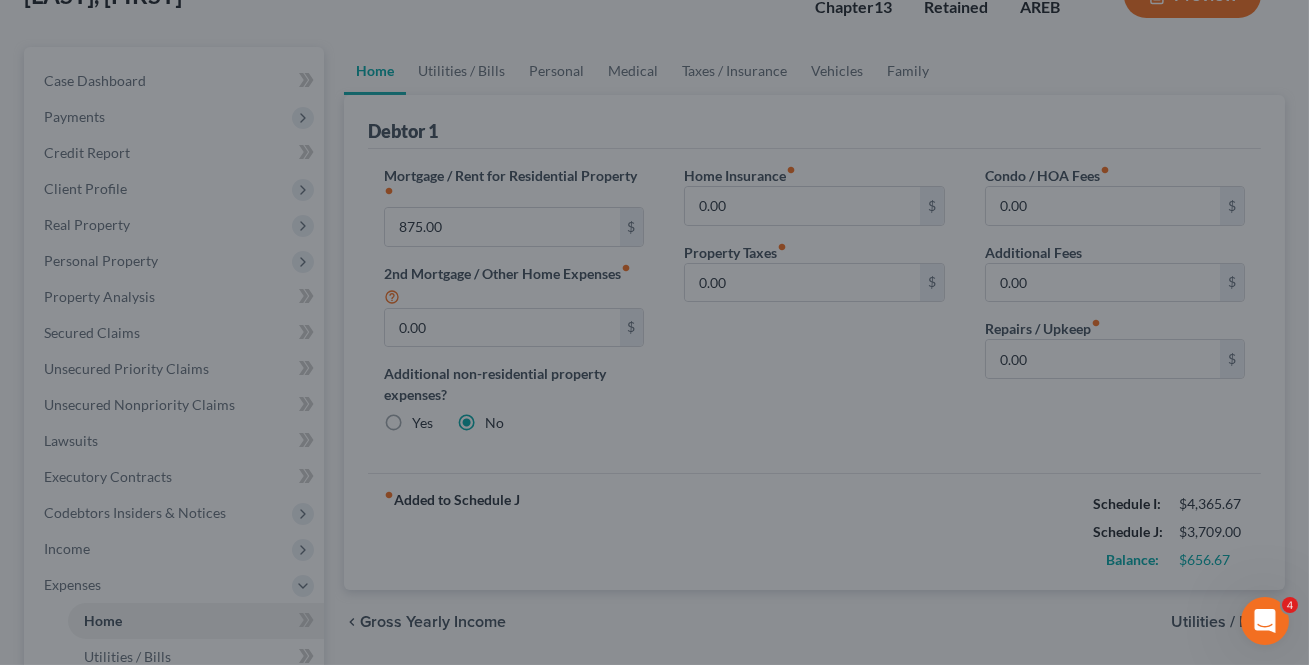 drag, startPoint x: 484, startPoint y: 630, endPoint x: 485, endPoint y: 620, distance: 10.049875 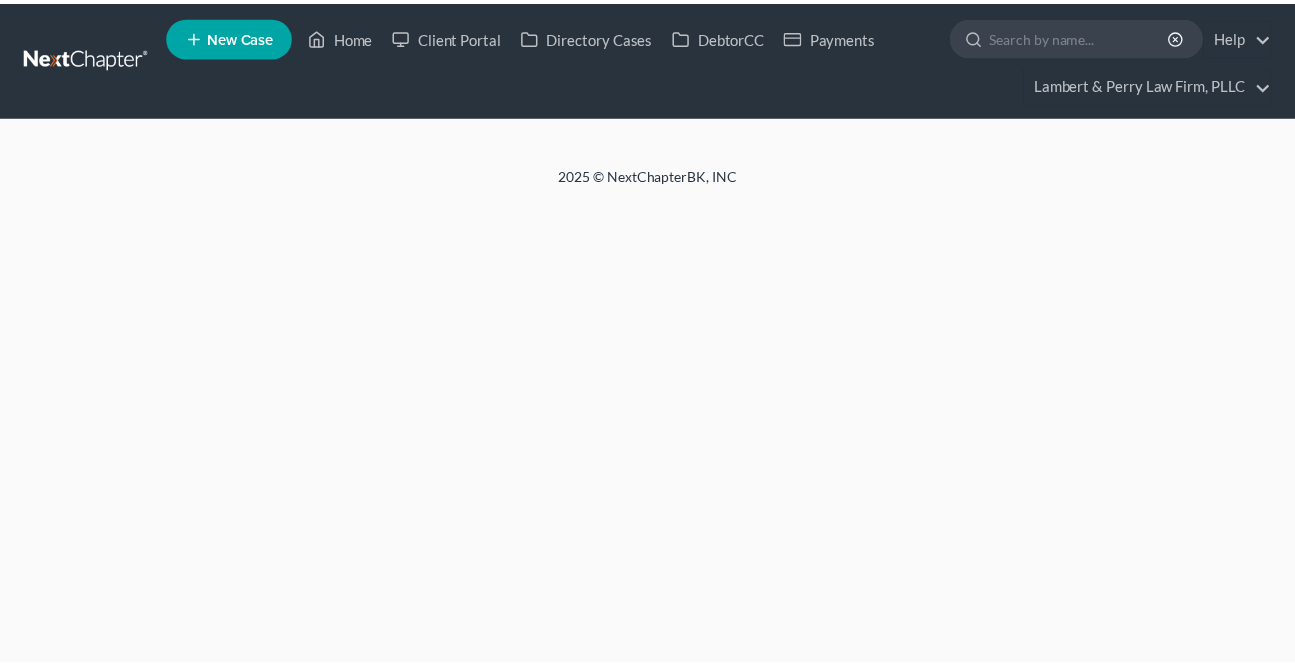 scroll, scrollTop: 0, scrollLeft: 0, axis: both 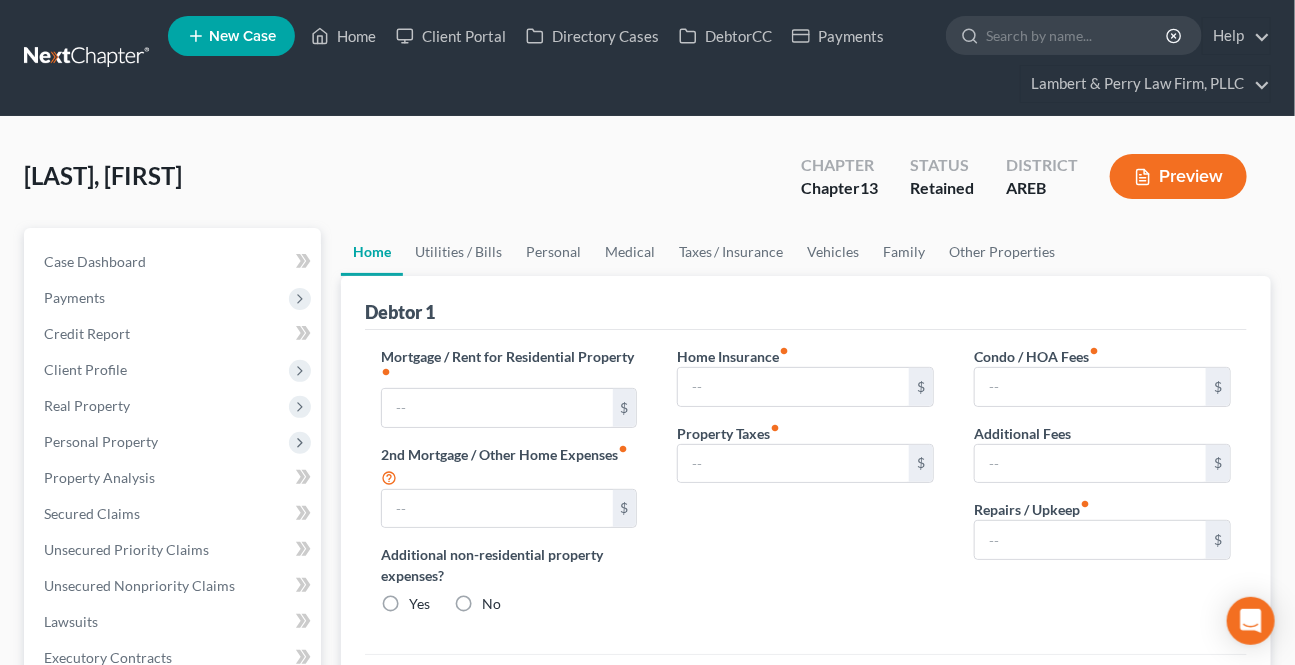 type on "875.00" 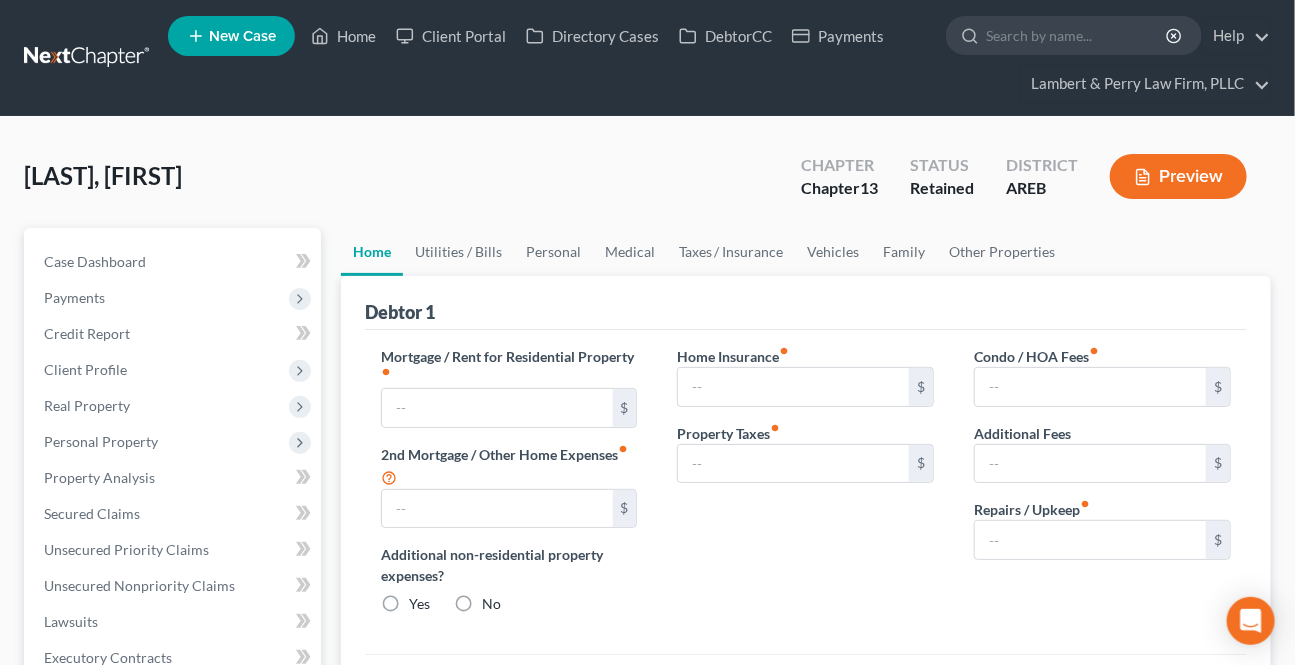 type on "0.00" 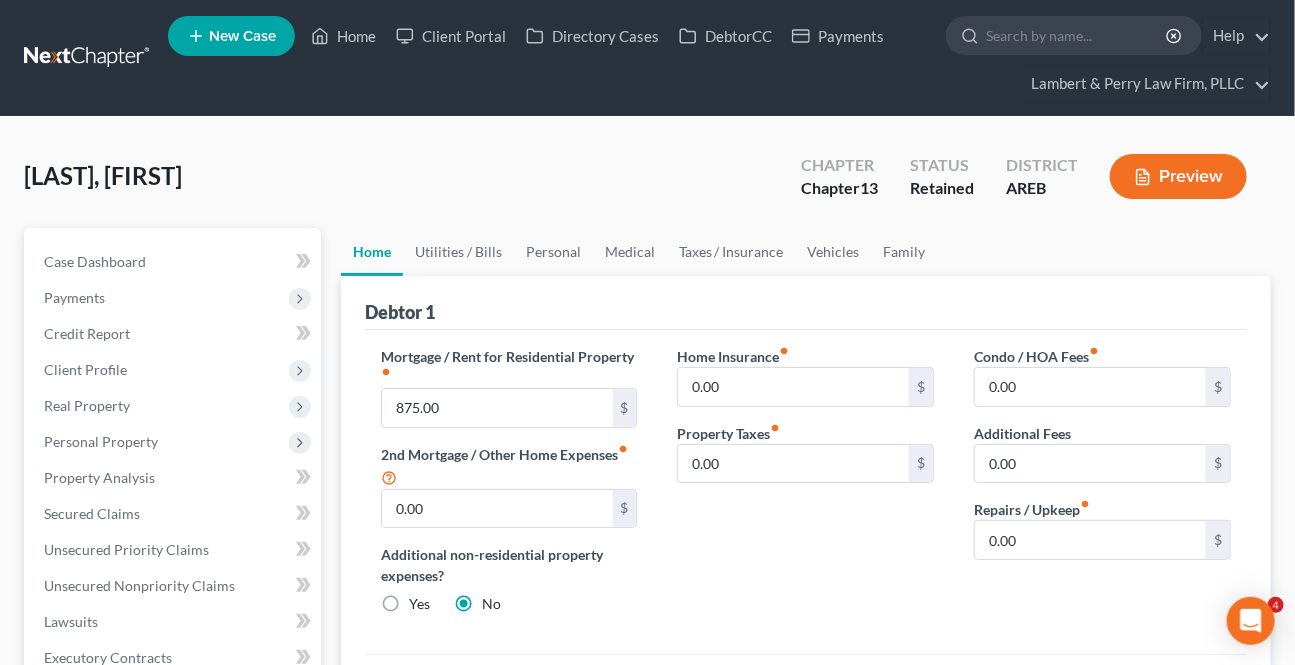 scroll, scrollTop: 633, scrollLeft: 0, axis: vertical 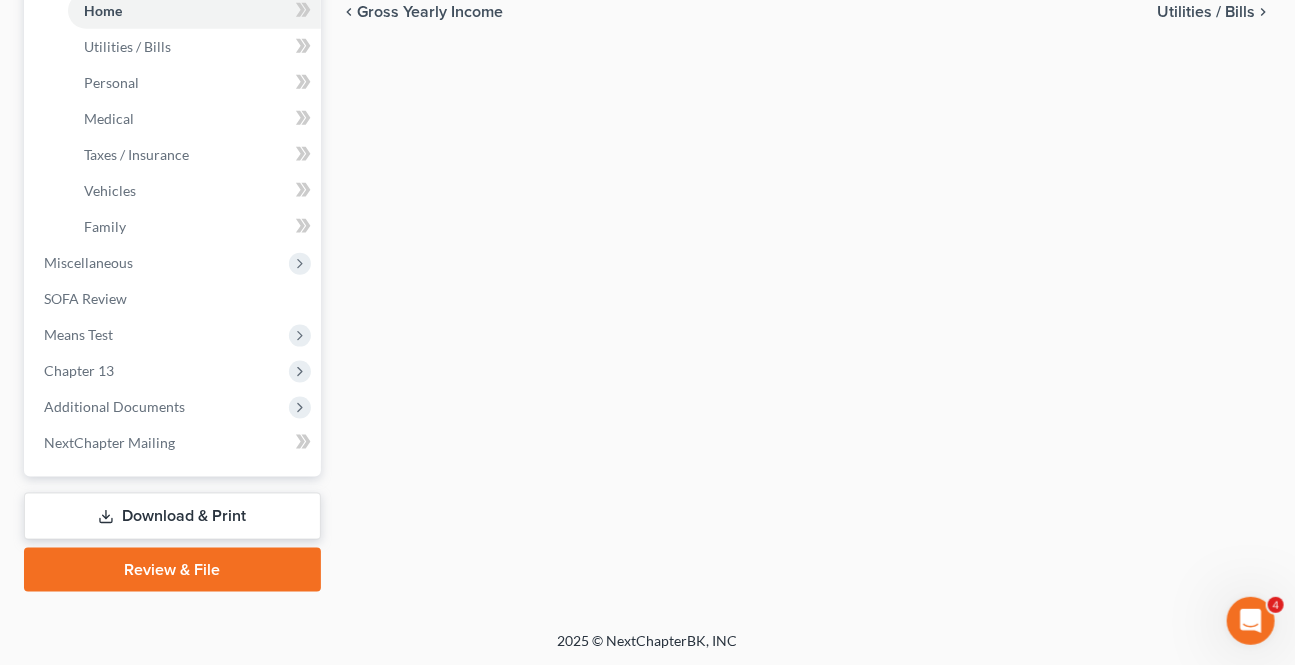 click on "Download & Print" at bounding box center (172, 516) 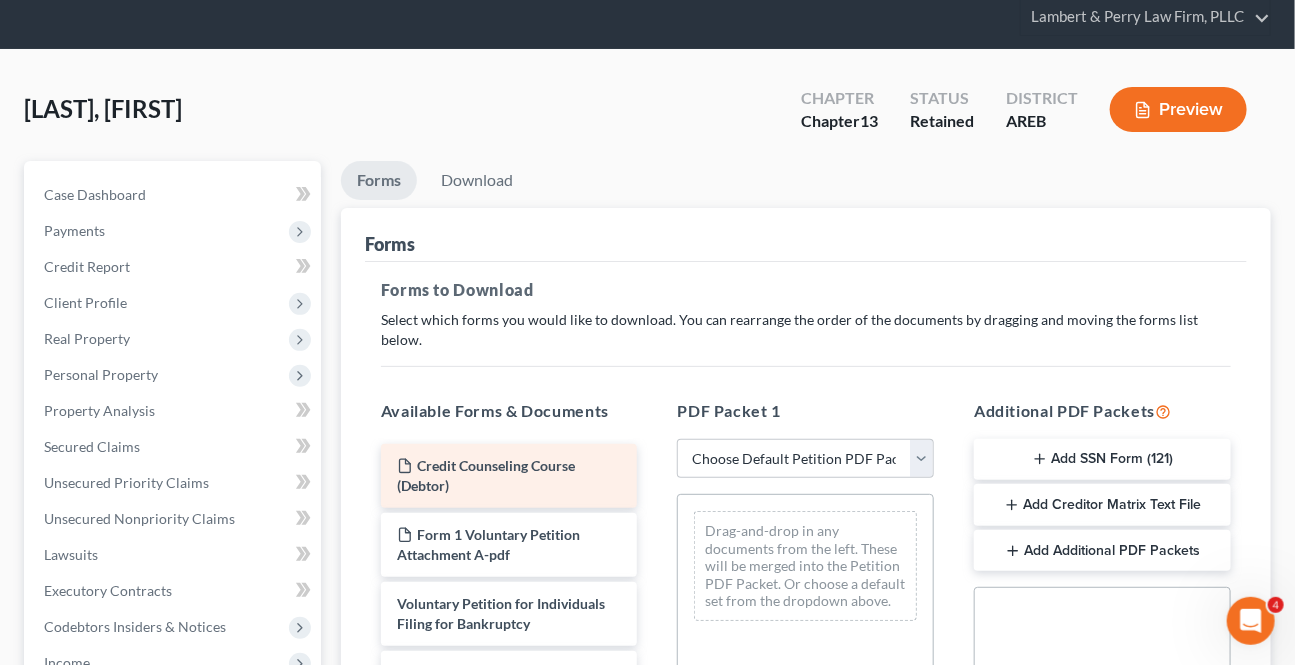scroll, scrollTop: 454, scrollLeft: 0, axis: vertical 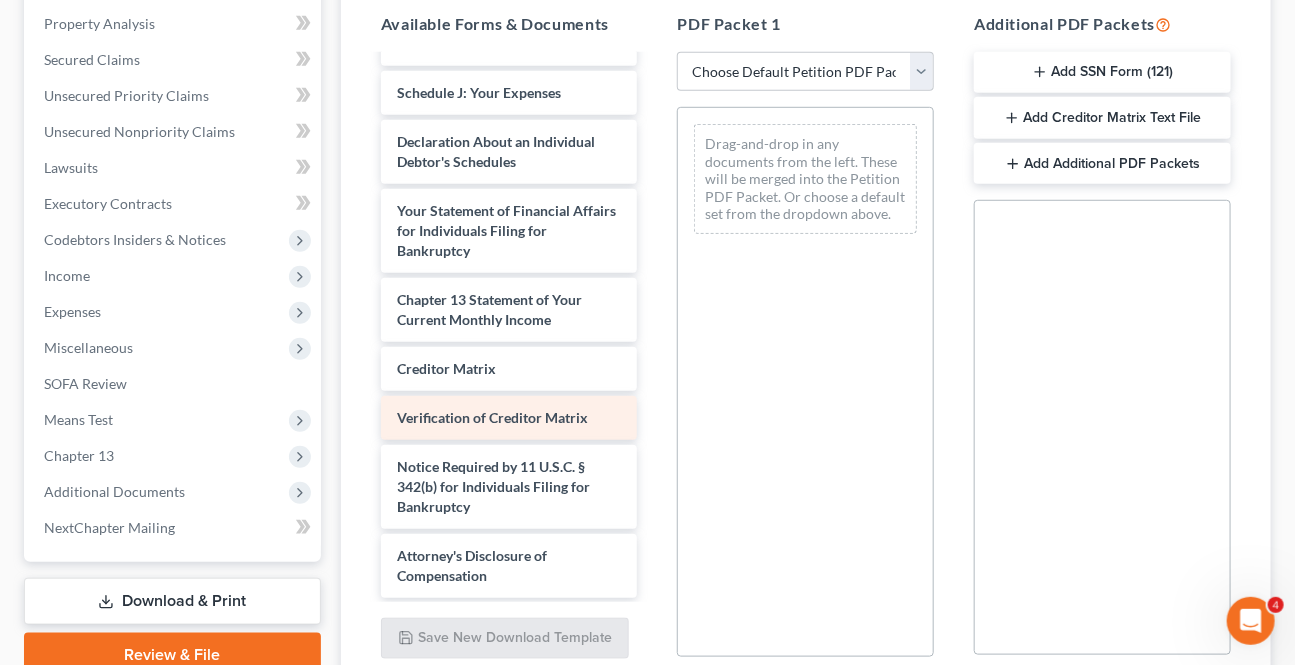 click on "Credit Counseling Course (Debtor) Form 1 Voluntary Petition Attachment A-pdf Voluntary Petition for Individuals Filing for Bankruptcy Summary of Your Assets and Liabilities Schedule A/B: Property Schedule C: The Property You Claim as Exempt Schedule D: Creditors Who Have Claims Secured by Property Schedule E/F: Creditors Who Have Unsecured Claims Schedule G: Executory Contracts and Unexpired Leases Schedule H: Your Codebtors Schedule I: Your Income Schedule J: Your Expenses Declaration About an Individual Debtor's Schedules Your Statement of Financial Affairs for Individuals Filing for Bankruptcy Chapter 13 Statement of Your Current Monthly Income Creditor Matrix Verification of Creditor Matrix Notice Required by 11 U.S.C. § 342(b) for Individuals Filing for Bankruptcy Attorney's Disclosure of Compensation" at bounding box center [509, -15] 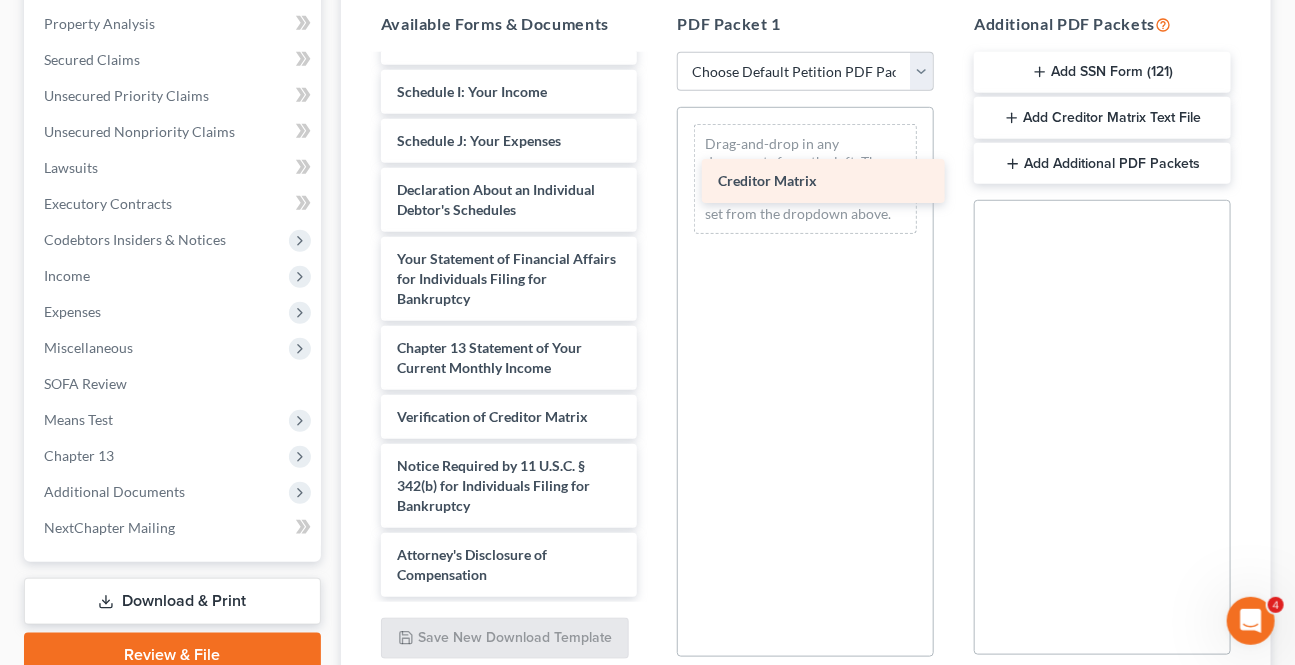 scroll, scrollTop: 636, scrollLeft: 0, axis: vertical 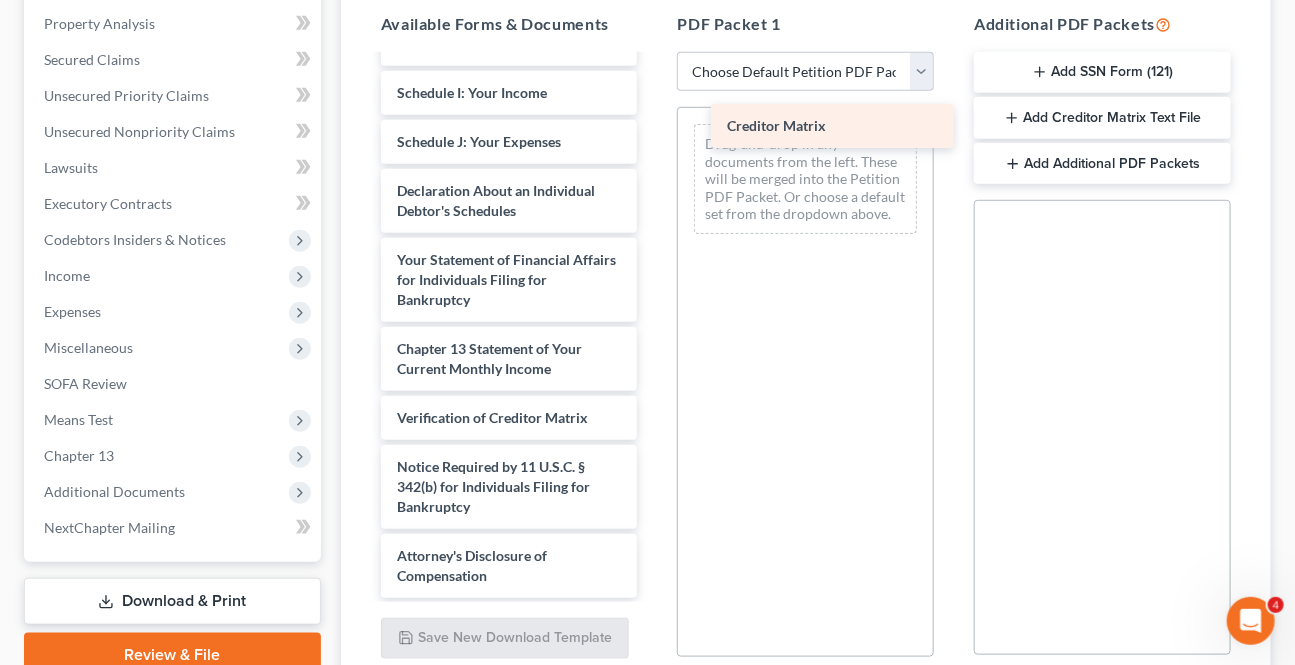 drag, startPoint x: 446, startPoint y: 332, endPoint x: 776, endPoint y: 113, distance: 396.05682 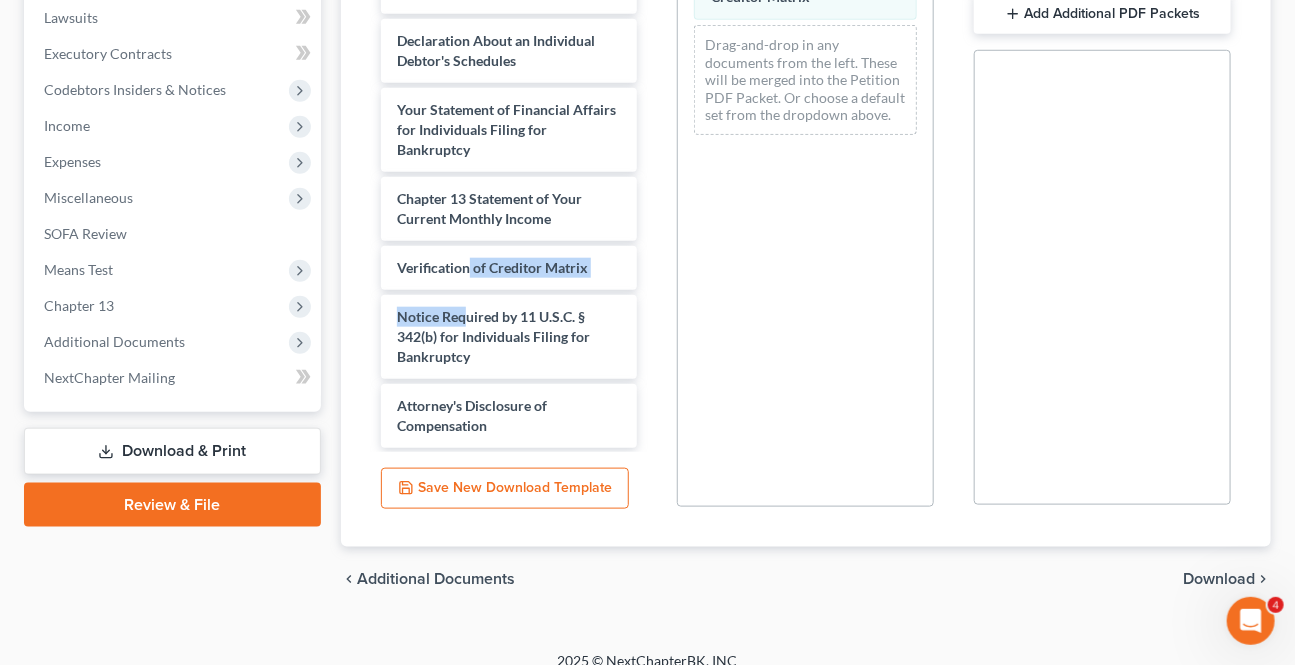 click on "Download" at bounding box center [1219, 579] 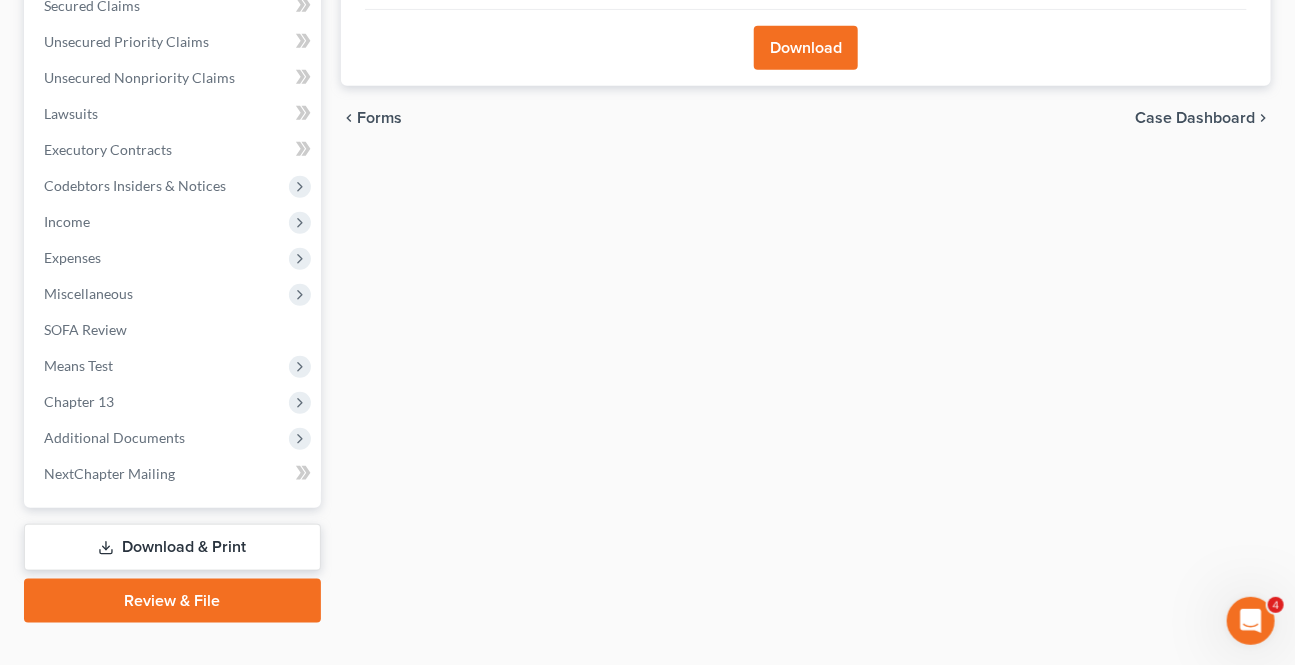 scroll, scrollTop: 176, scrollLeft: 0, axis: vertical 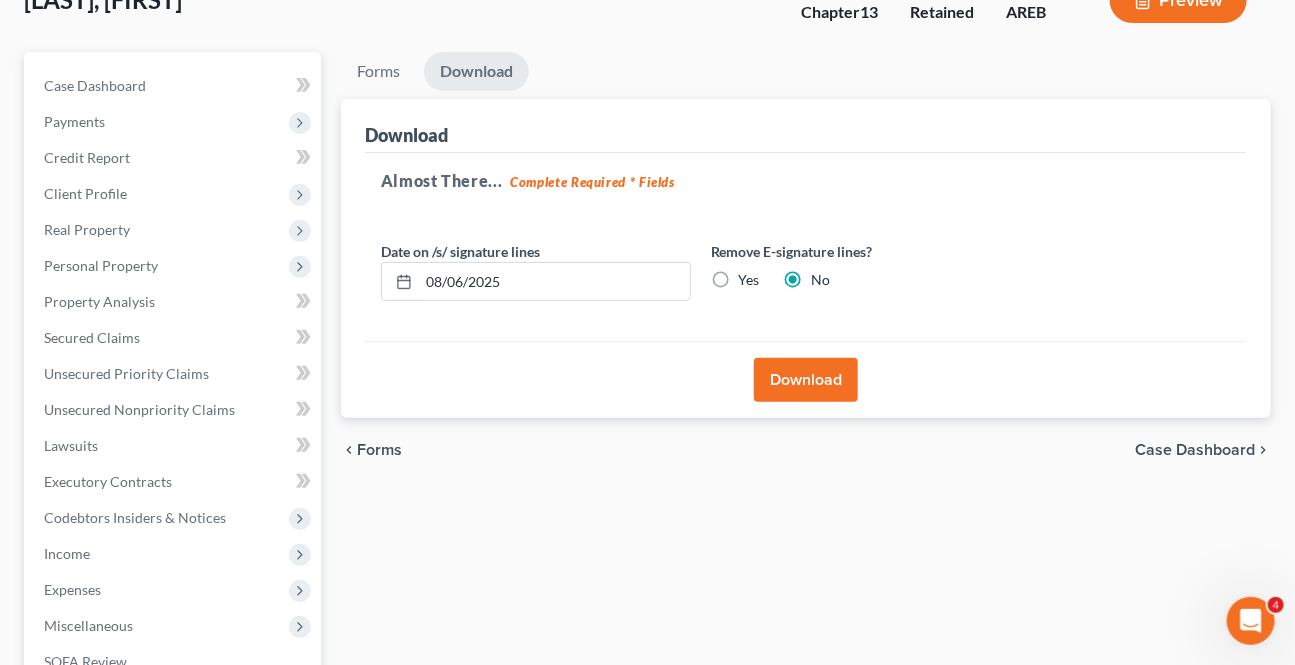 click on "Download" at bounding box center (806, 380) 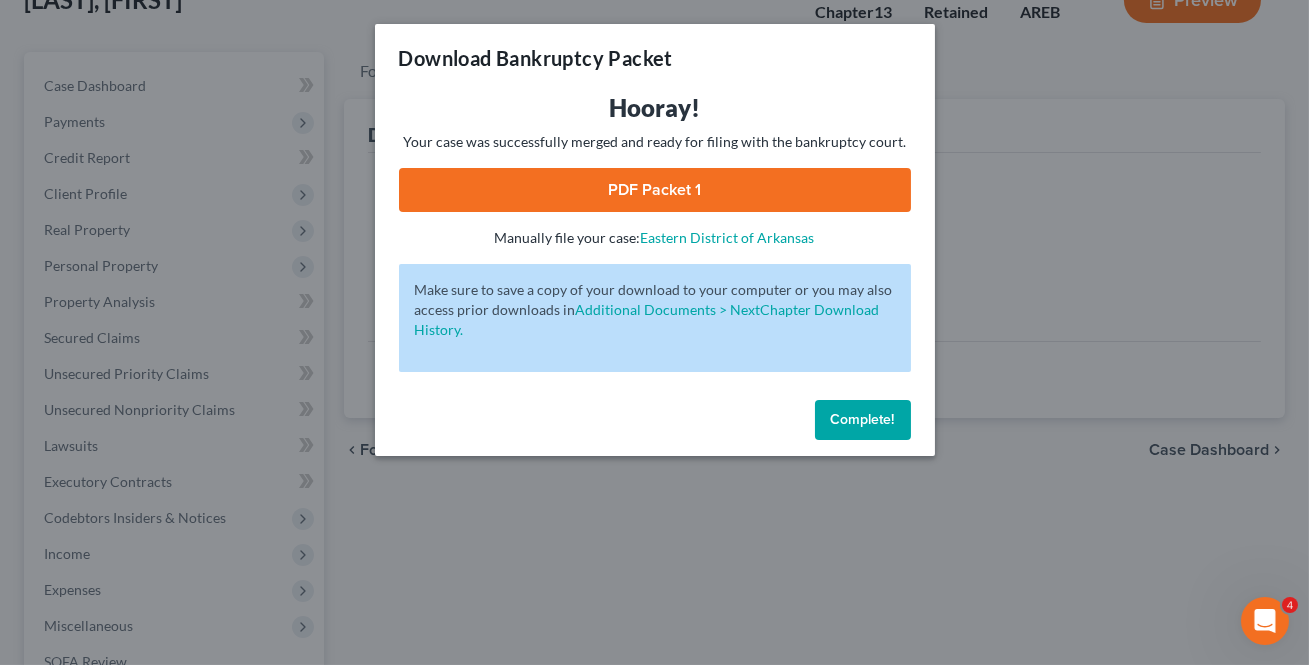 click on "PDF Packet 1" at bounding box center (655, 190) 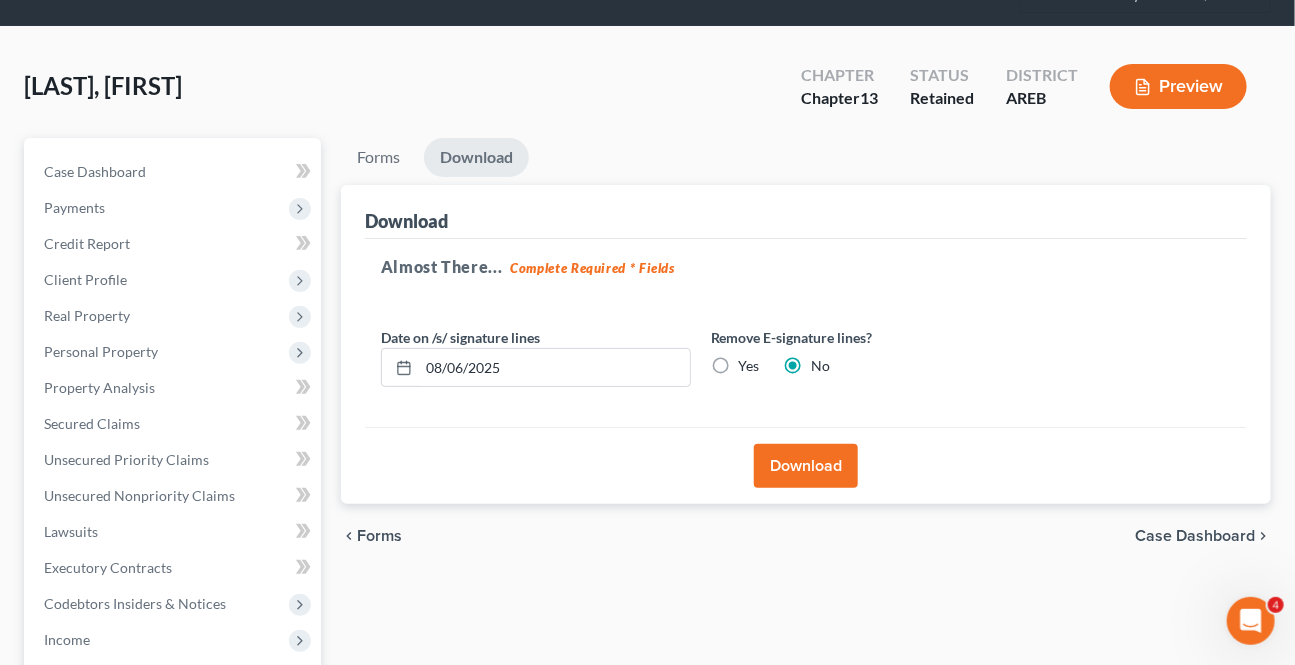 scroll, scrollTop: 0, scrollLeft: 0, axis: both 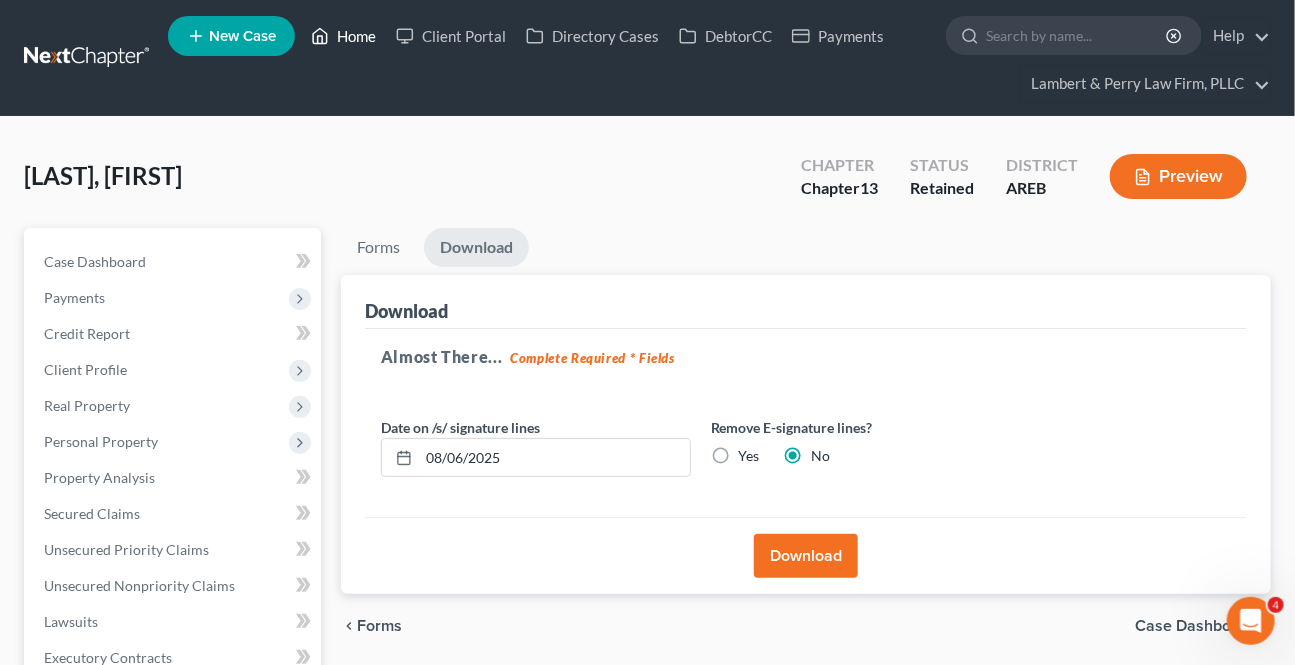 click on "Home" at bounding box center (343, 36) 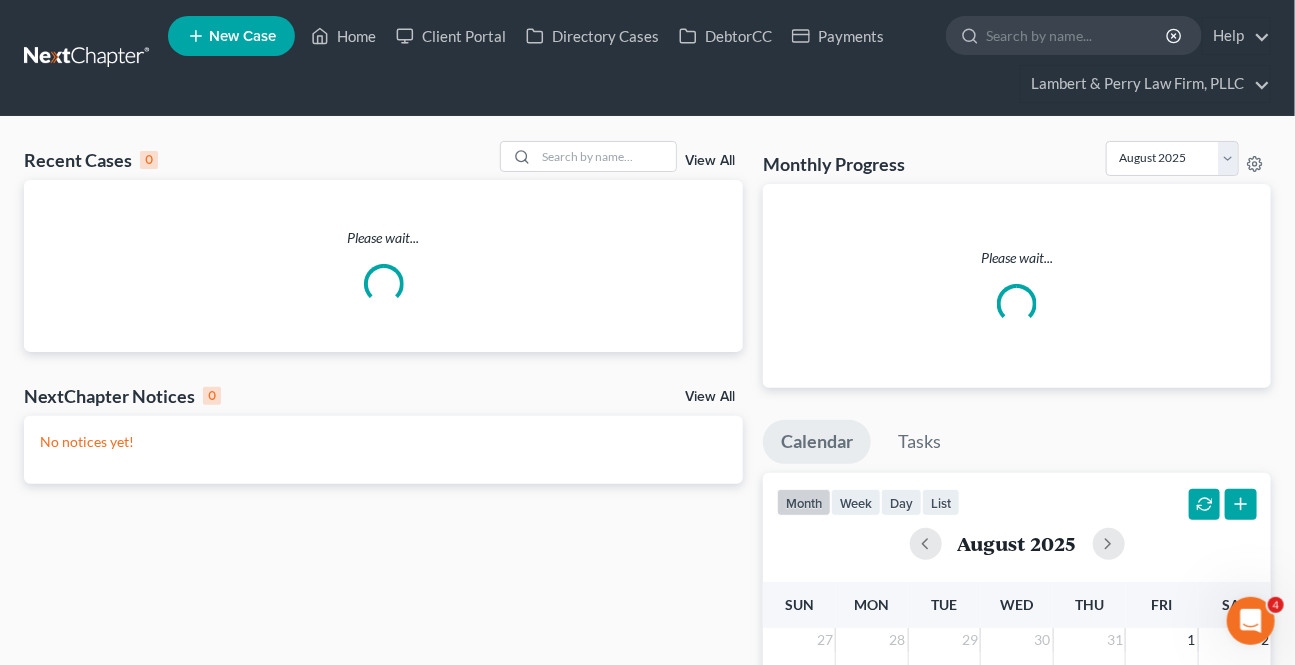 click on "Recent Cases 0         View All" at bounding box center [383, 160] 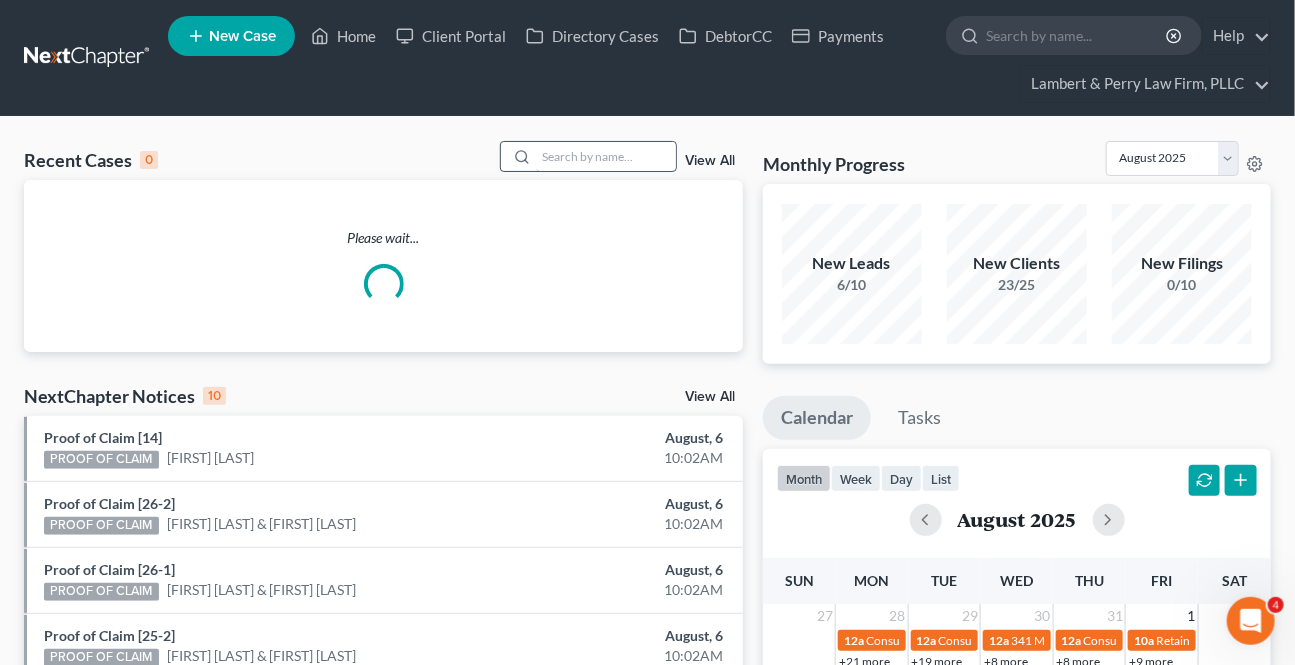 click at bounding box center (606, 156) 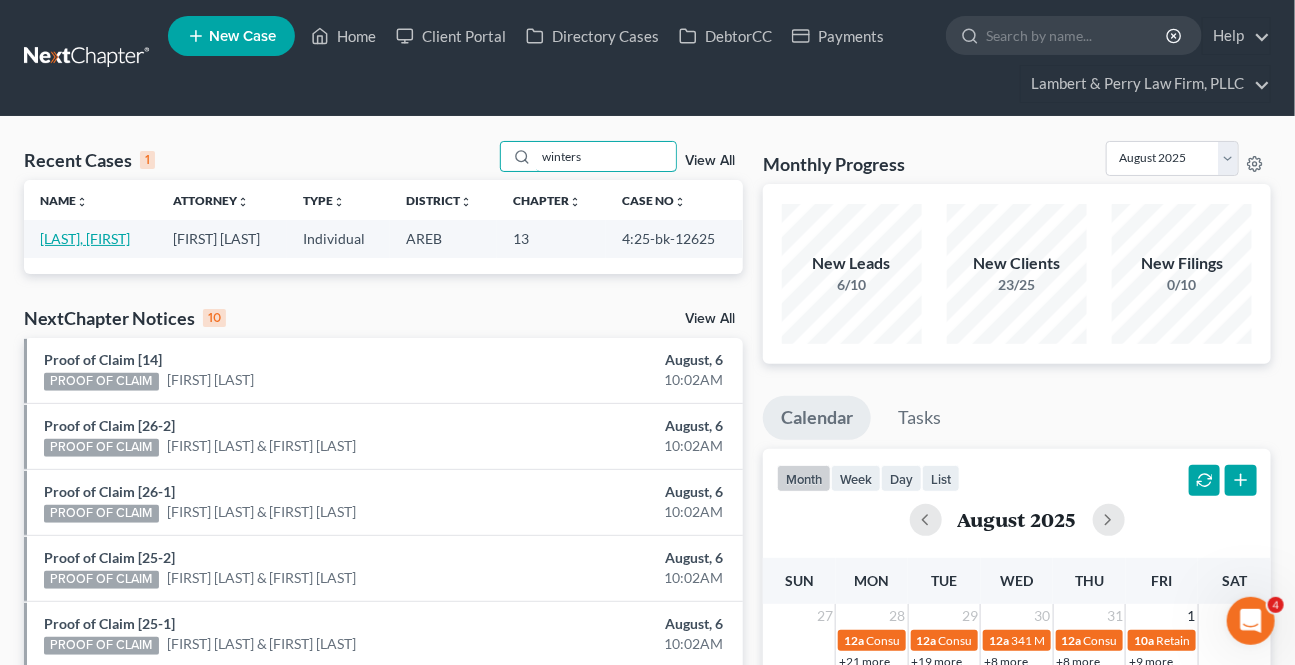 type on "winters" 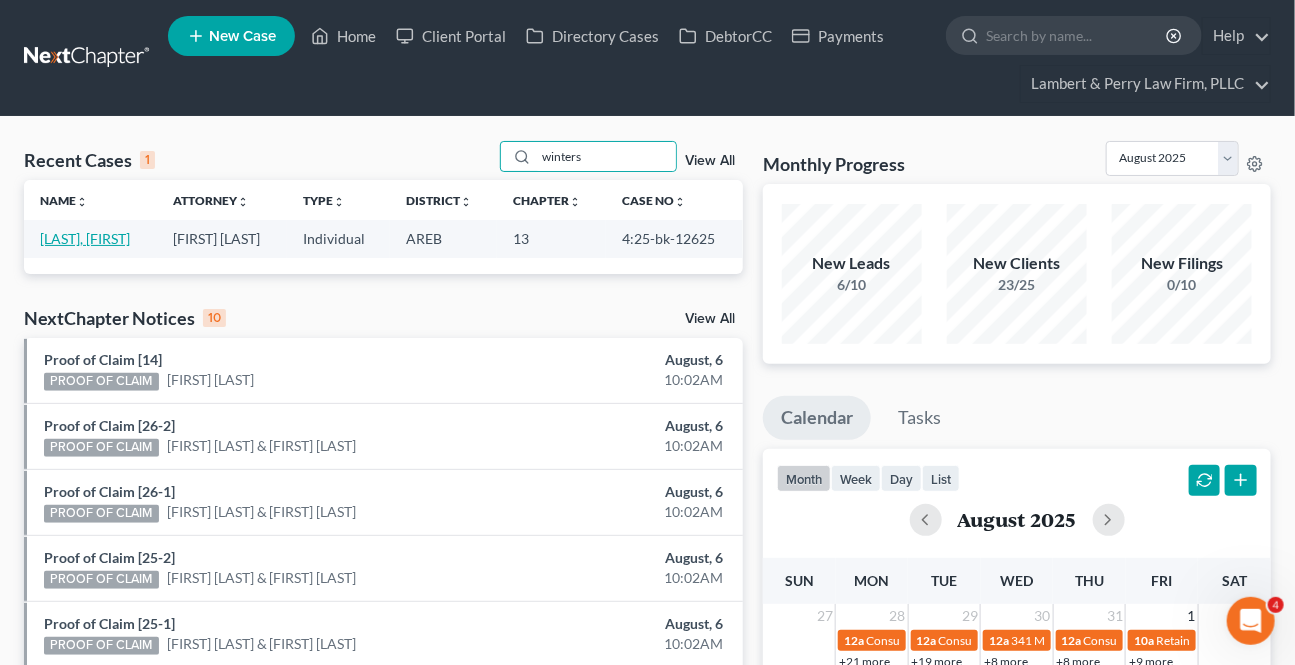 click on "[LAST], [FIRST]" at bounding box center [85, 238] 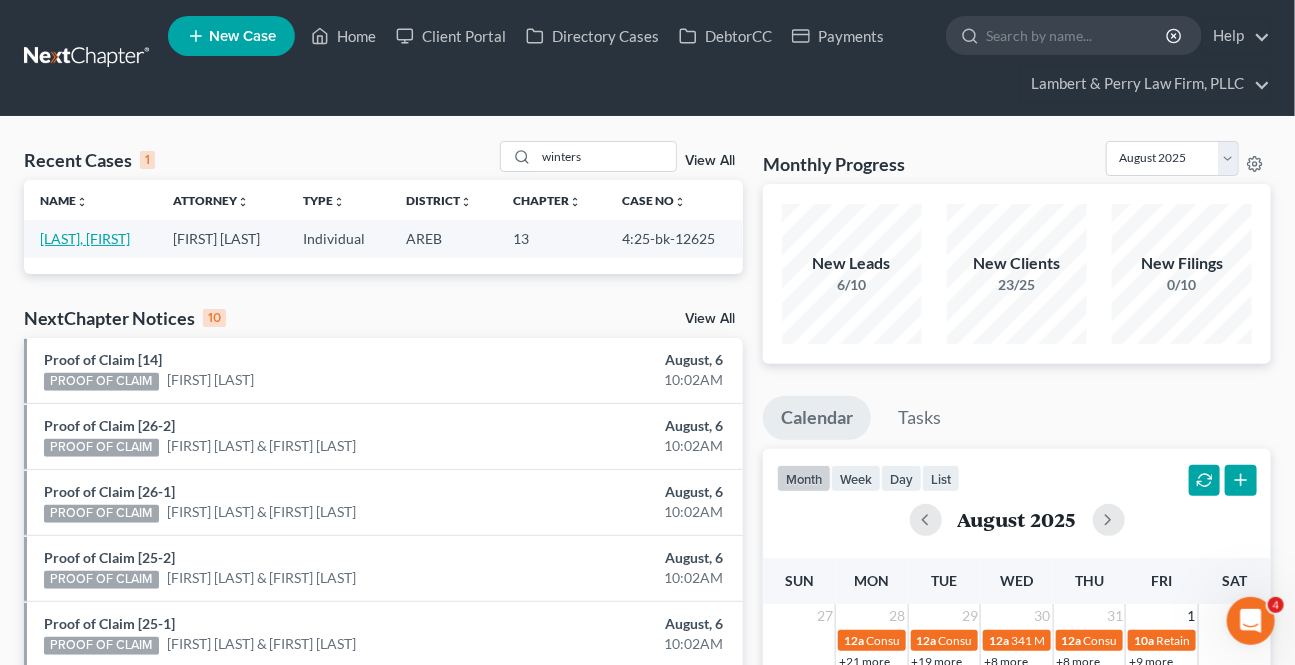 select on "6" 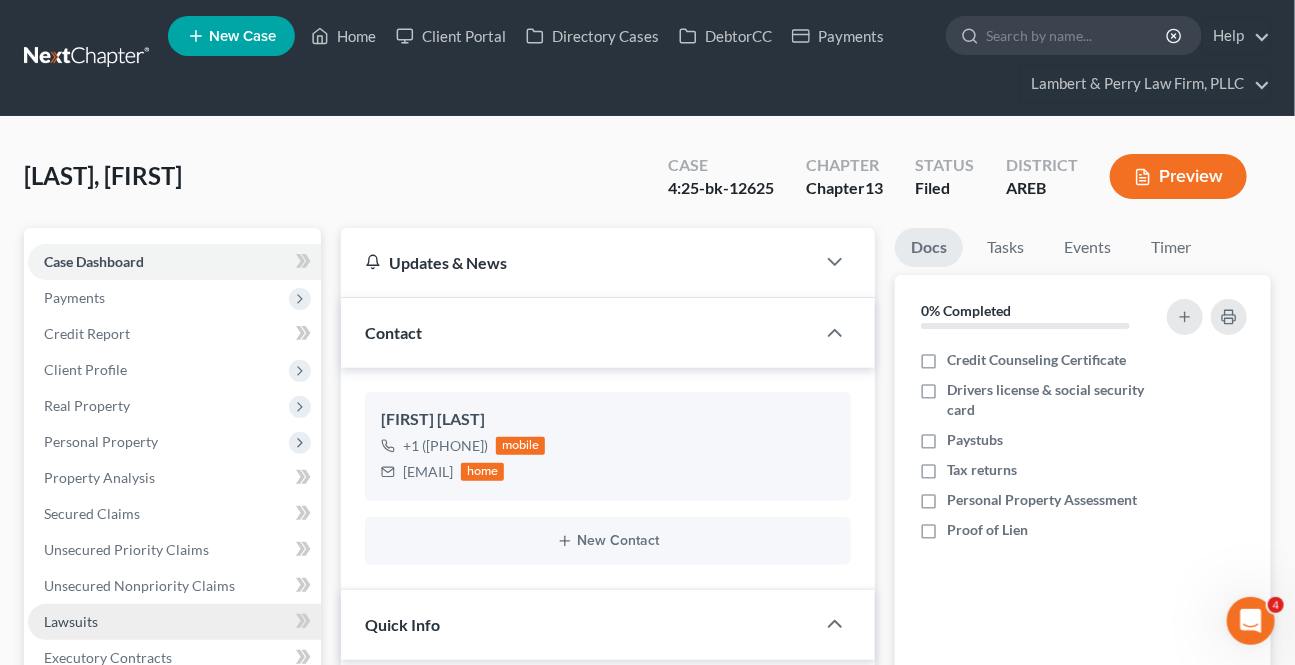 click on "Lawsuits" at bounding box center (71, 621) 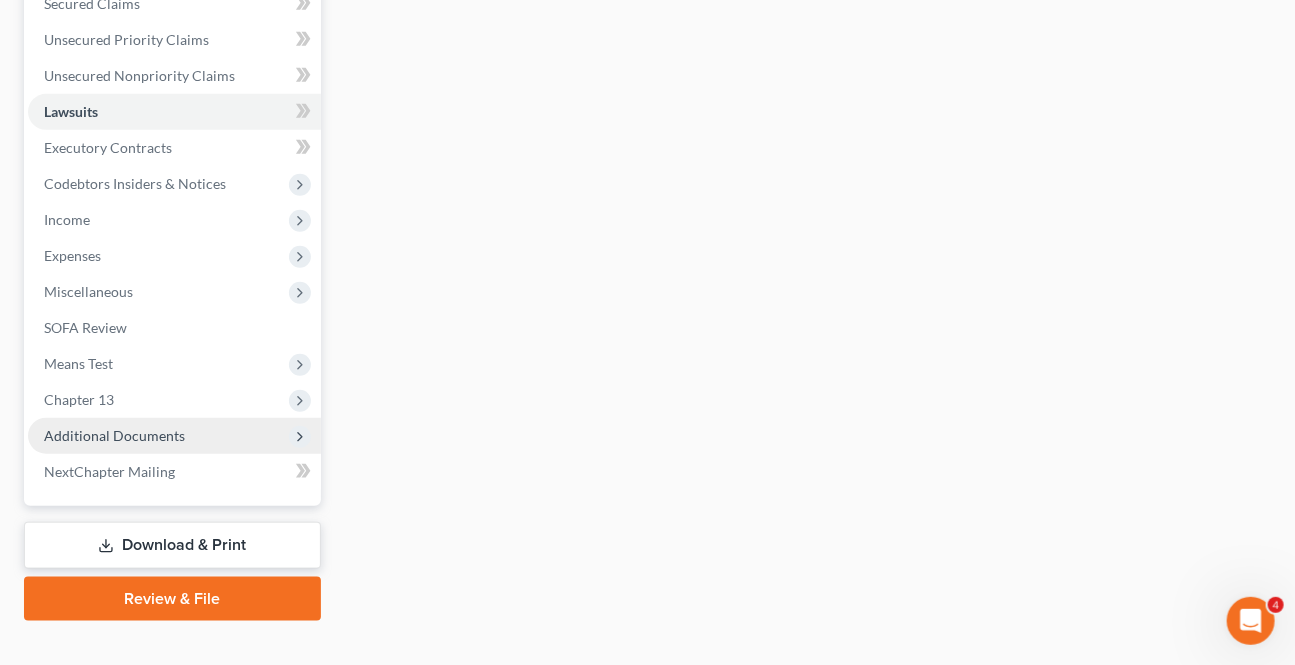 scroll, scrollTop: 540, scrollLeft: 0, axis: vertical 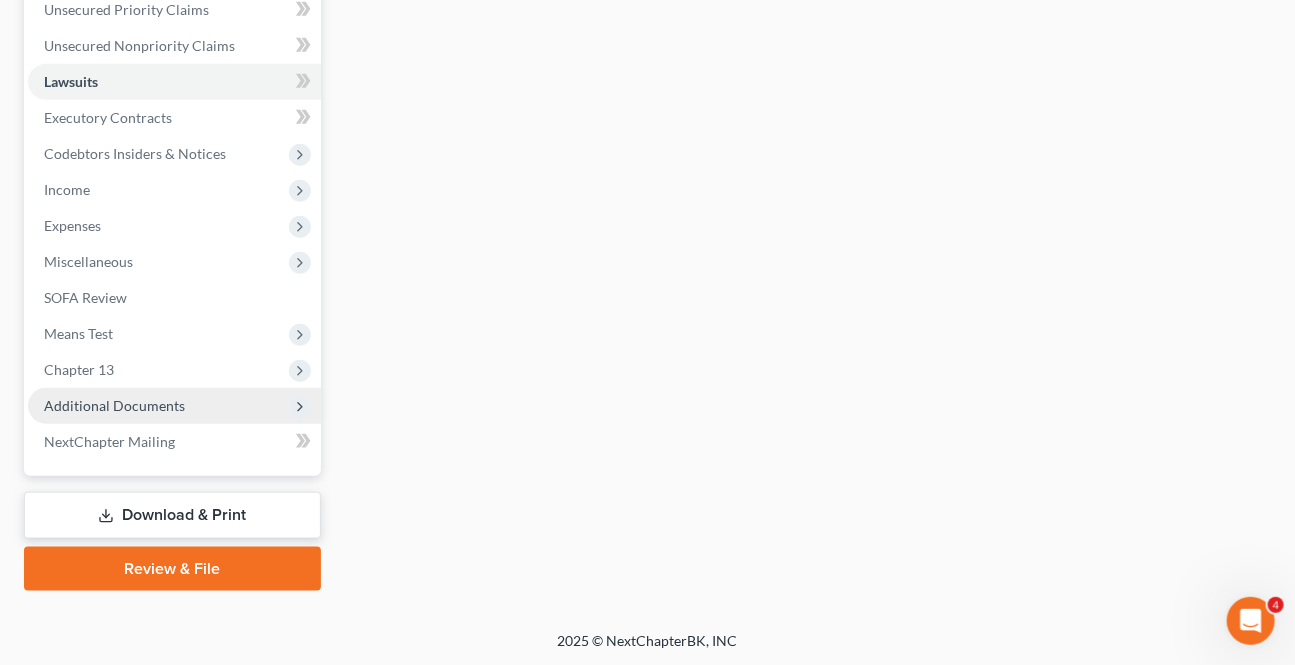 click on "Additional Documents" at bounding box center (114, 405) 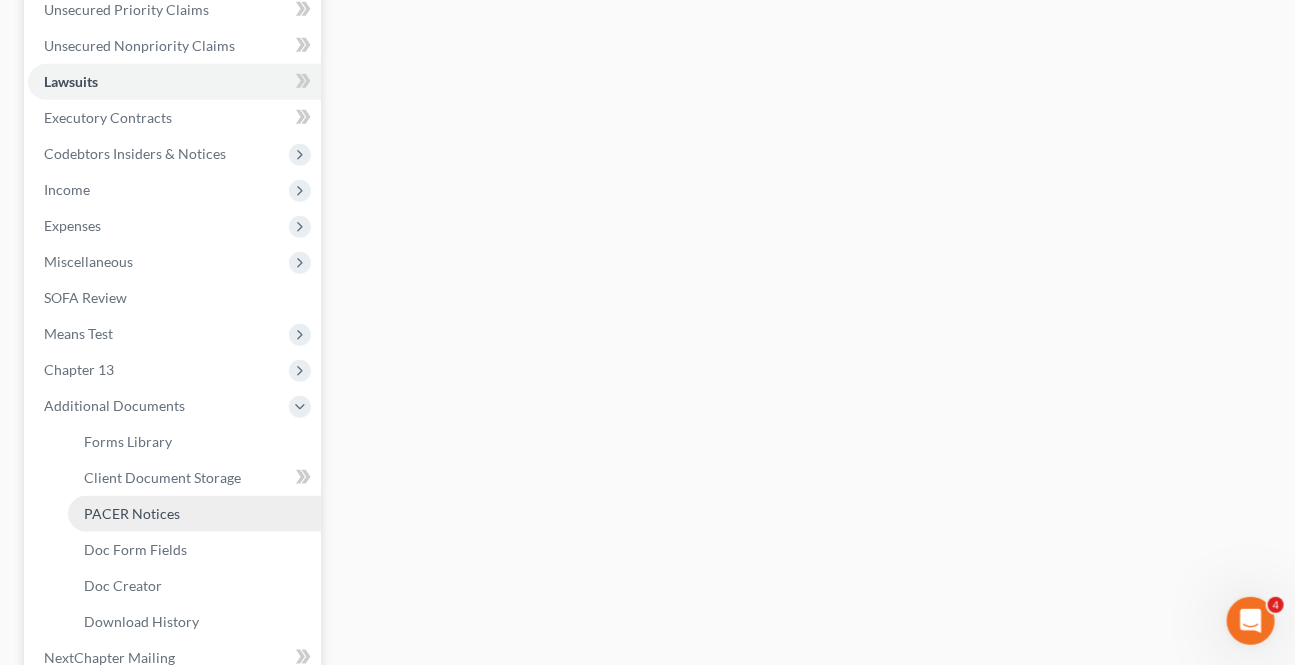 click on "PACER Notices" at bounding box center (132, 513) 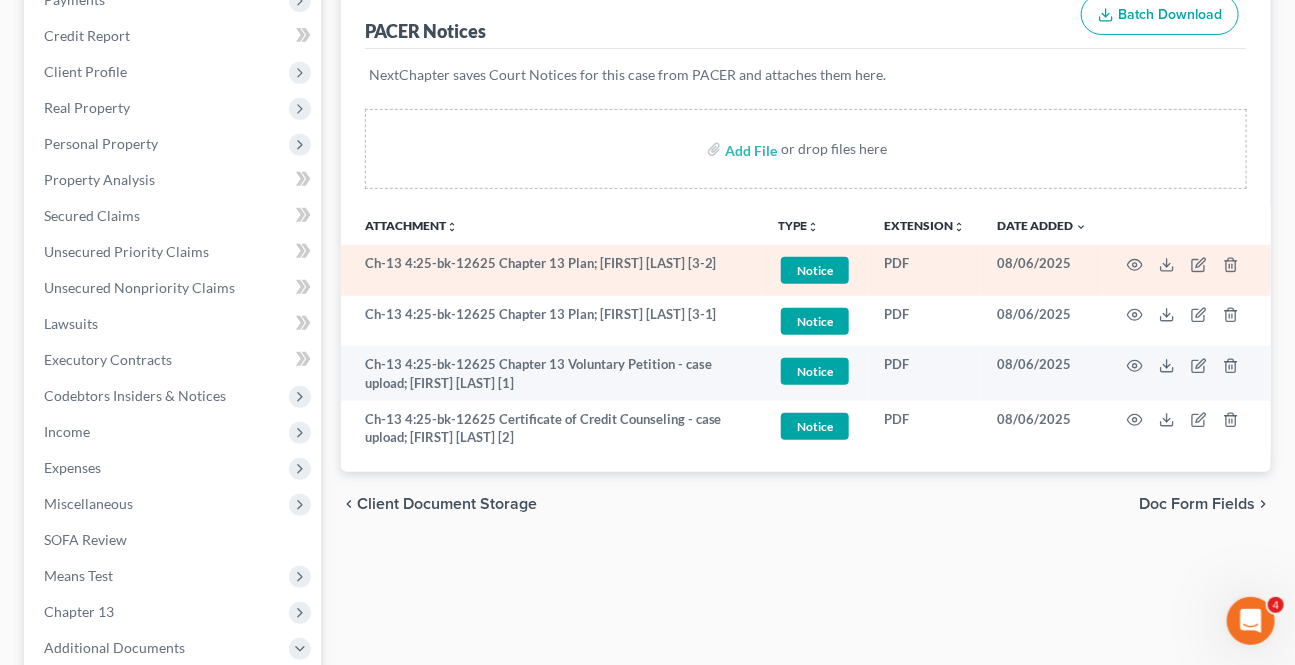 scroll, scrollTop: 0, scrollLeft: 0, axis: both 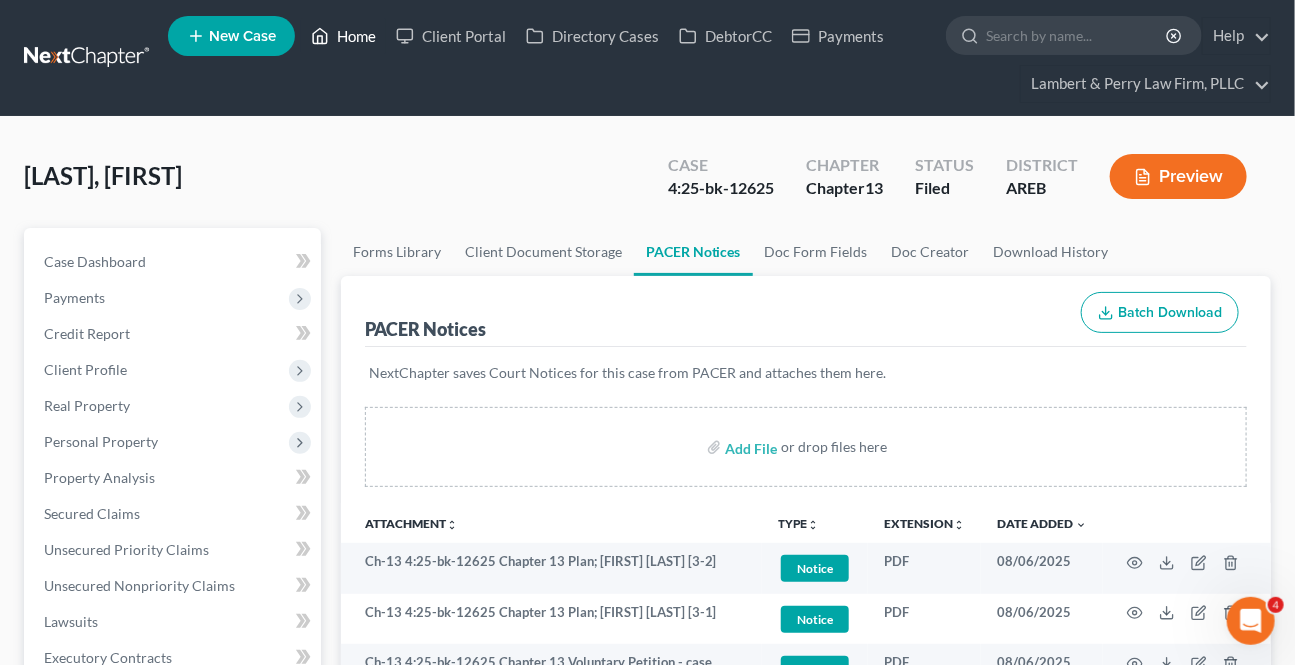 click on "Home" at bounding box center (343, 36) 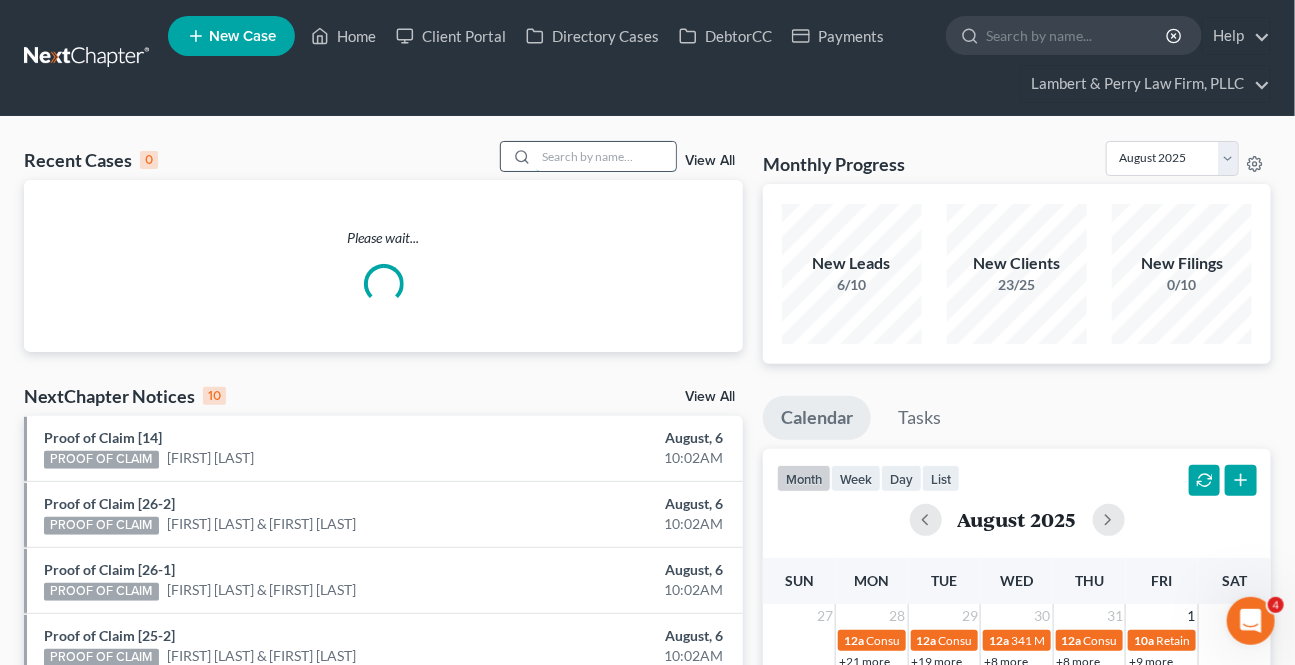 click at bounding box center [606, 156] 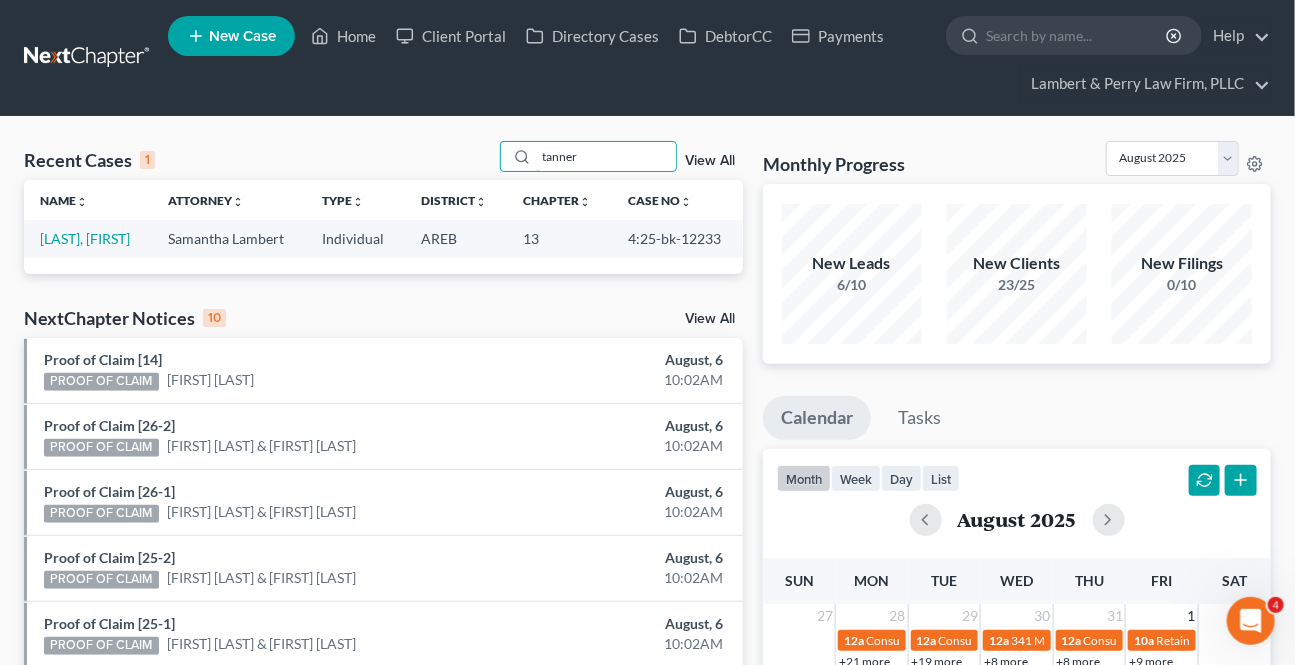 type on "tanner" 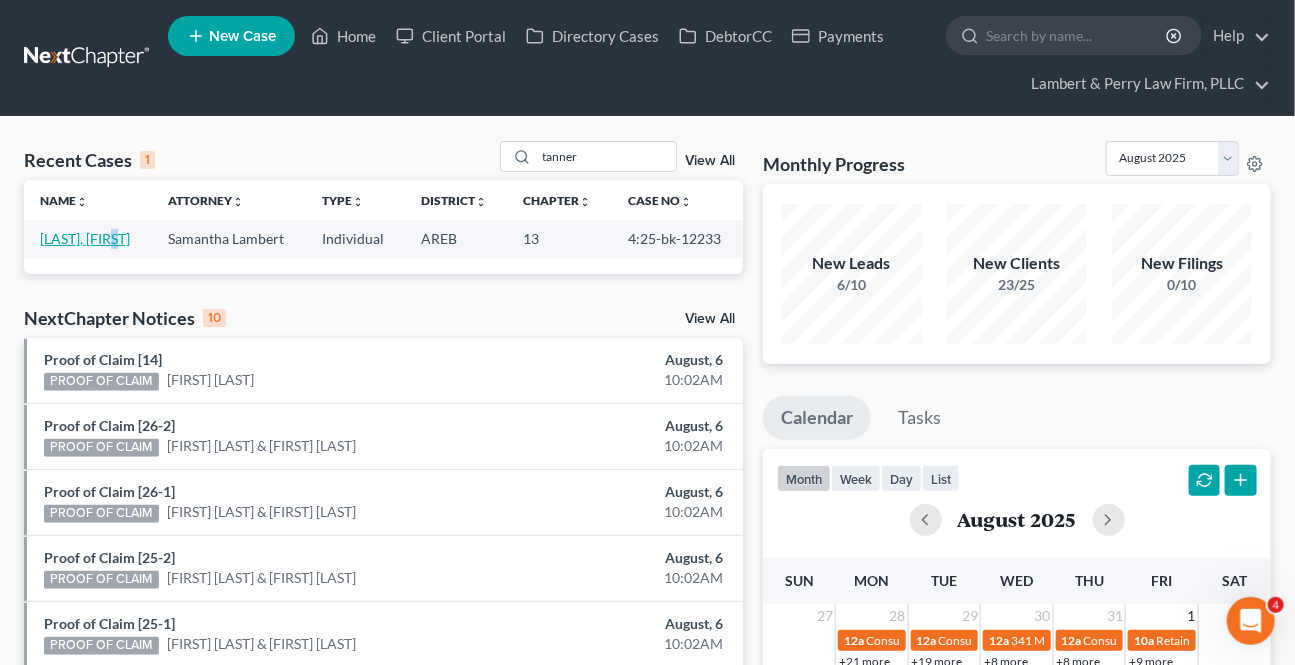 click on "[LAST], [FIRST]" at bounding box center [88, 238] 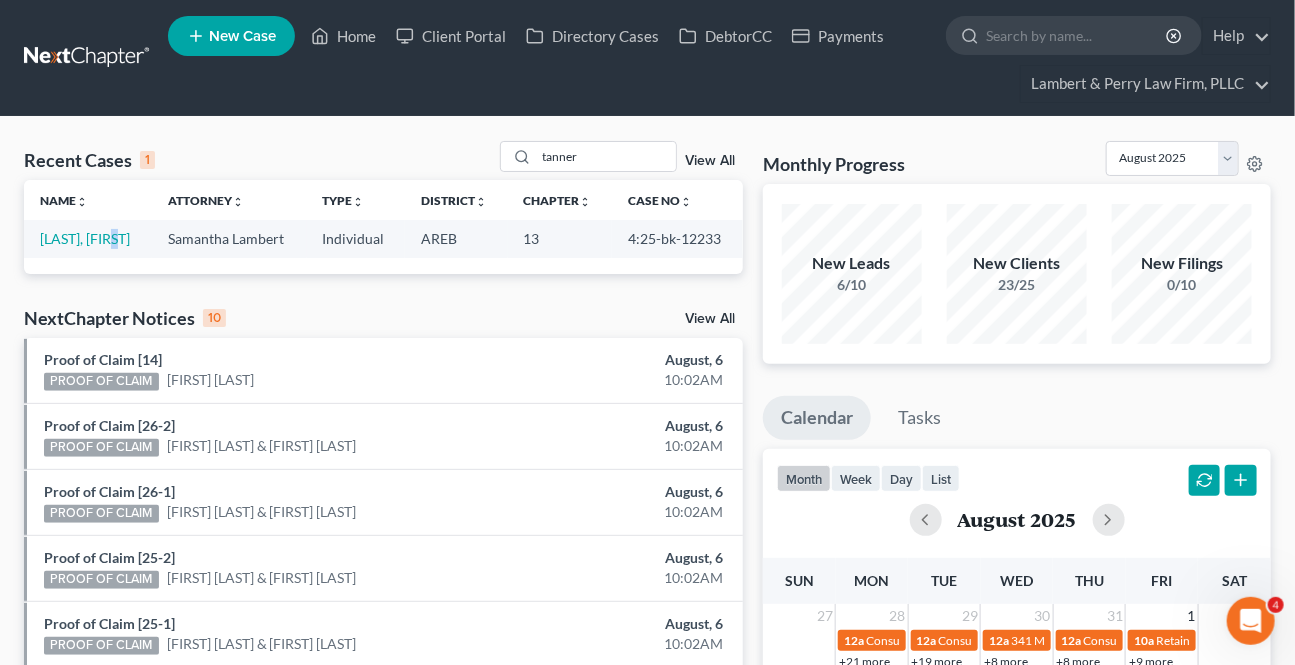 select on "2" 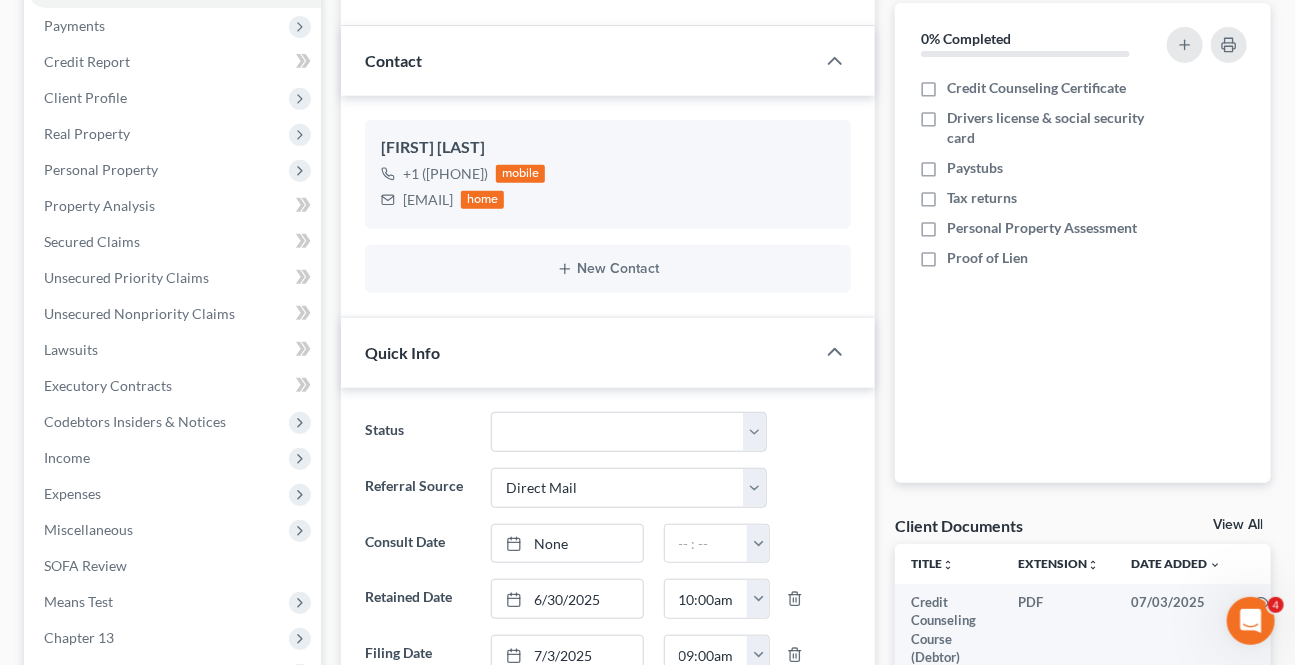 scroll, scrollTop: 636, scrollLeft: 0, axis: vertical 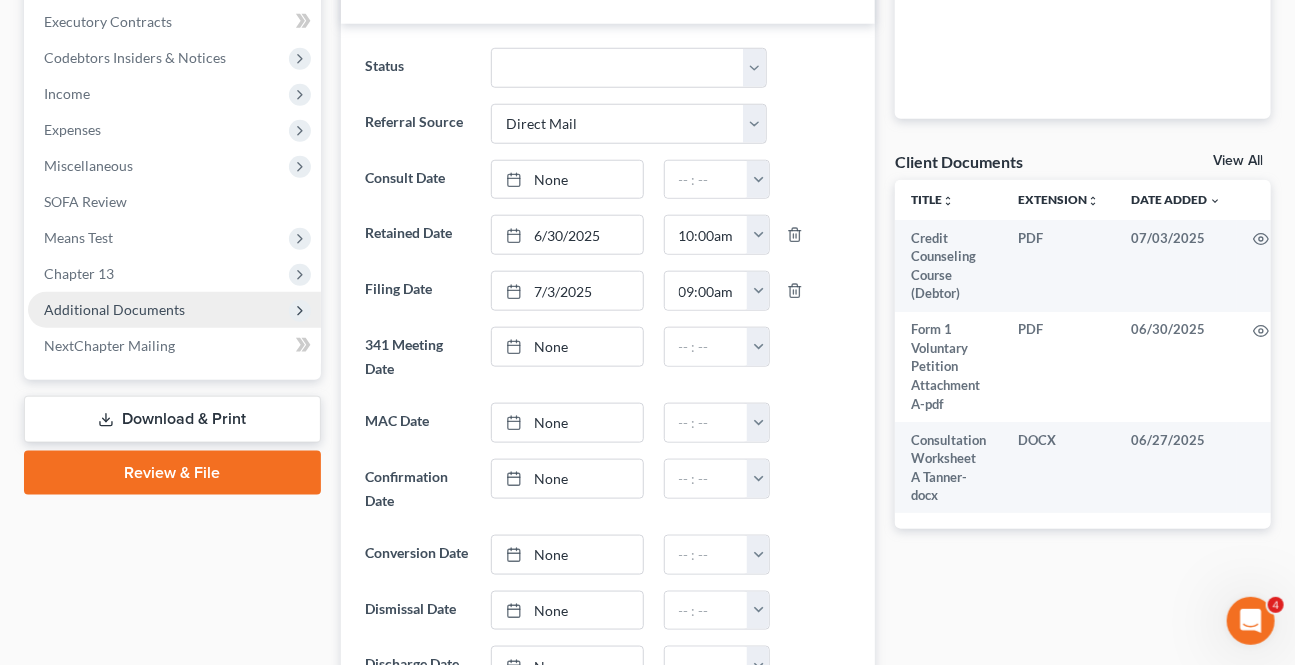 click on "Additional Documents" at bounding box center [114, 309] 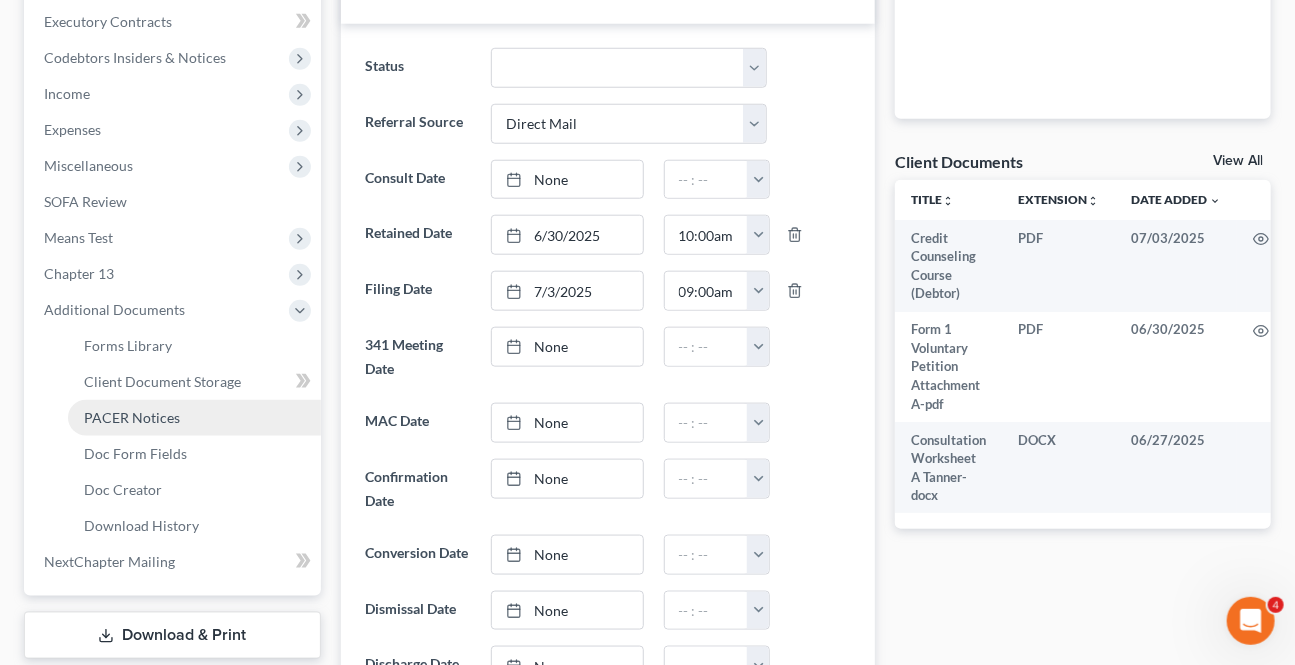 click on "PACER Notices" at bounding box center [194, 418] 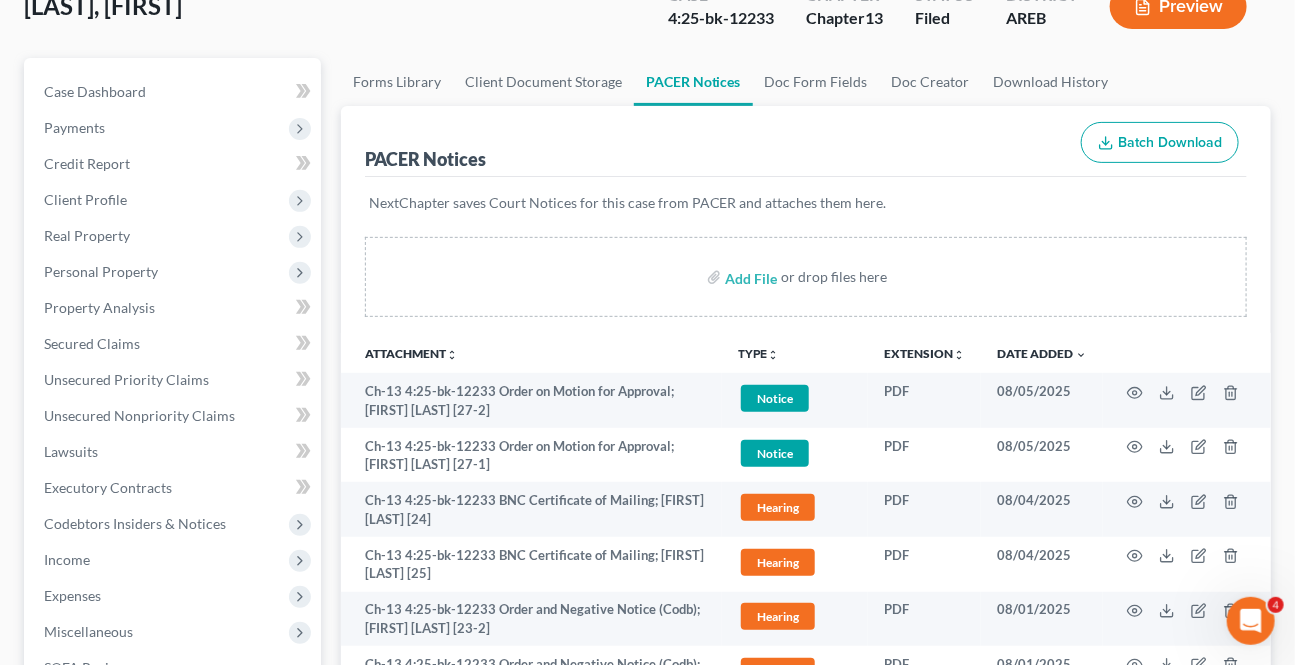 scroll, scrollTop: 181, scrollLeft: 0, axis: vertical 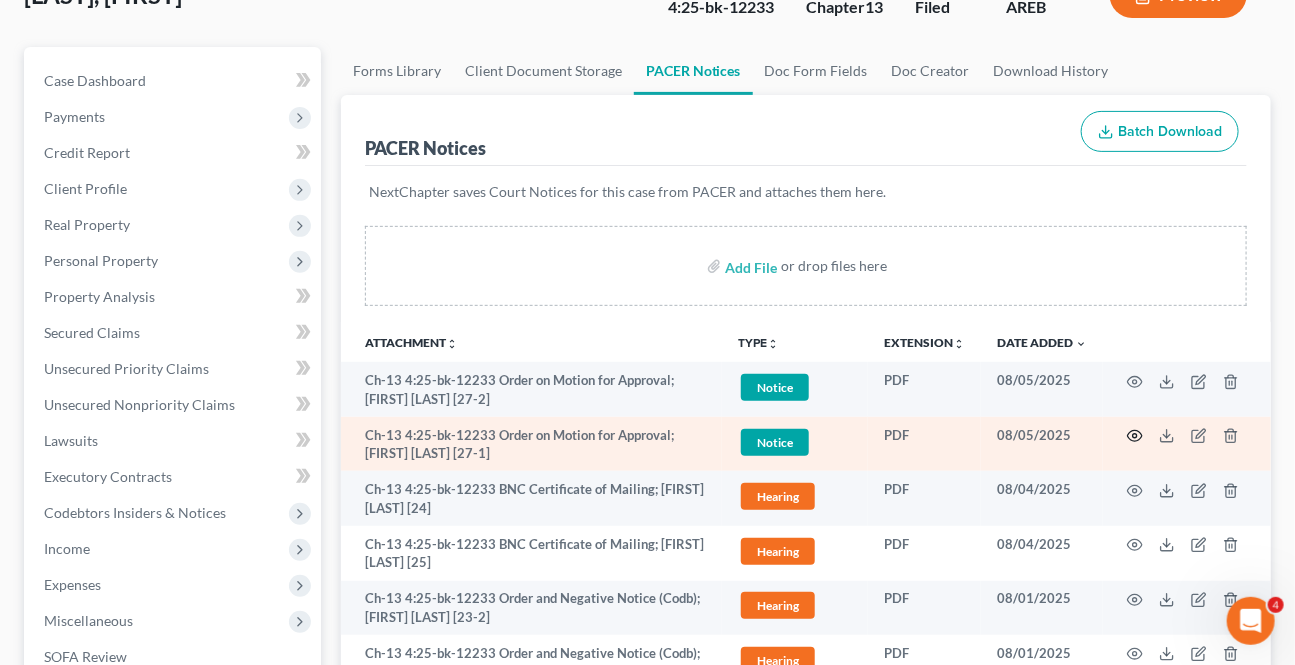 drag, startPoint x: 1139, startPoint y: 420, endPoint x: 1132, endPoint y: 439, distance: 20.248457 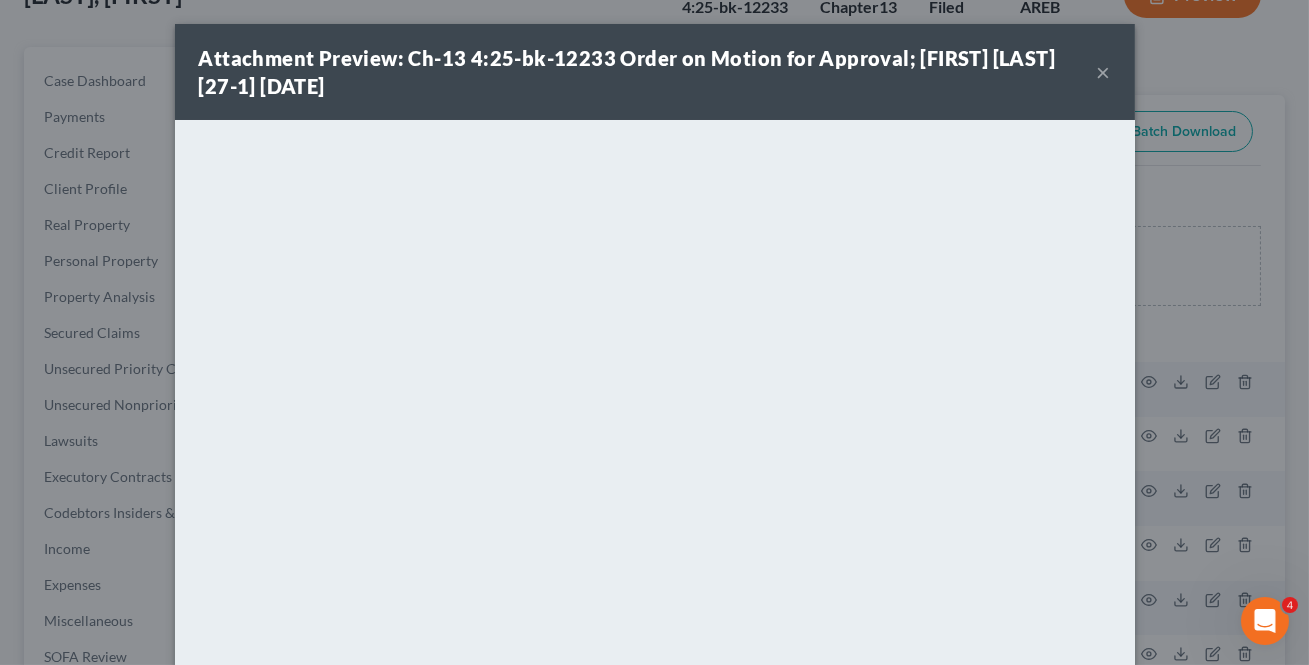 click on "×" at bounding box center [1104, 72] 